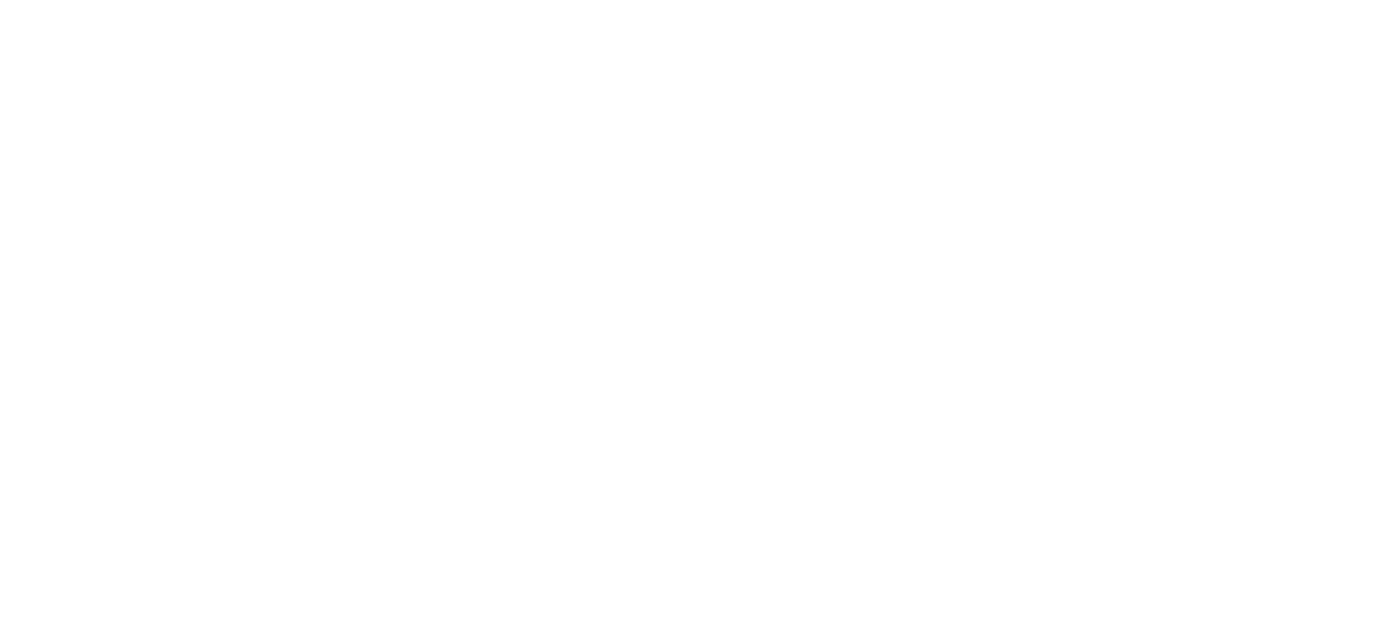 scroll, scrollTop: 0, scrollLeft: 0, axis: both 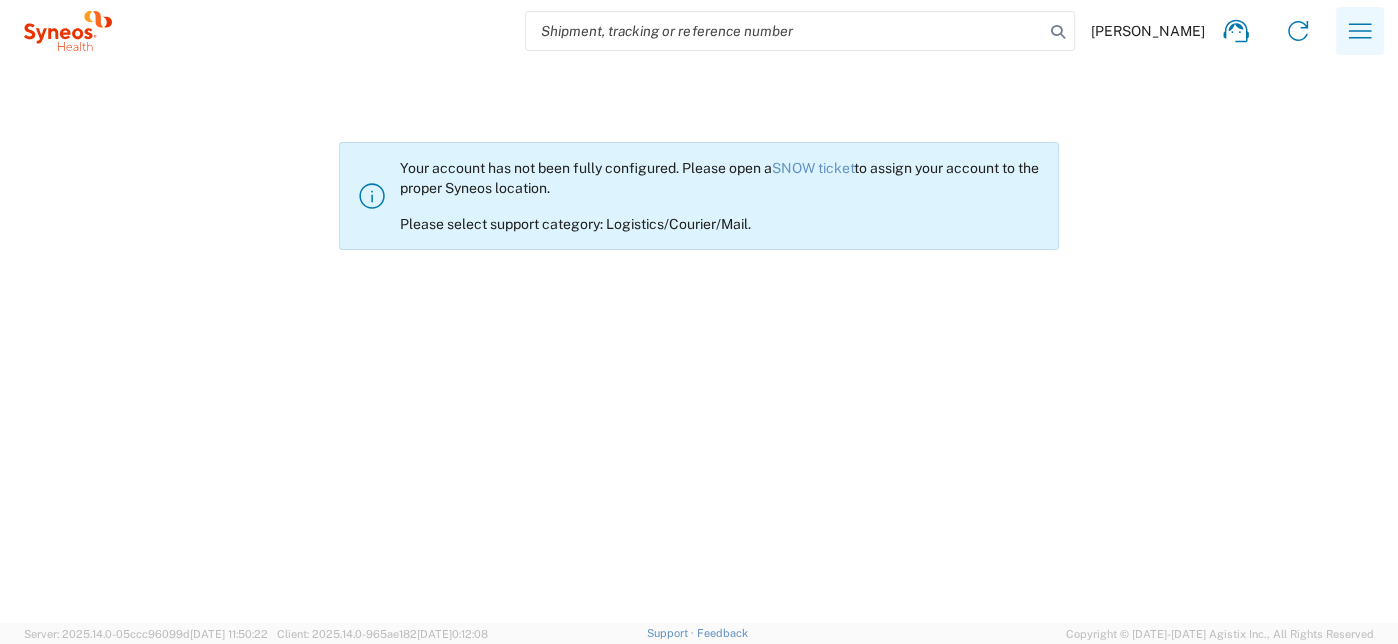 click 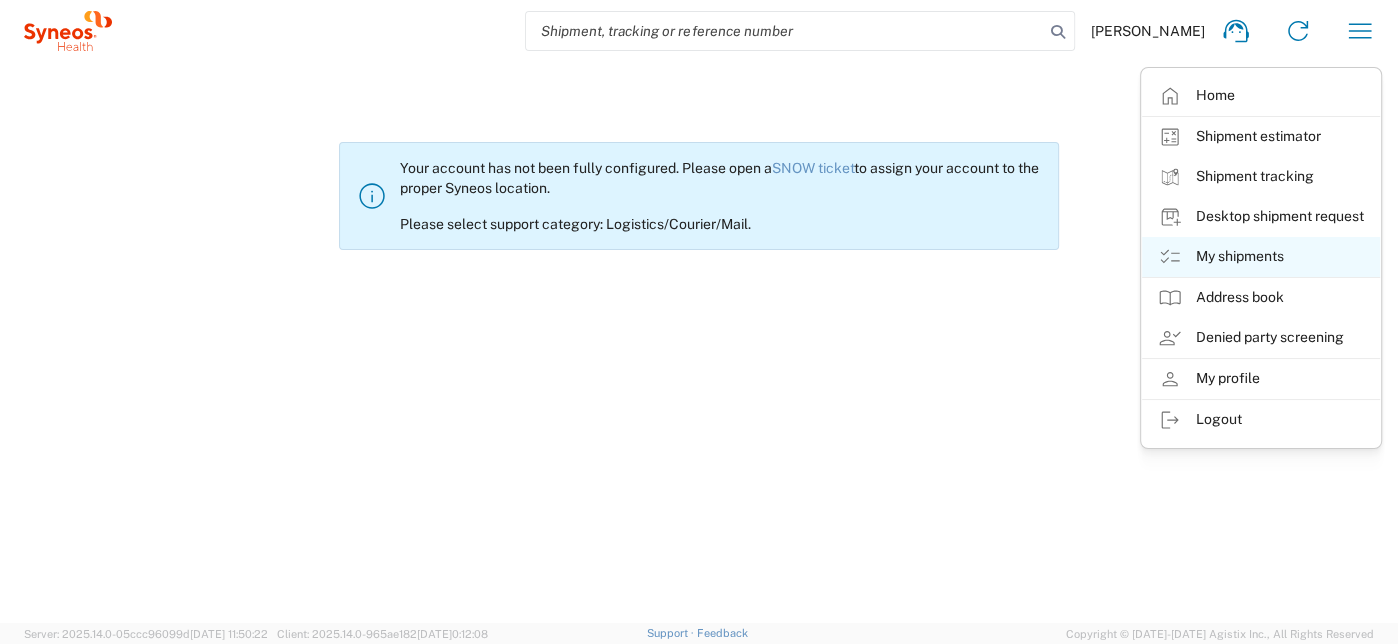 click on "My shipments" 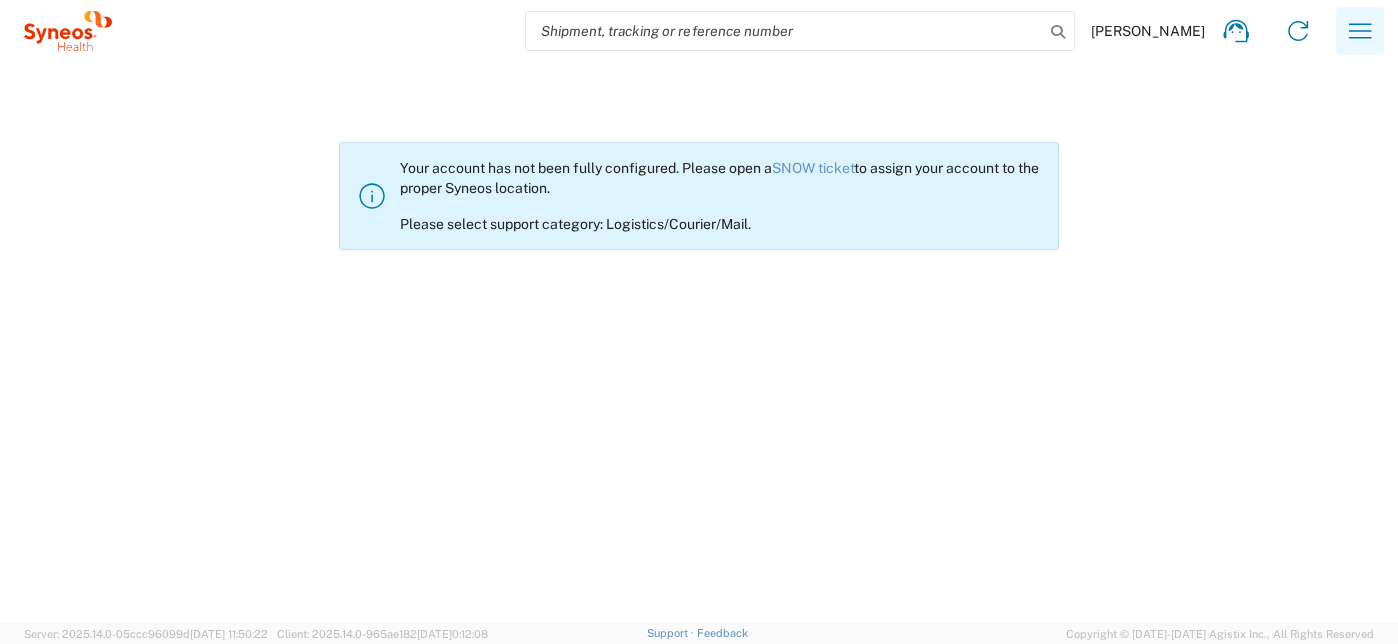 click 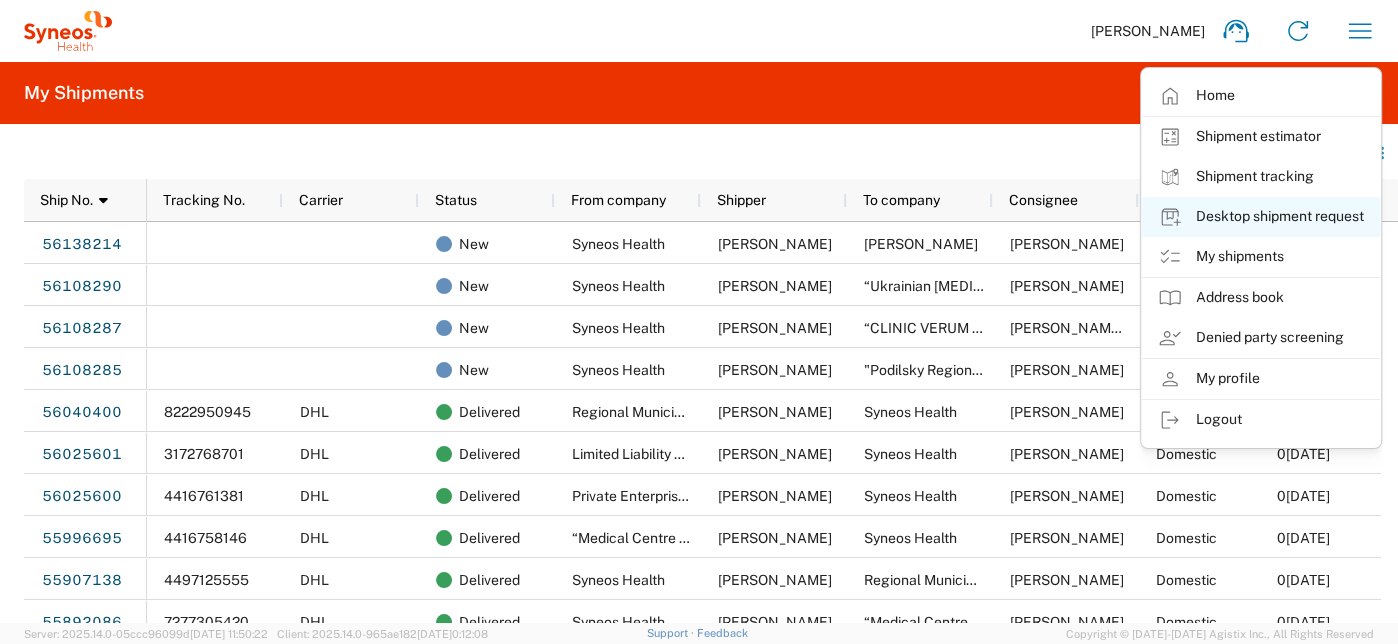 click on "Desktop shipment request" 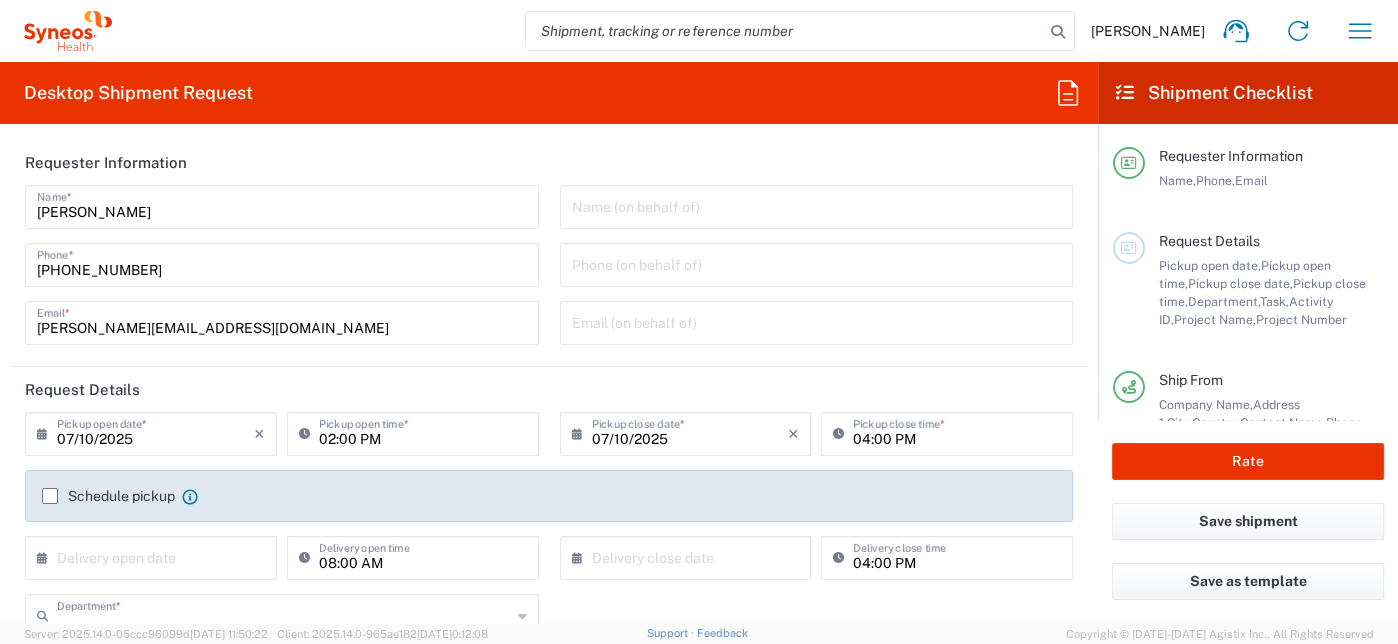type on "3235" 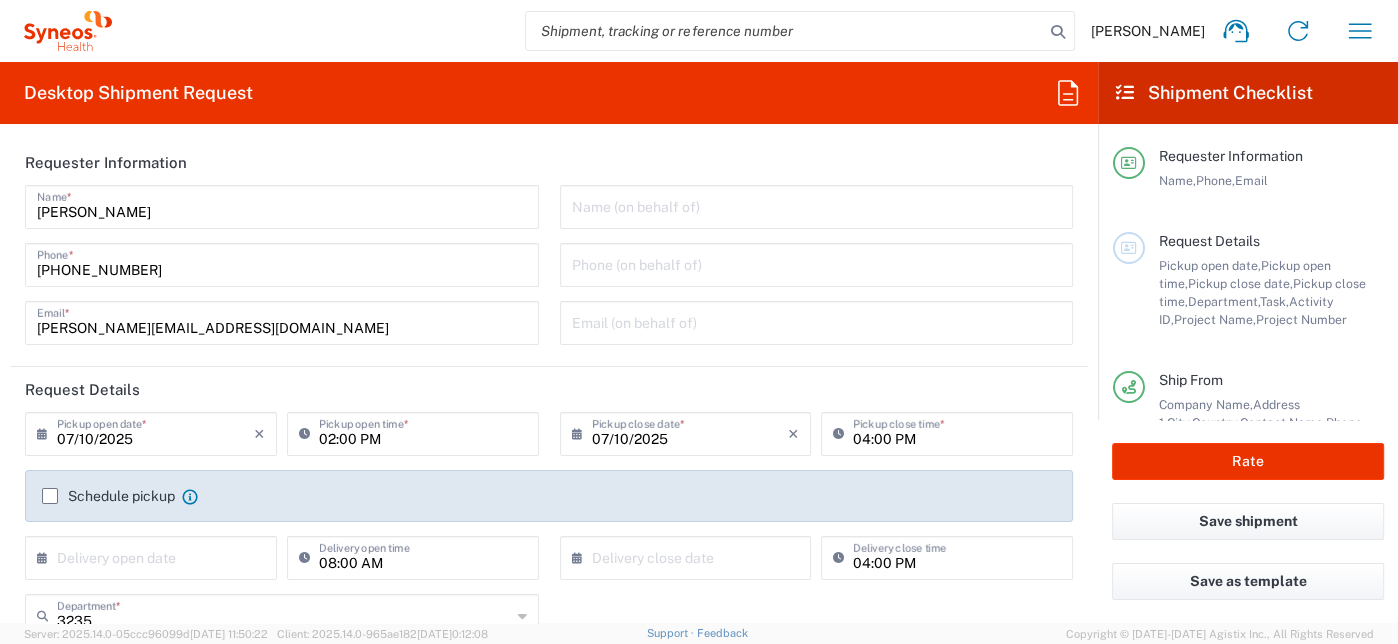 type on "[GEOGRAPHIC_DATA]" 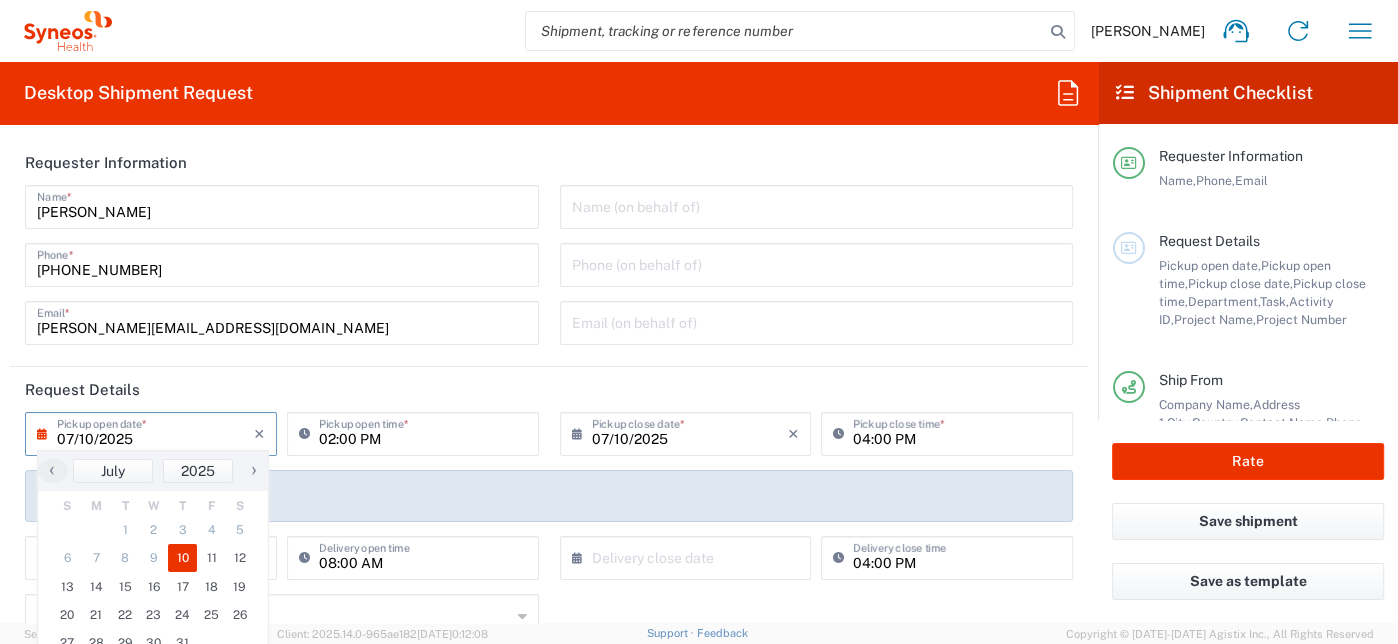 type on "Syneos Health Ukraine, LLC" 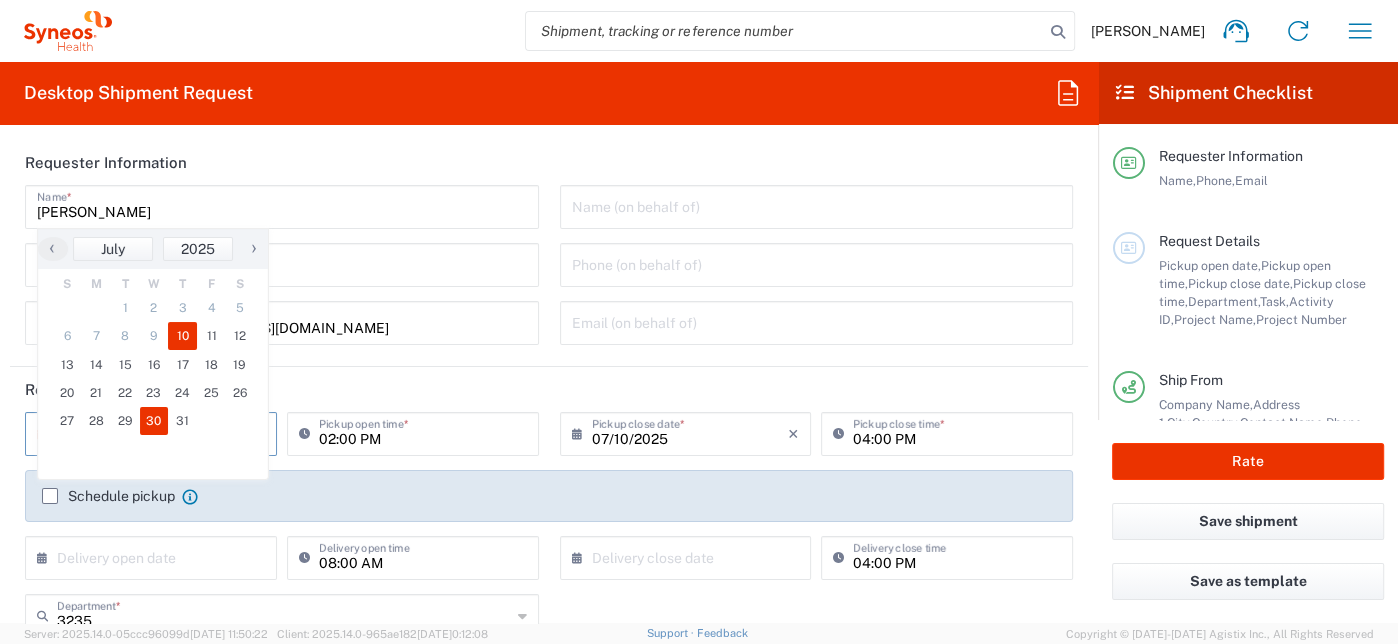 scroll, scrollTop: 222, scrollLeft: 0, axis: vertical 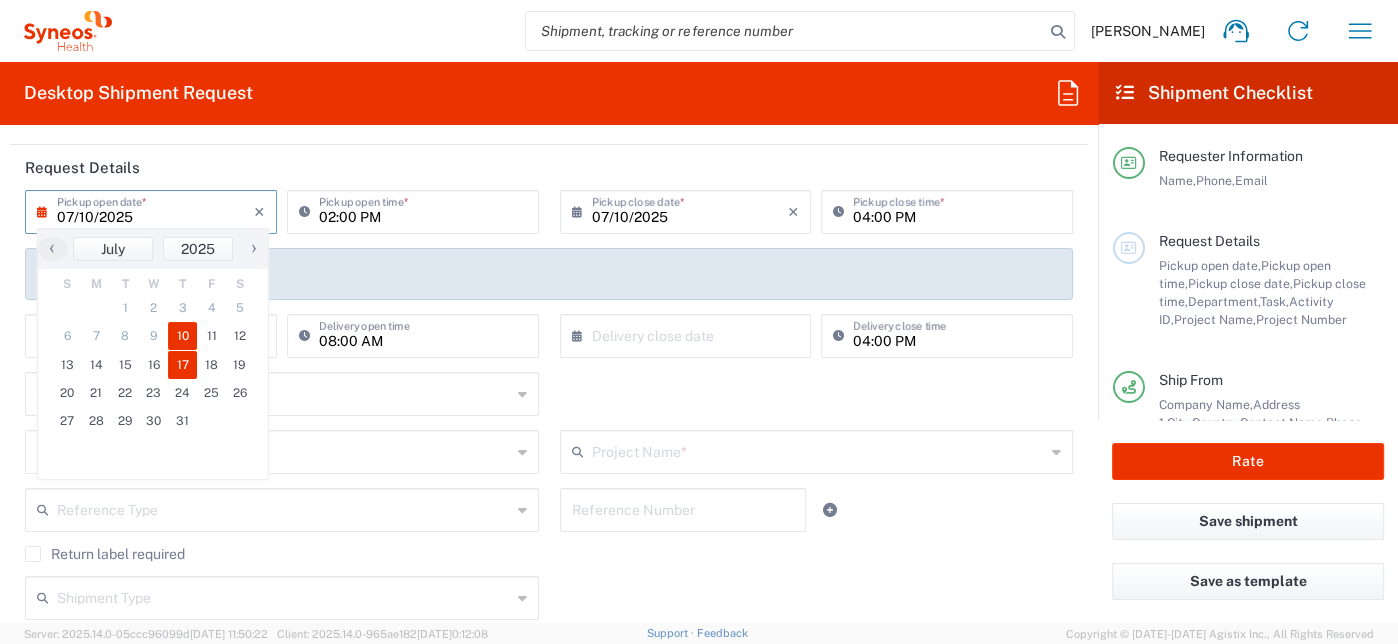 click on "17" 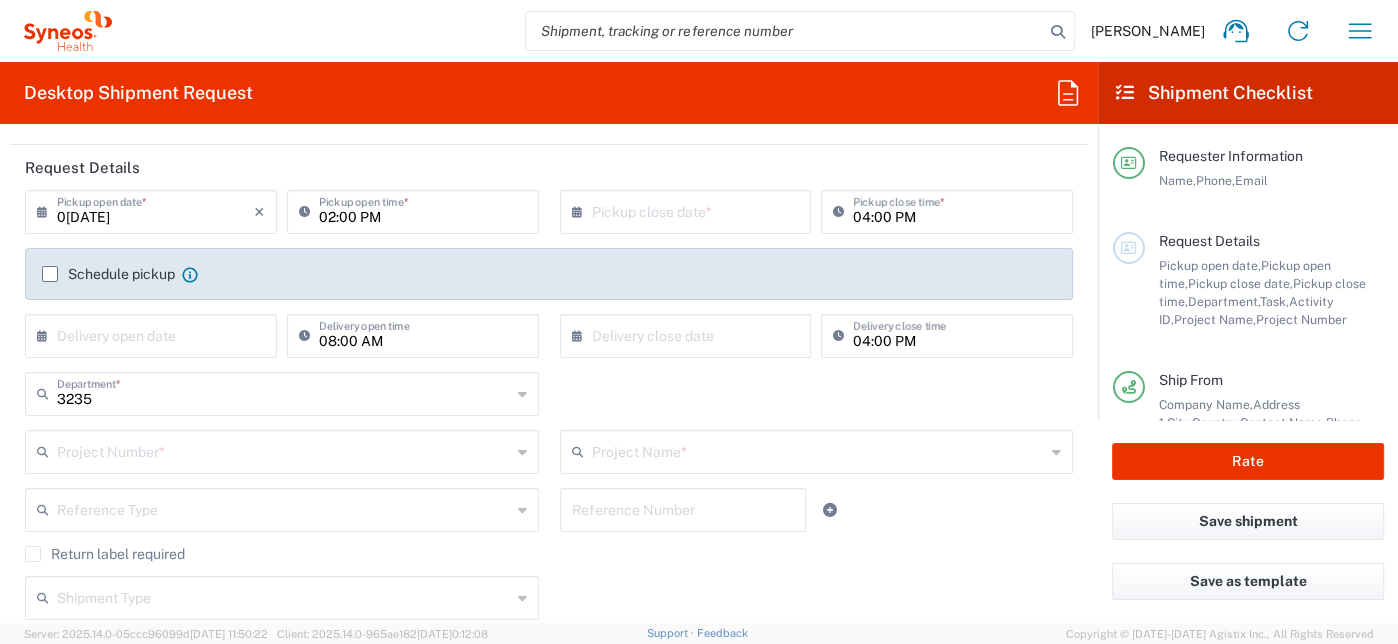 click on "02:00 PM" at bounding box center [423, 210] 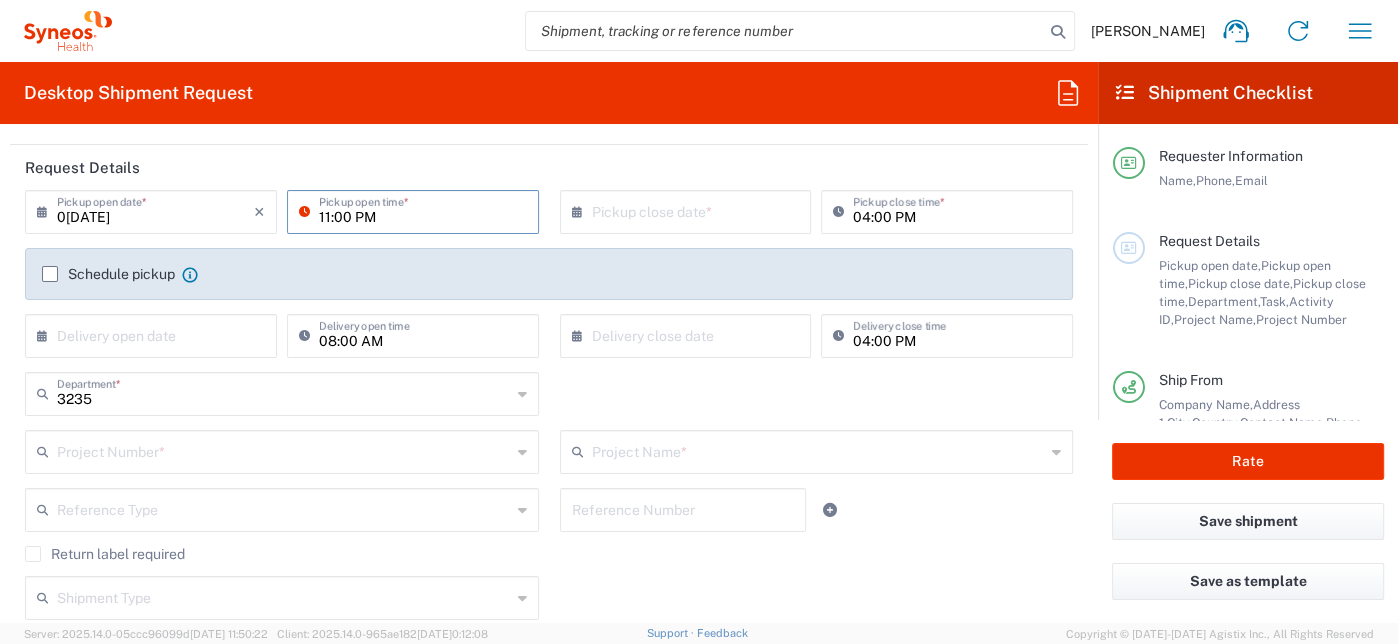 click on "11:00 PM" at bounding box center [423, 210] 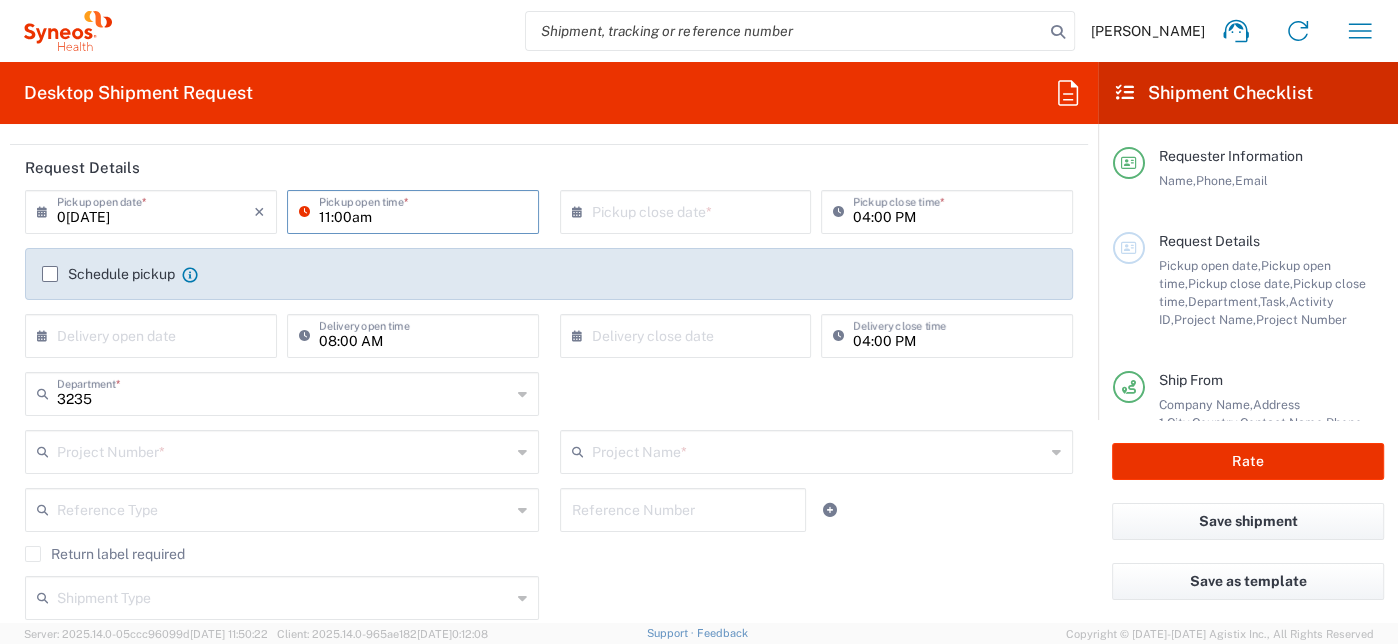 click on "11:00am" at bounding box center (423, 210) 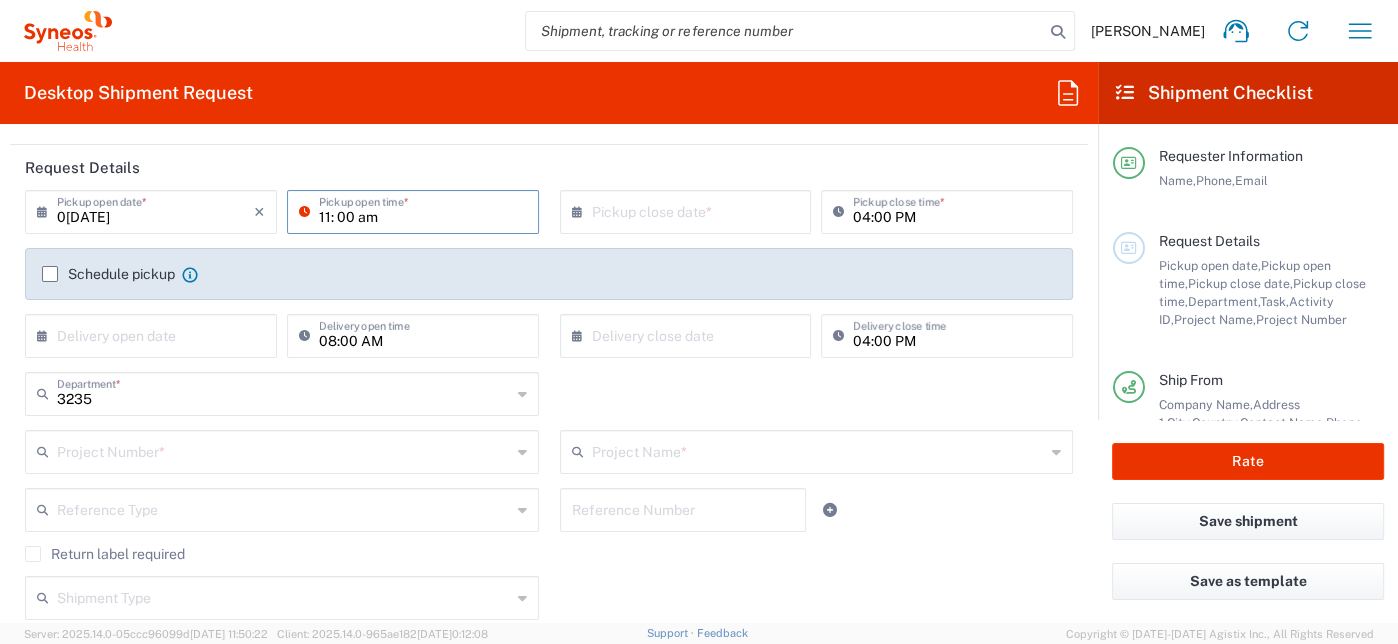 type on "11: 00 am" 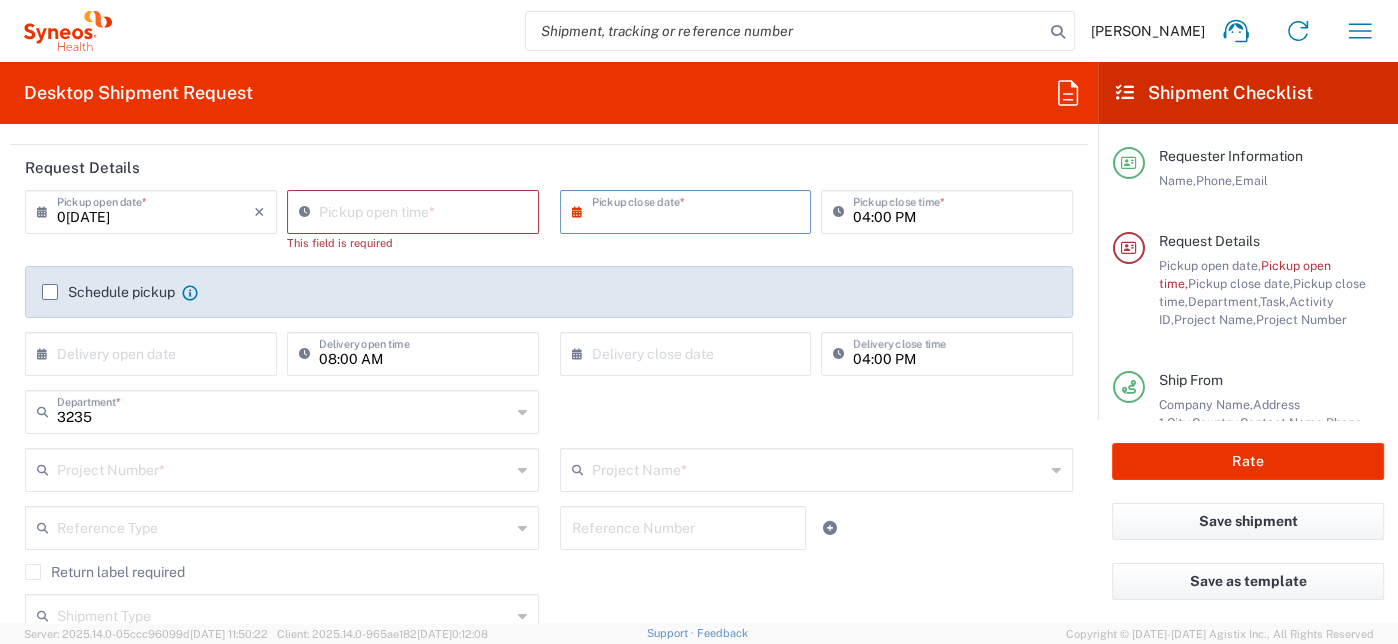 click at bounding box center [690, 210] 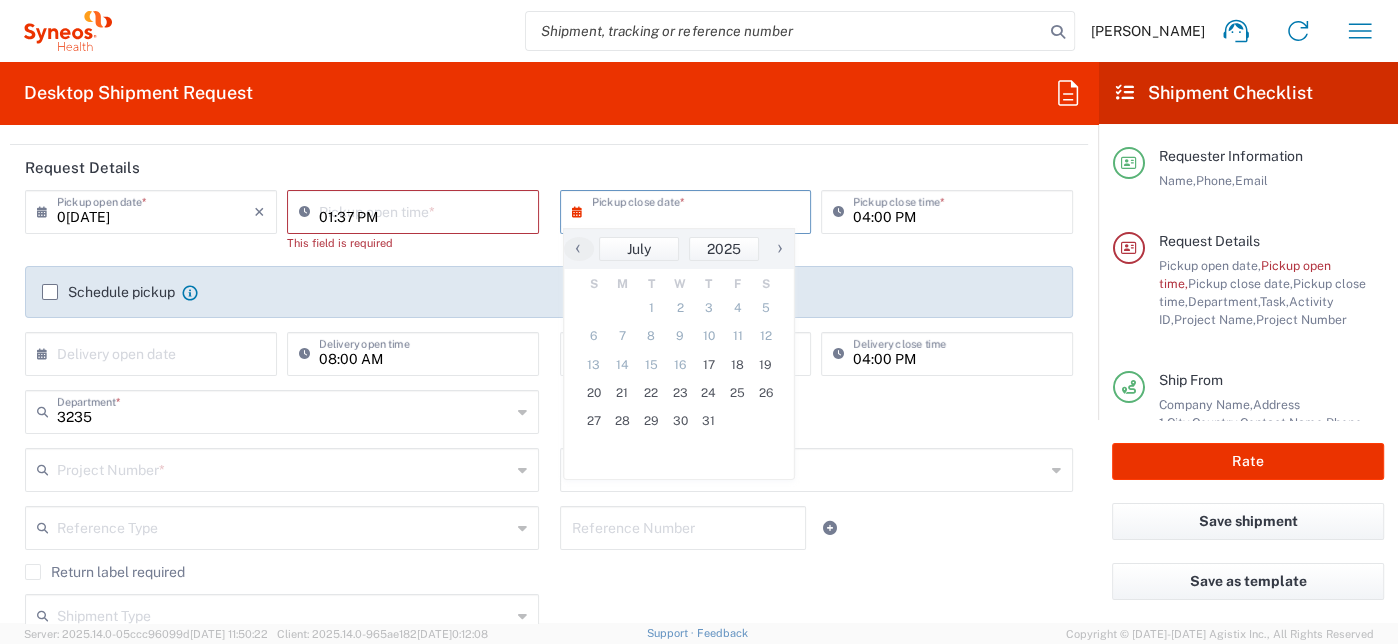 click on "01:37 PM" at bounding box center [423, 210] 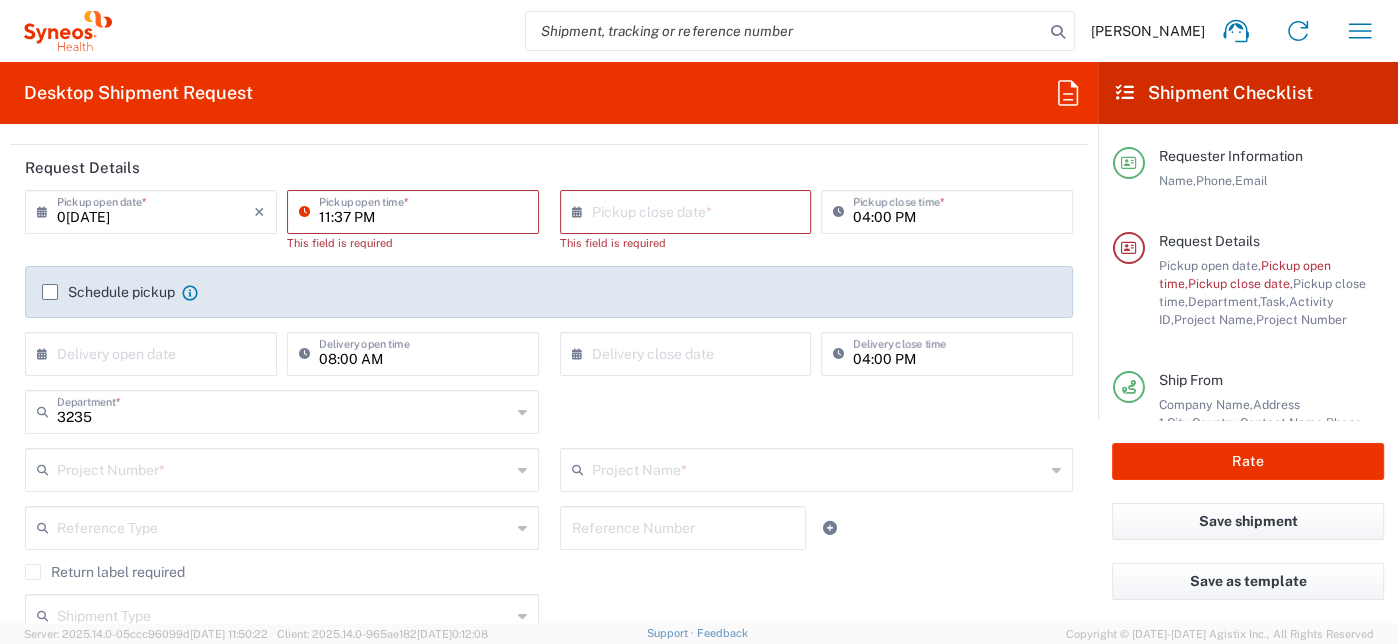 drag, startPoint x: 331, startPoint y: 215, endPoint x: 343, endPoint y: 215, distance: 12 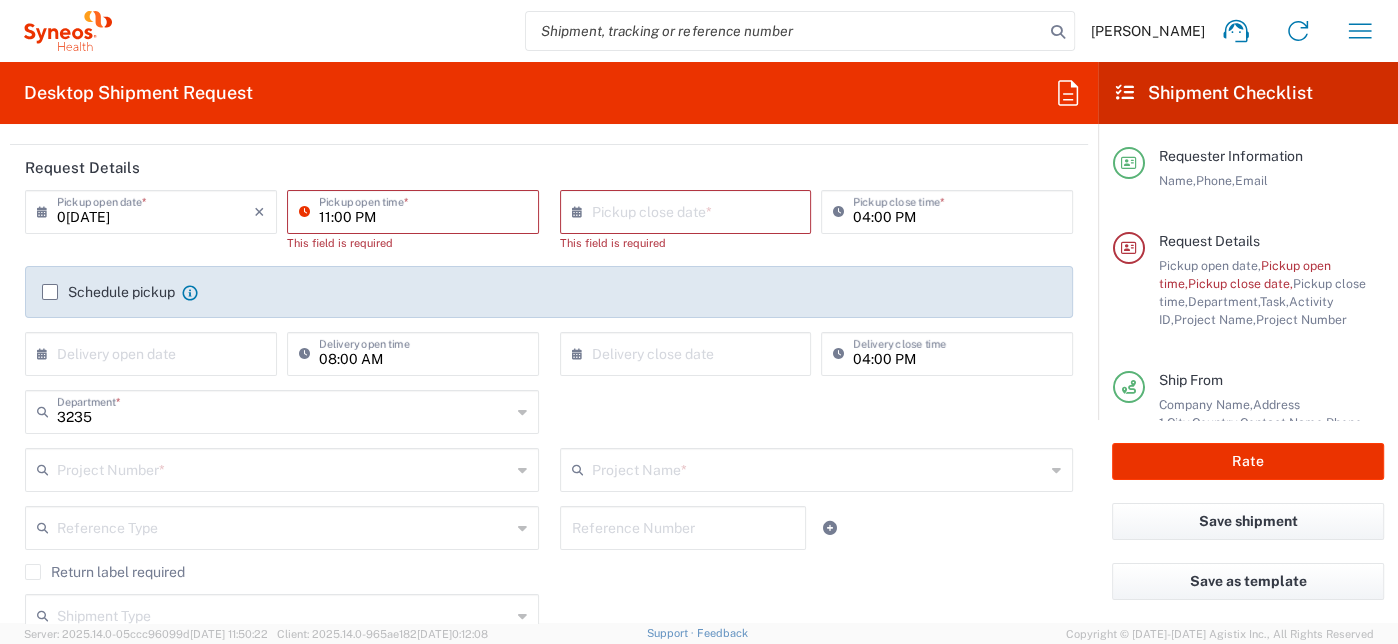 type on "11:00 PM" 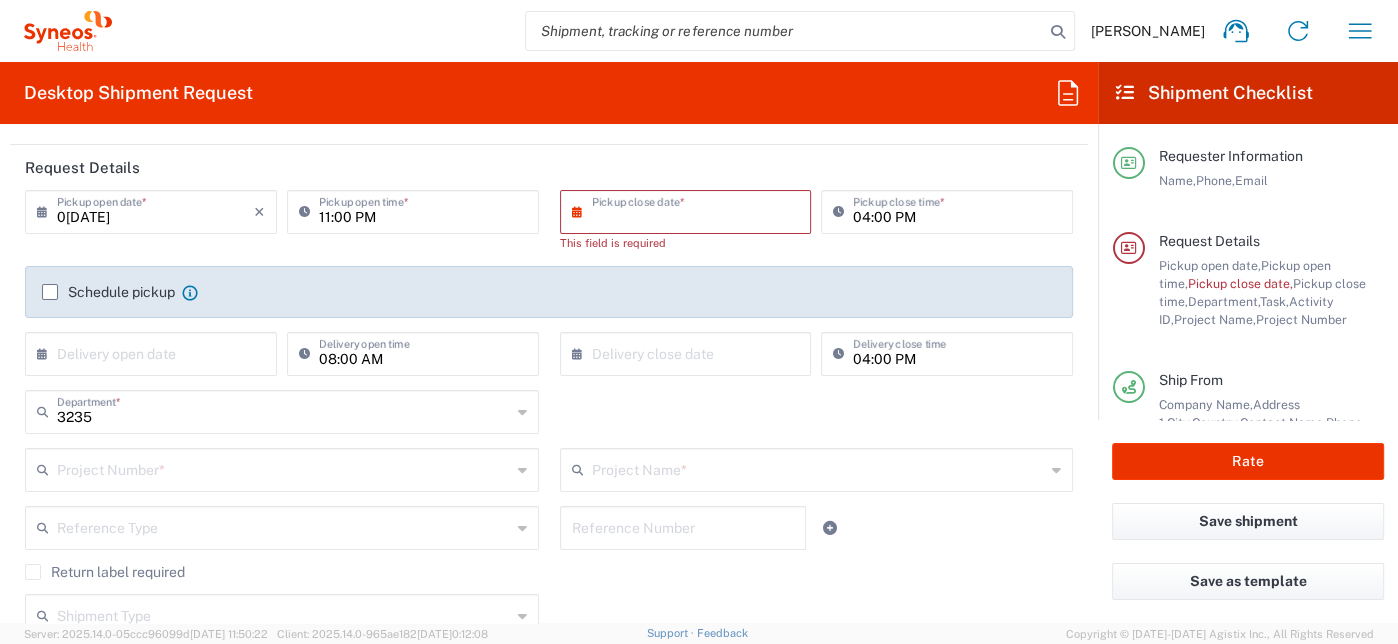 drag, startPoint x: 614, startPoint y: 208, endPoint x: 640, endPoint y: 236, distance: 38.209946 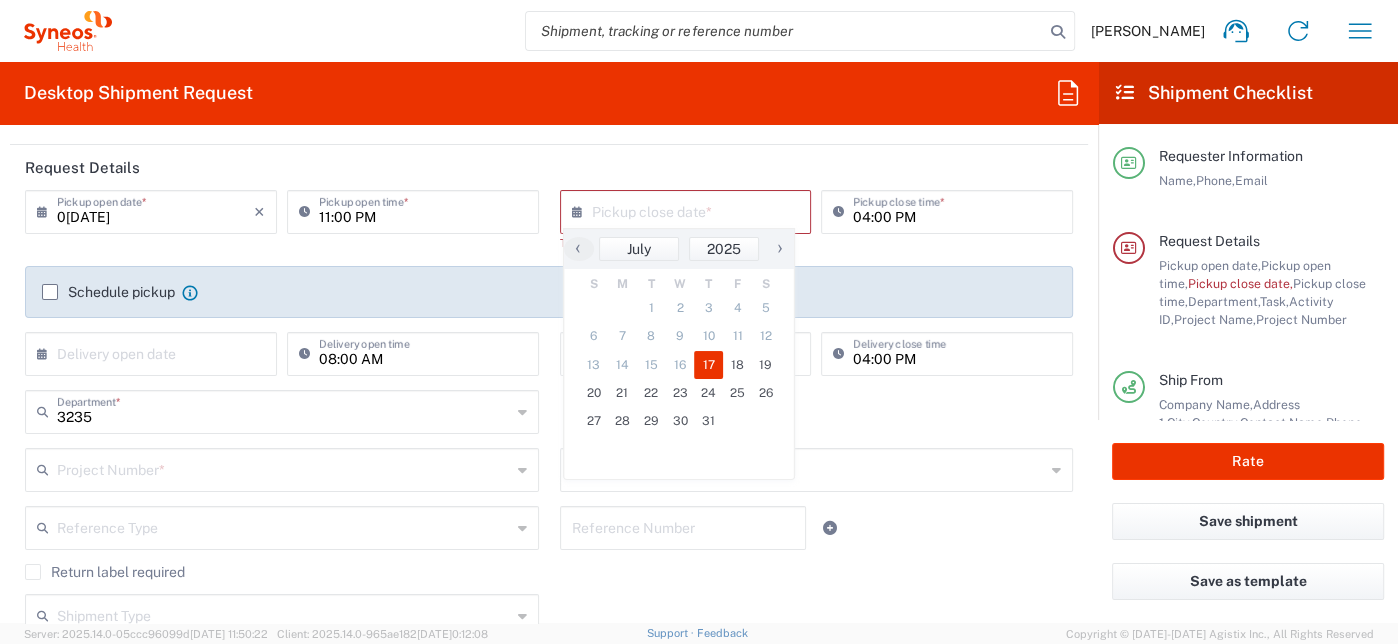 click on "17" 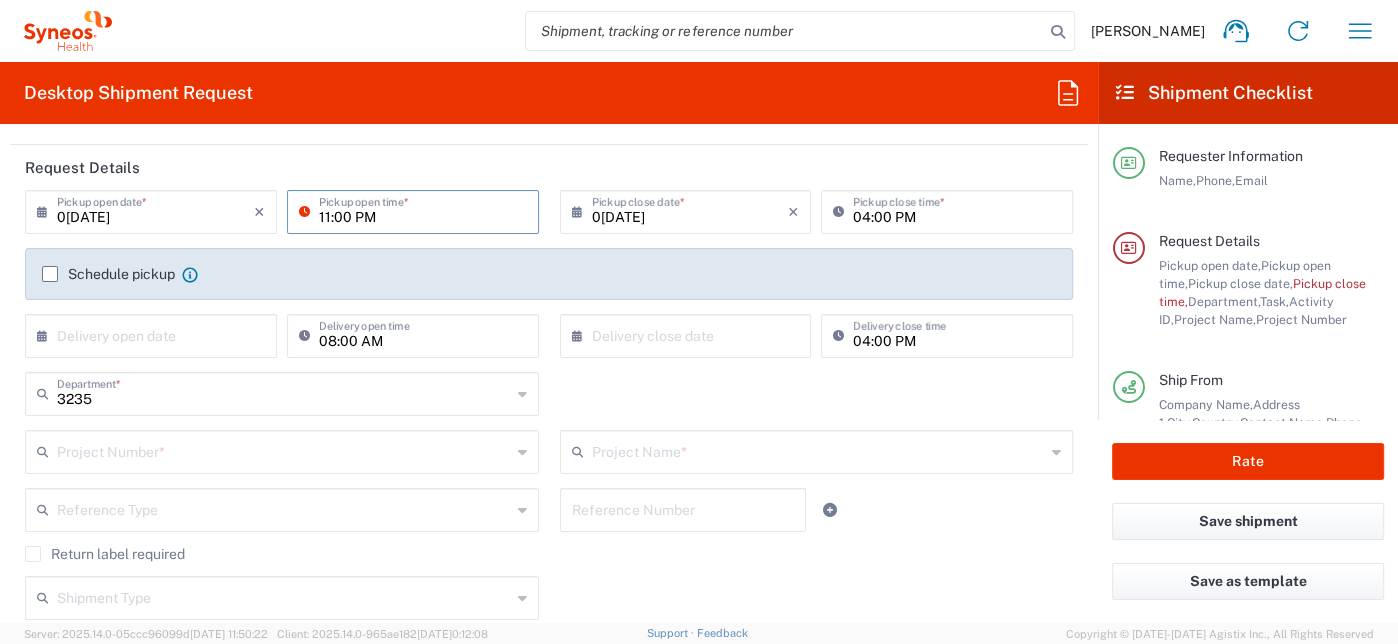 click on "11:00 PM" at bounding box center [423, 210] 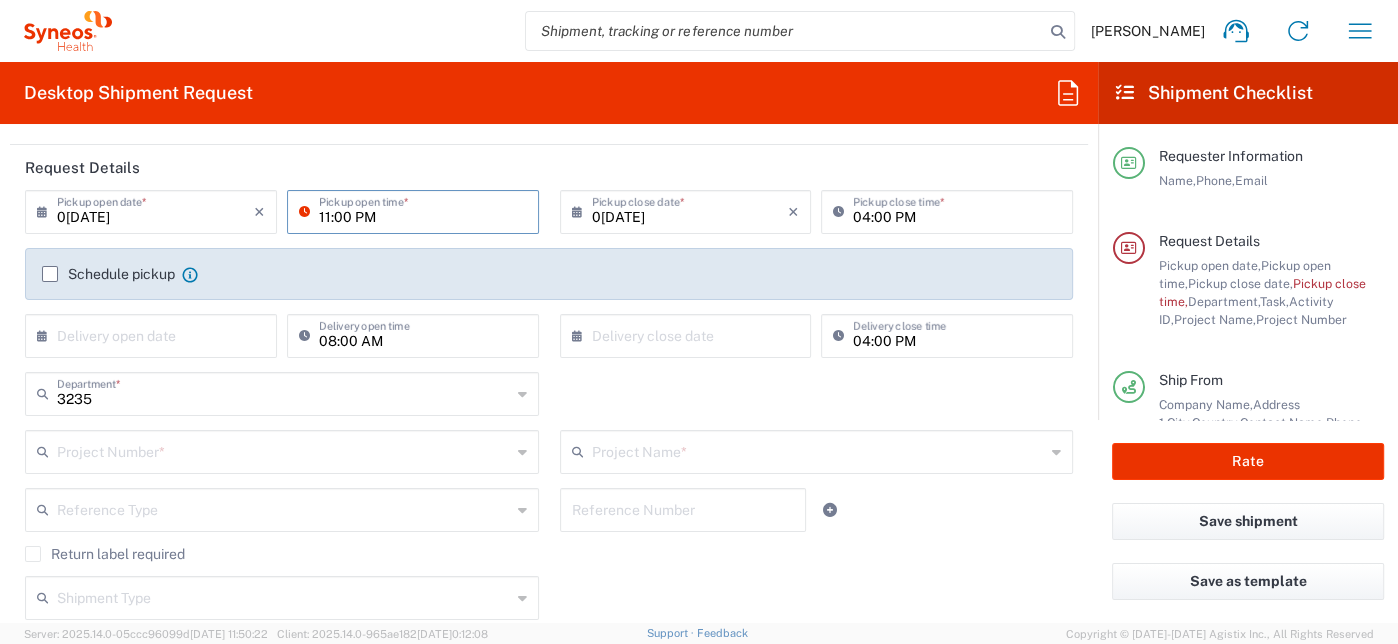 click on "11:00 PM" at bounding box center (423, 210) 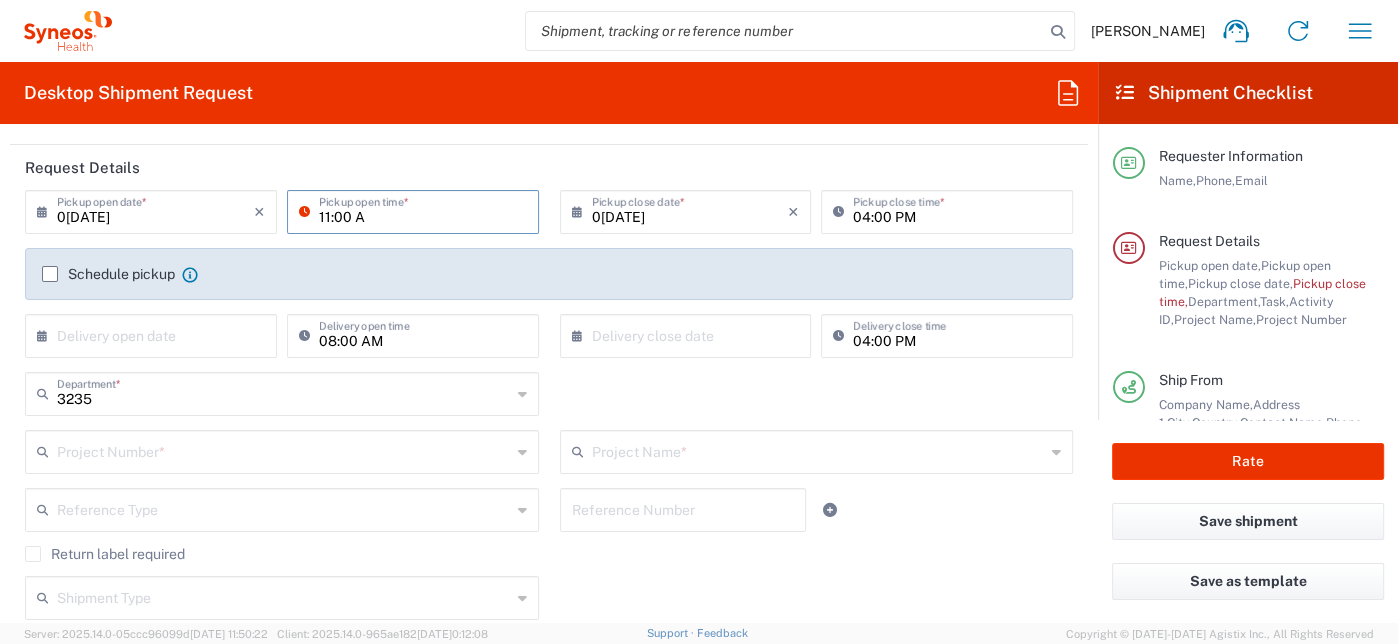 type on "11:00 AM" 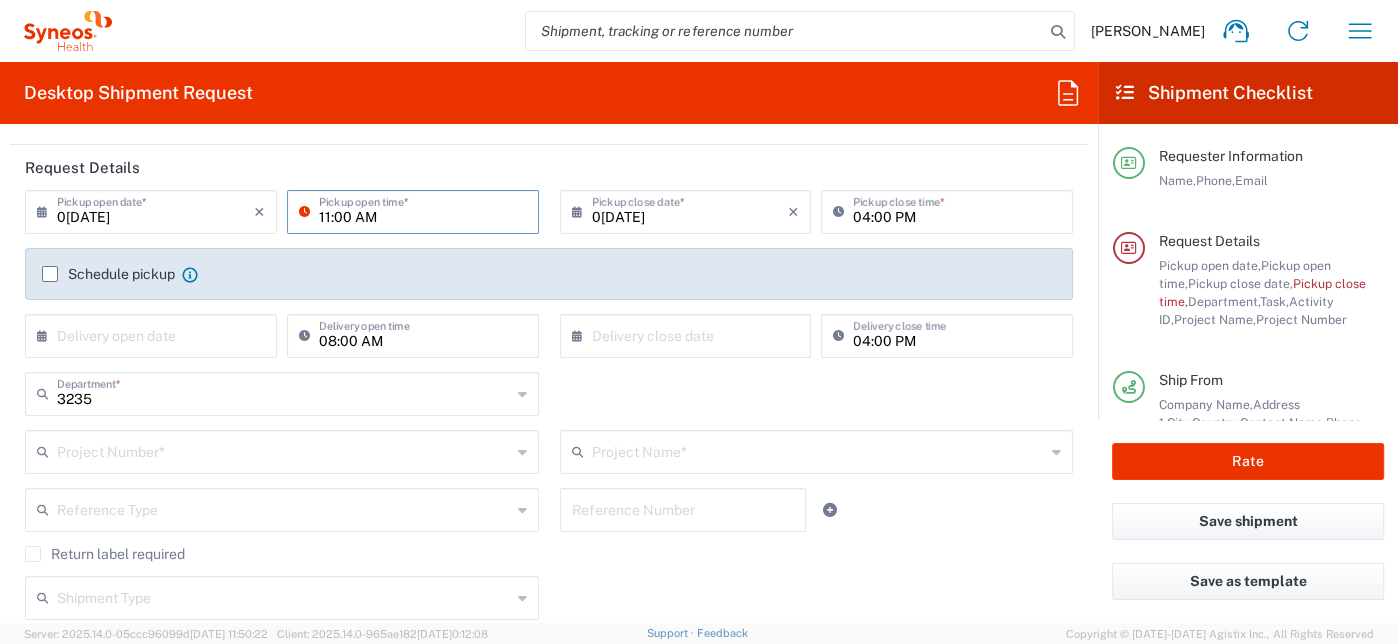type on "7065042" 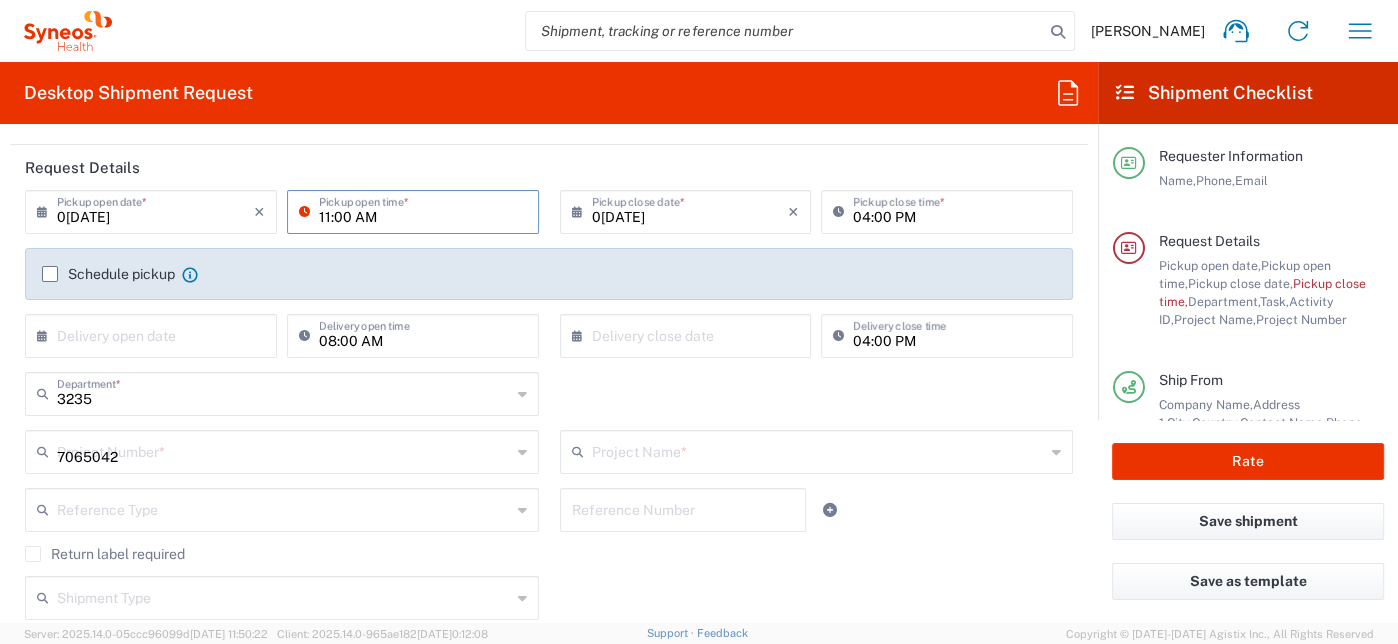 type on "7065042  Qilu Pharmaceutica" 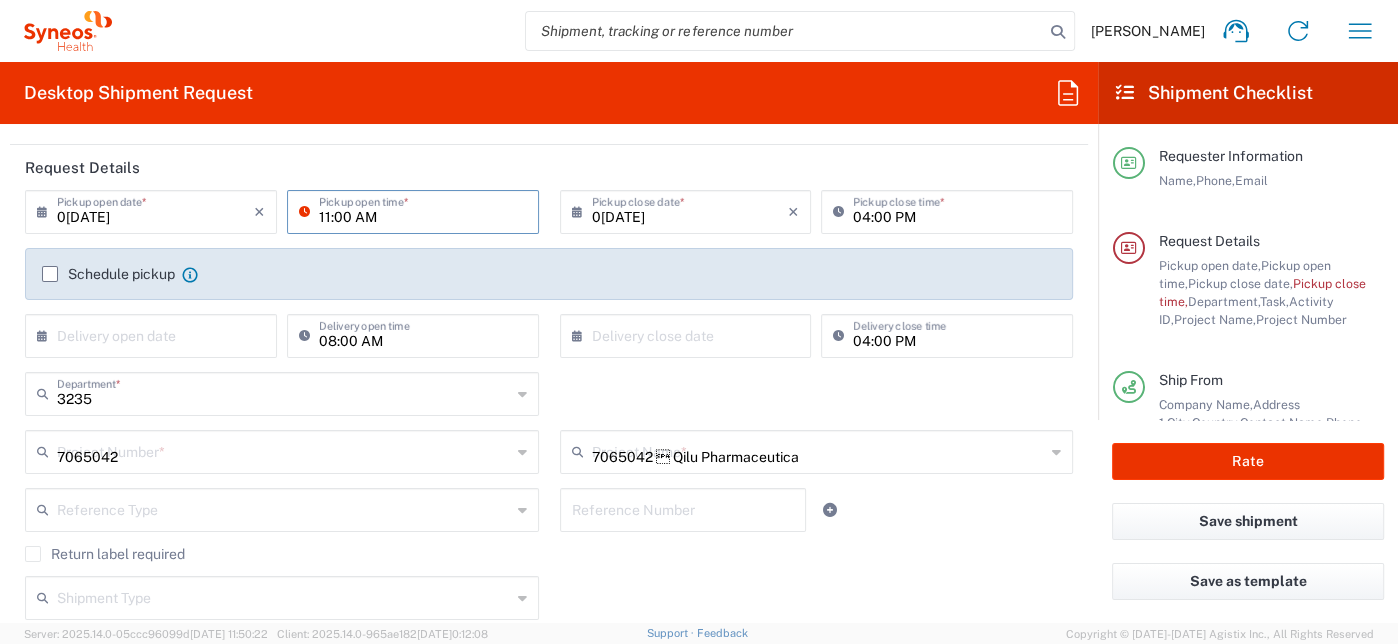 type on "[PERSON_NAME]" 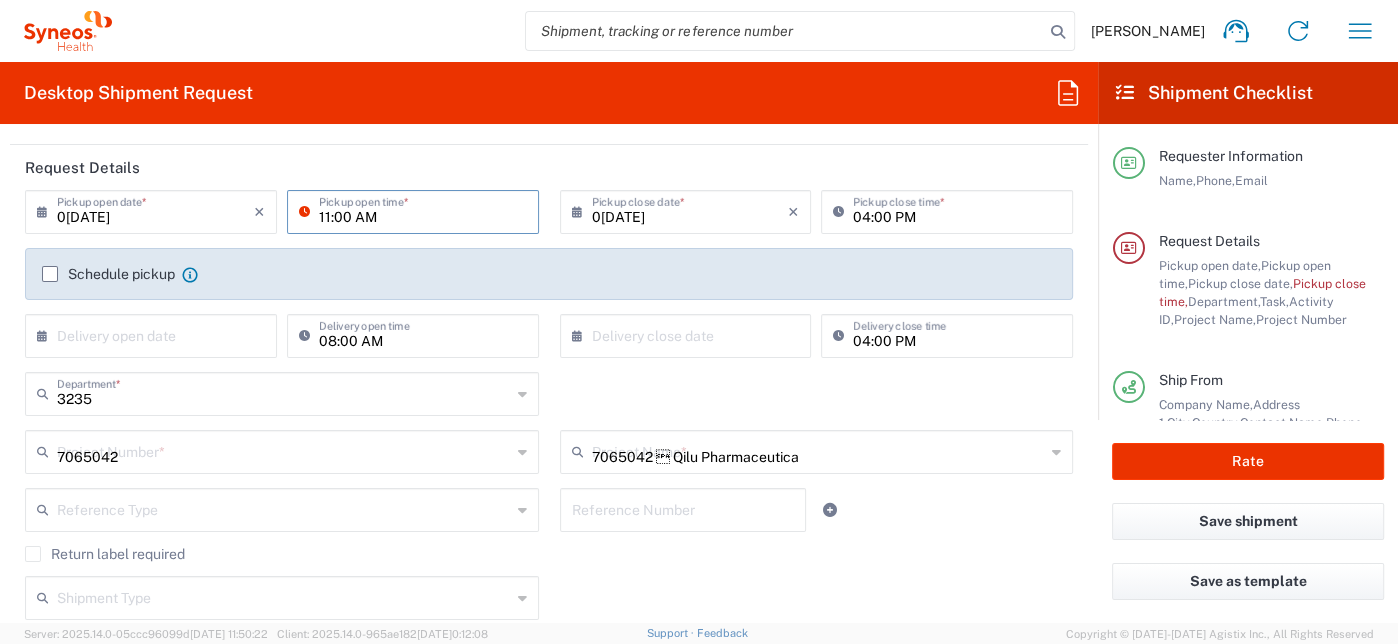 click on "3235  Department  * 3235 3000 3100 3109 3110 3111 3112 3125 3130 3135 3136 3150 3155 3165 3171 3172 3190 3191 3192 3193 3194 3200 3201 3202 3210 3211 Dept 3212 3213 3214 3215 3216 3218 3220 3221 3222 3223 3225 3226 3227 3228 3229 3230 3231 3232 3233 3234 3236 3237 3238 3240 3241" 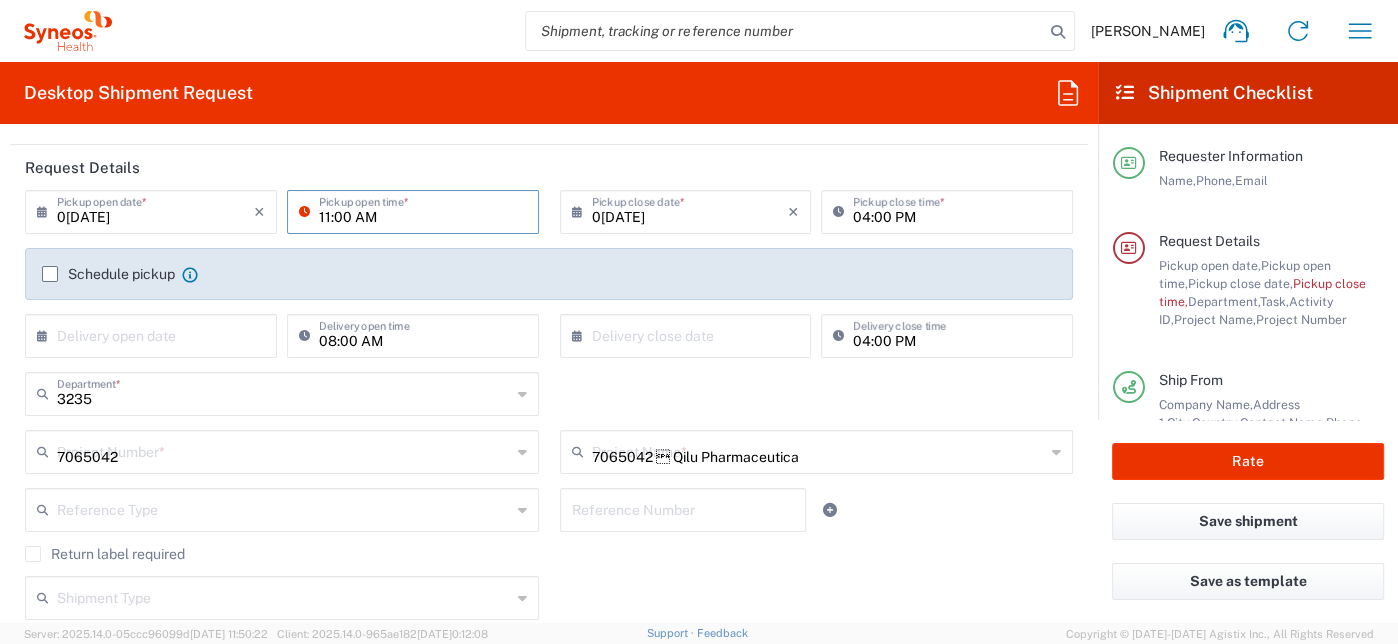 type 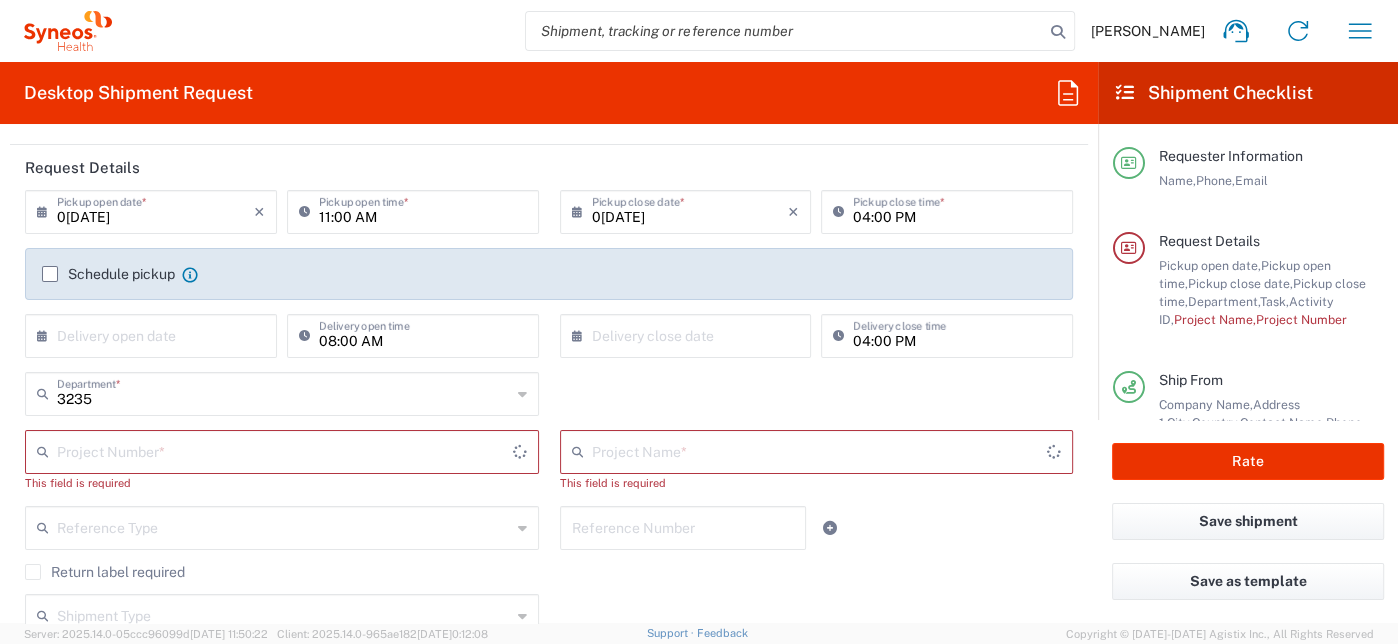 scroll, scrollTop: 666, scrollLeft: 0, axis: vertical 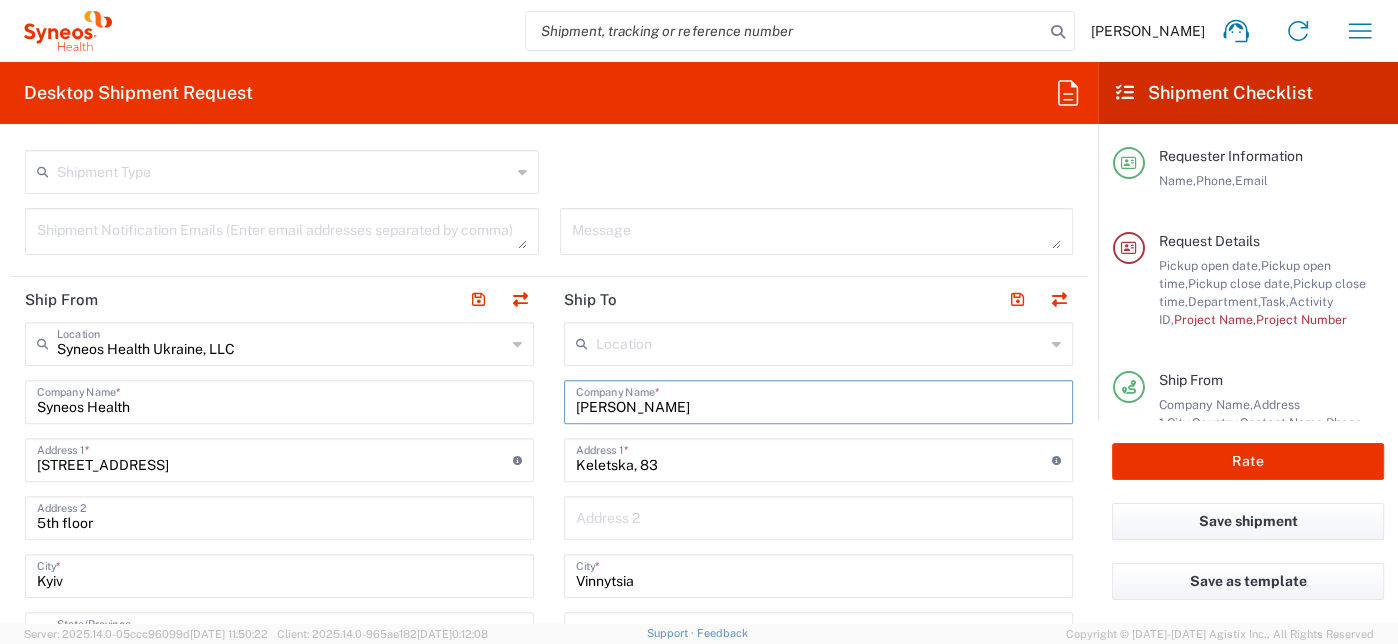 click on "[PERSON_NAME]" at bounding box center (818, 400) 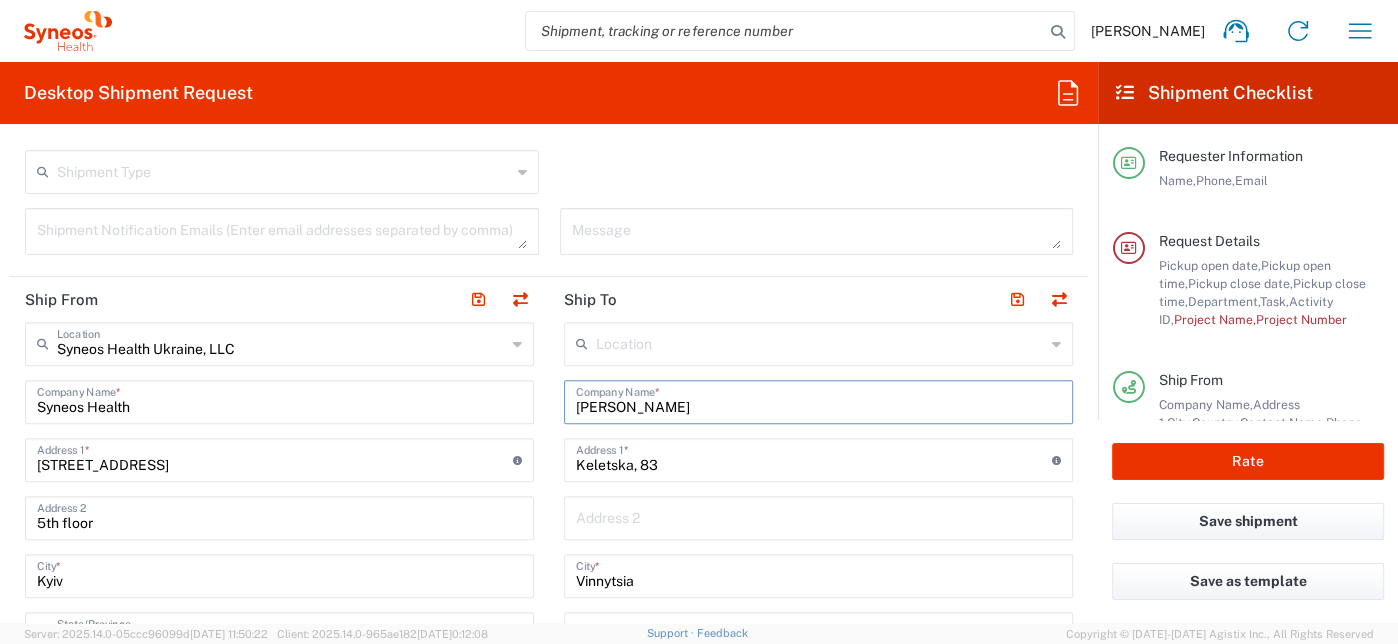 drag, startPoint x: 568, startPoint y: 403, endPoint x: 767, endPoint y: 406, distance: 199.02261 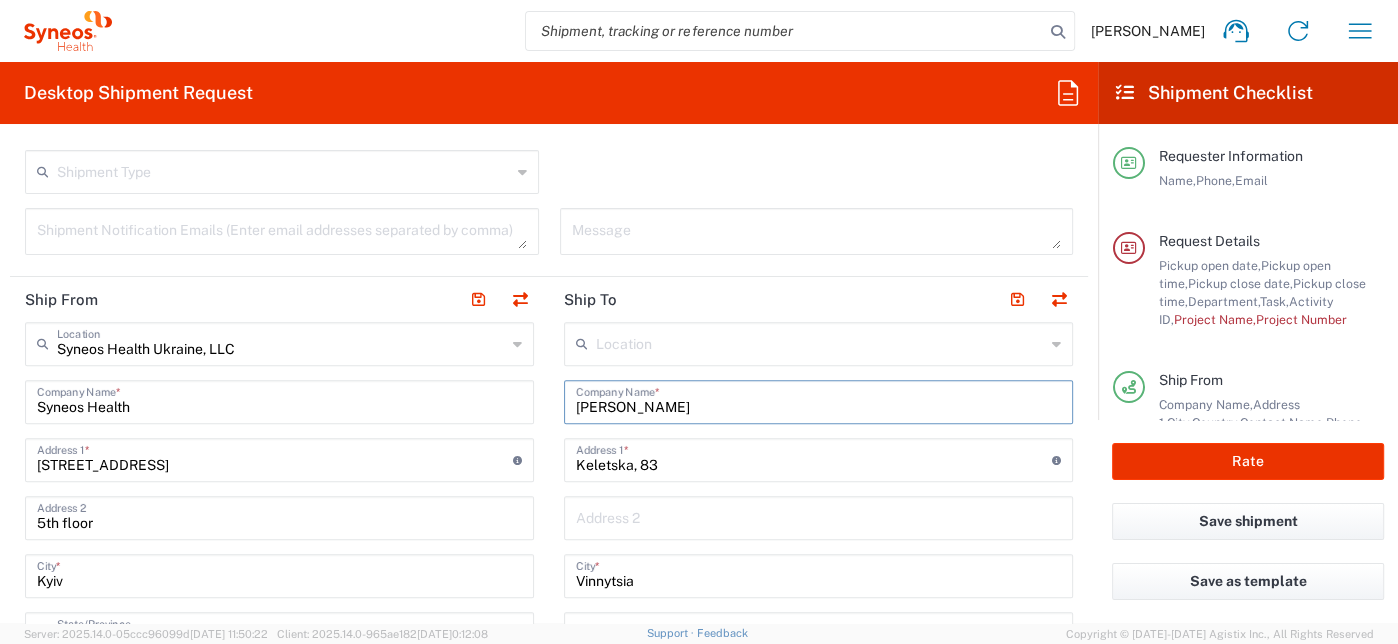 type on "s" 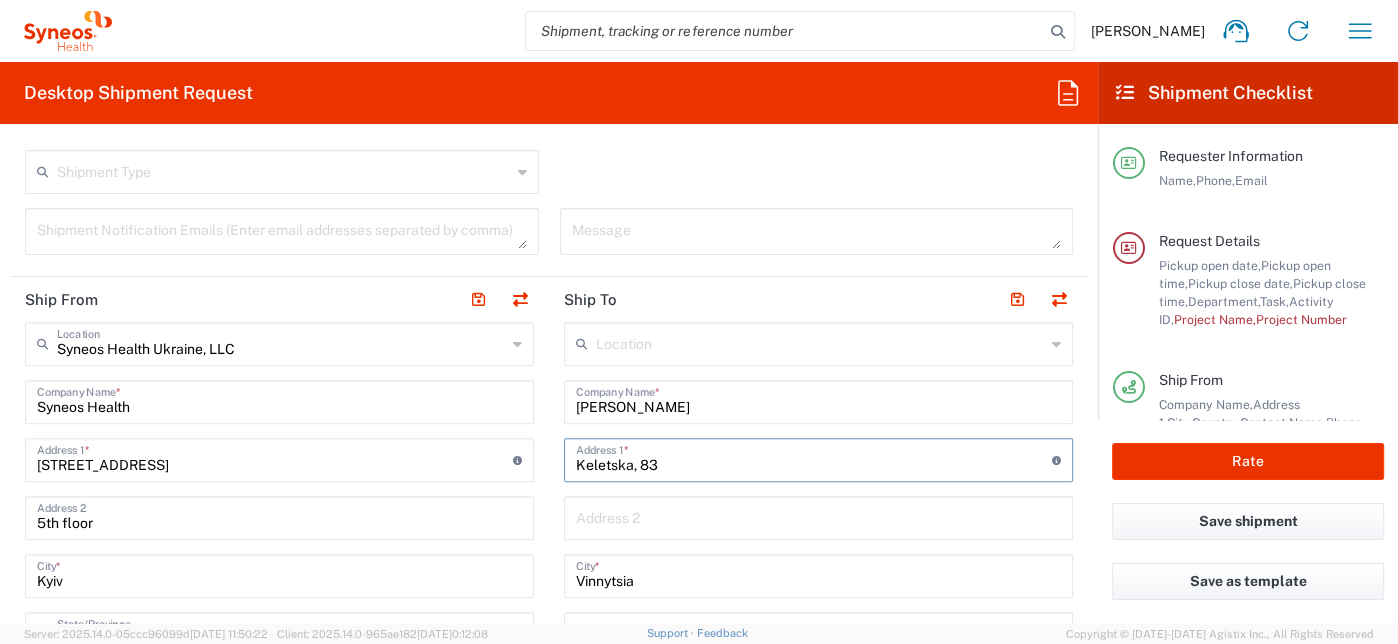 drag, startPoint x: 568, startPoint y: 456, endPoint x: 675, endPoint y: 456, distance: 107 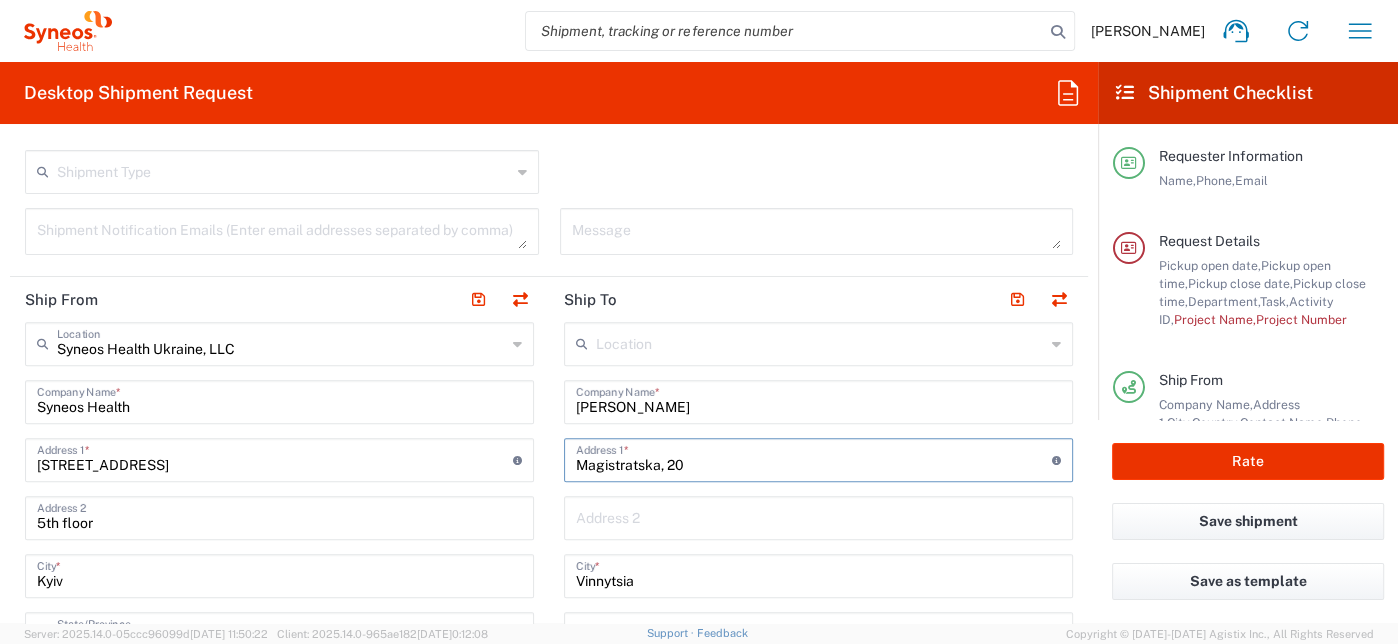 type on "Magistratska, 20" 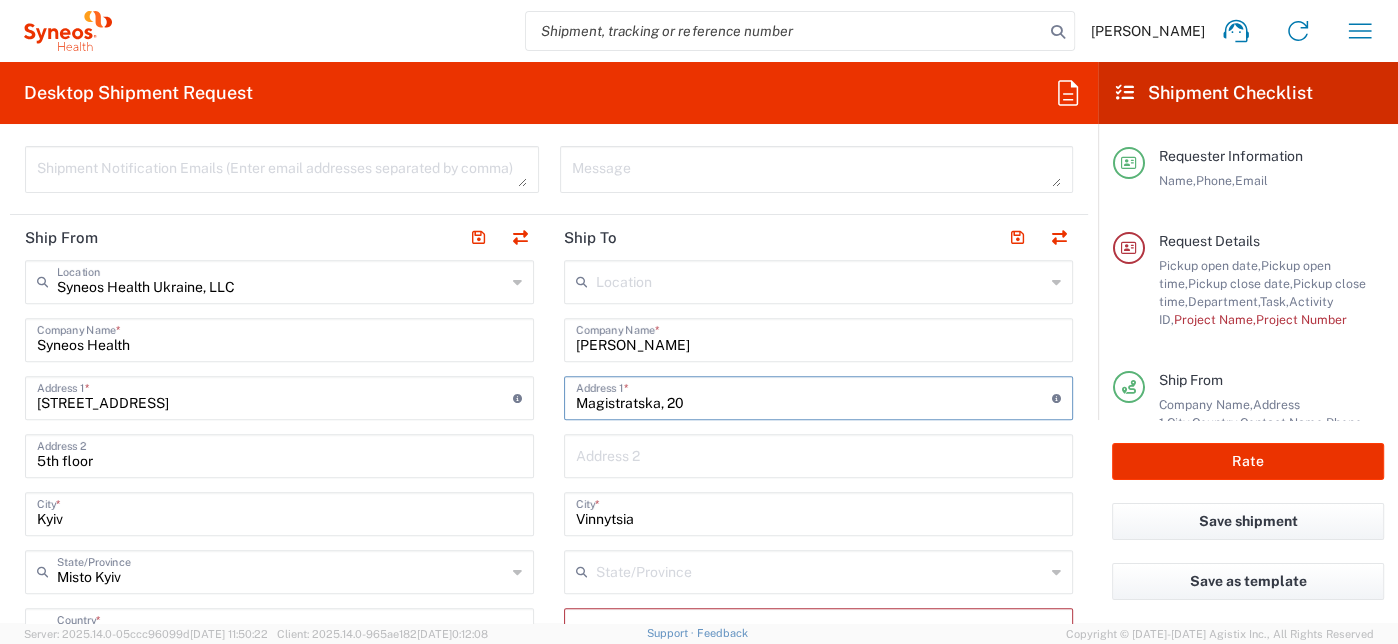 scroll, scrollTop: 777, scrollLeft: 0, axis: vertical 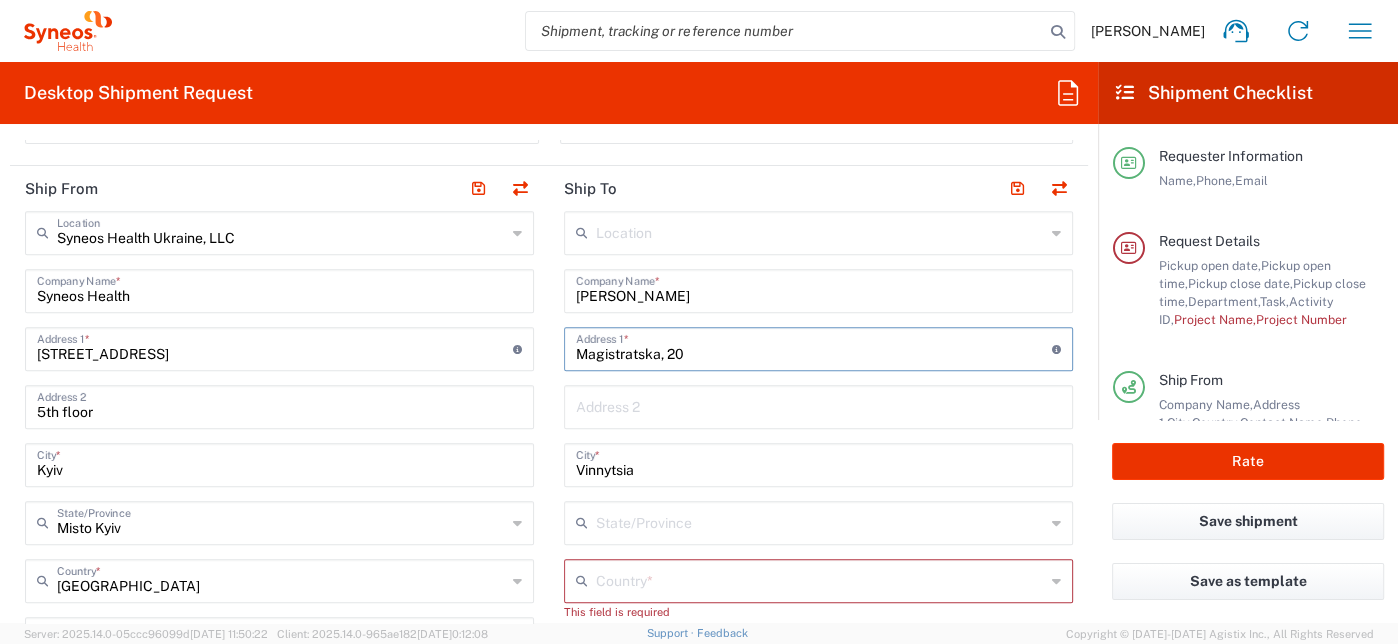click at bounding box center (820, 579) 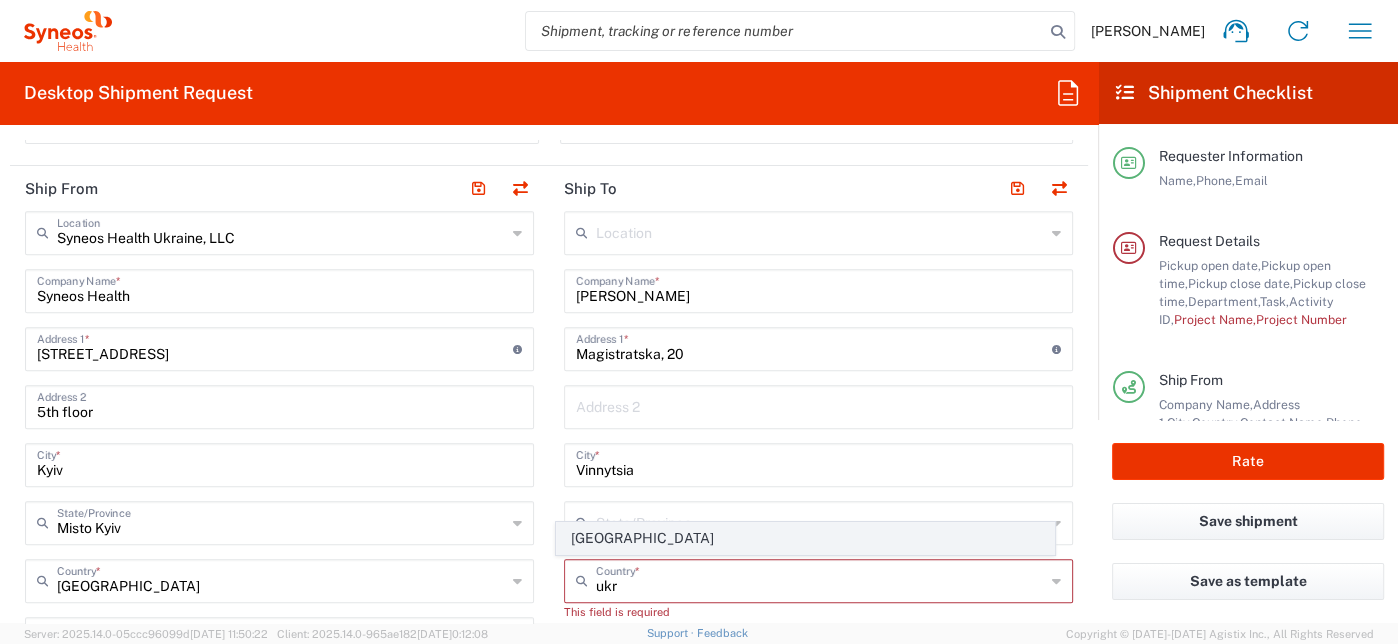 click on "[GEOGRAPHIC_DATA]" 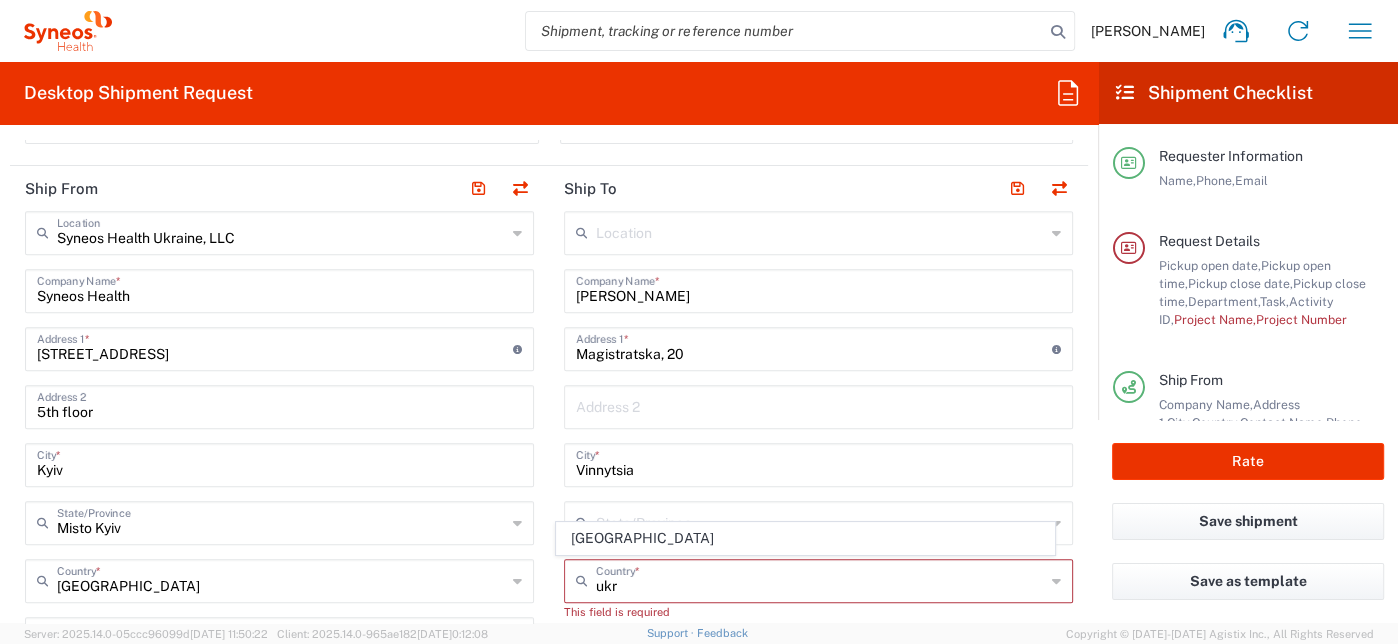 type on "[GEOGRAPHIC_DATA]" 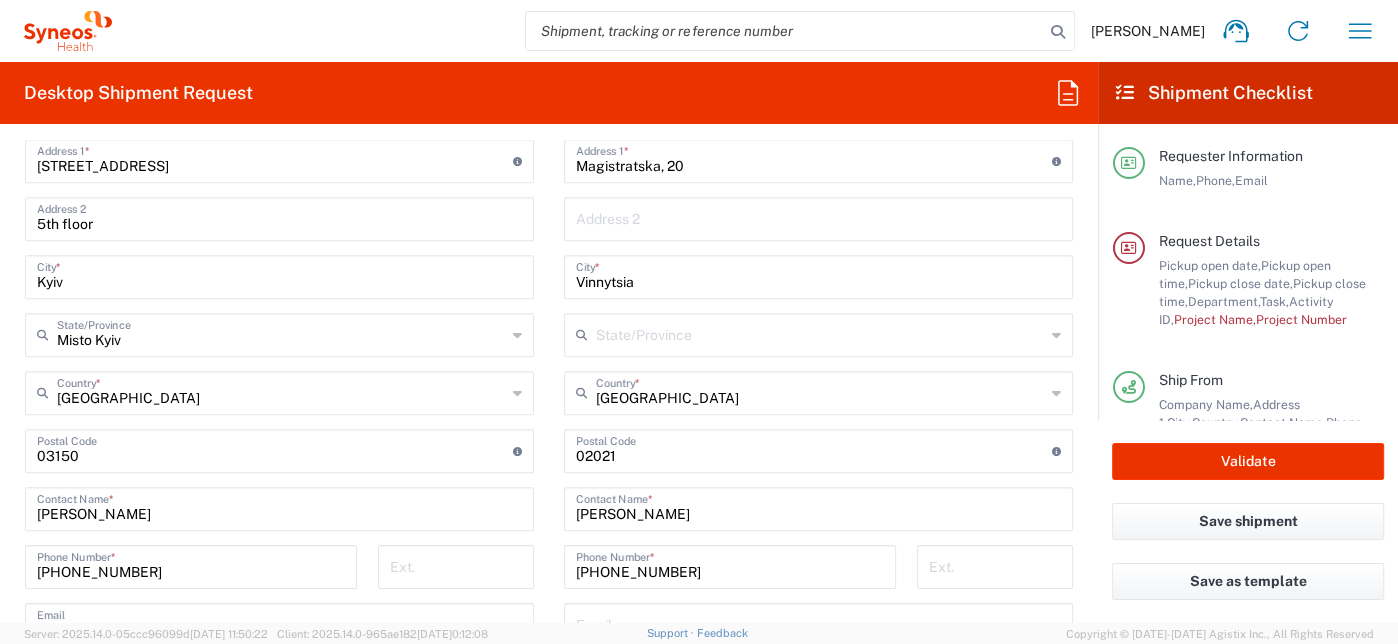 scroll, scrollTop: 1000, scrollLeft: 0, axis: vertical 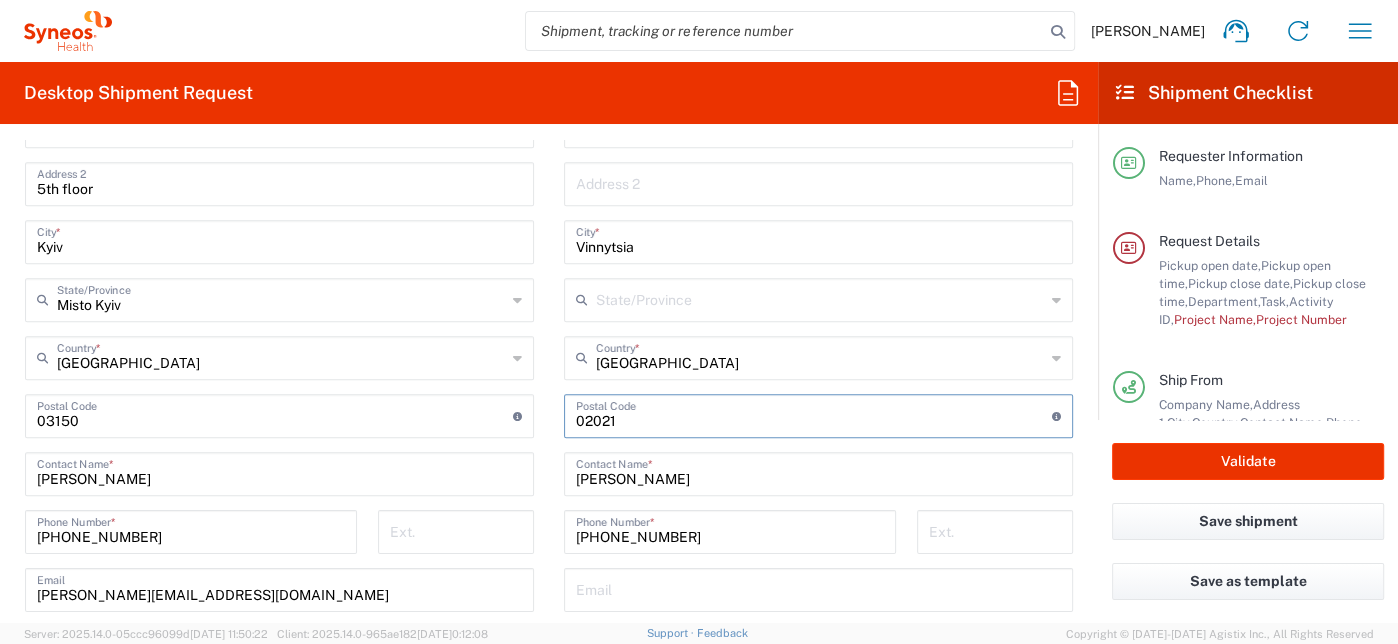 click at bounding box center [814, 414] 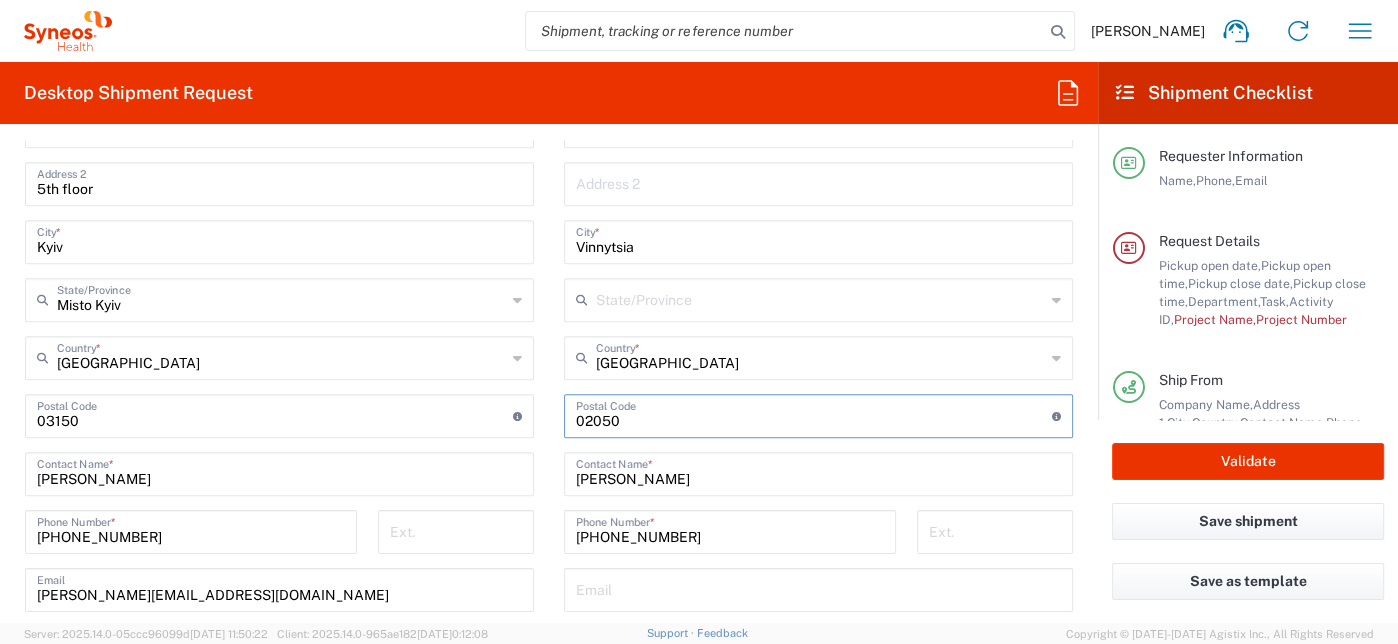 type on "02050" 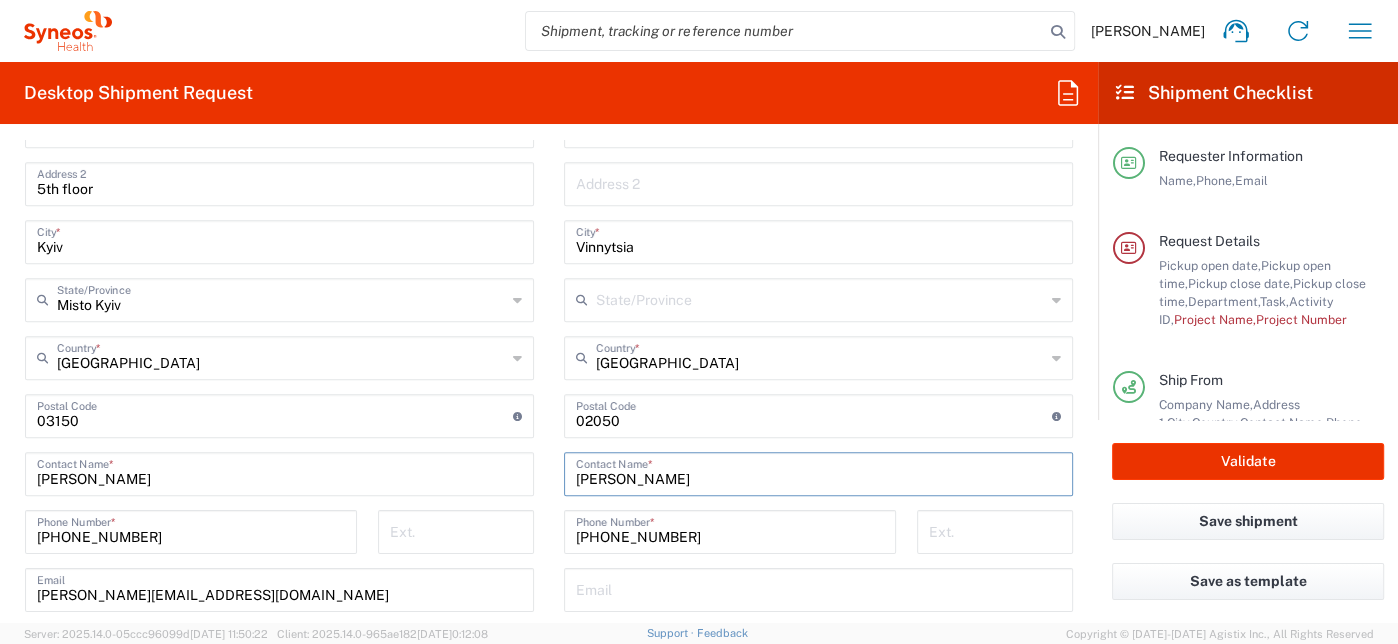 drag, startPoint x: 719, startPoint y: 475, endPoint x: 558, endPoint y: 475, distance: 161 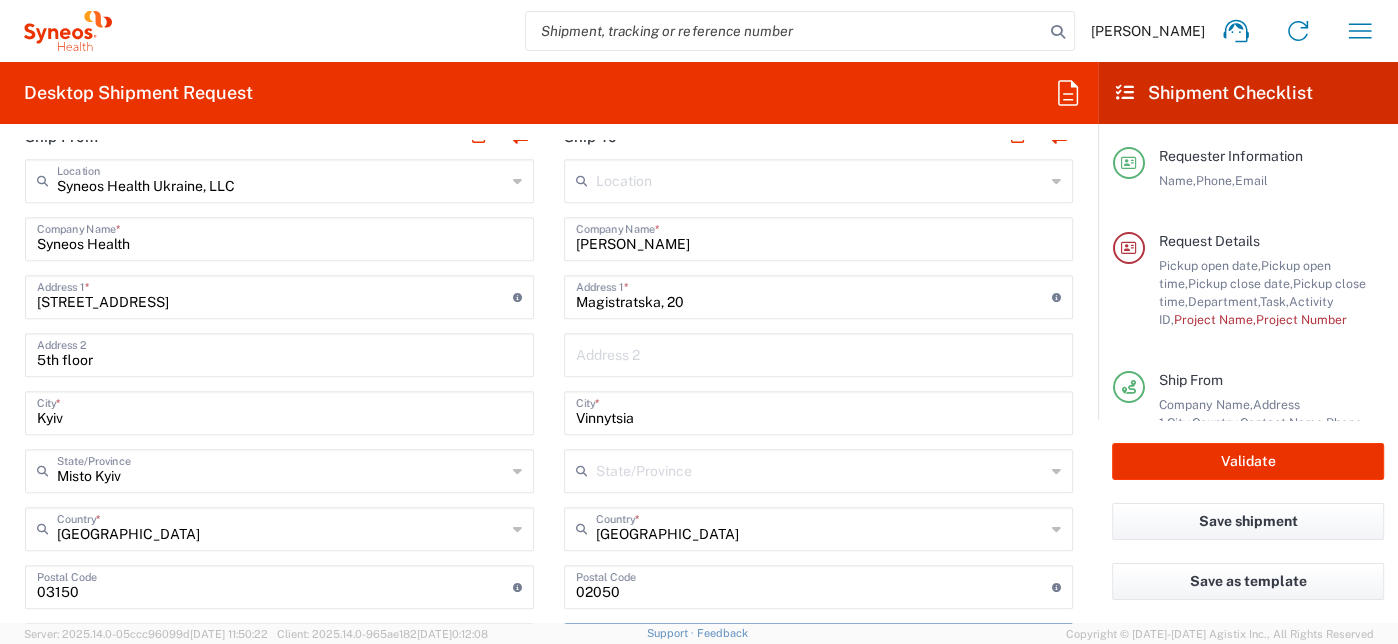 scroll, scrollTop: 888, scrollLeft: 0, axis: vertical 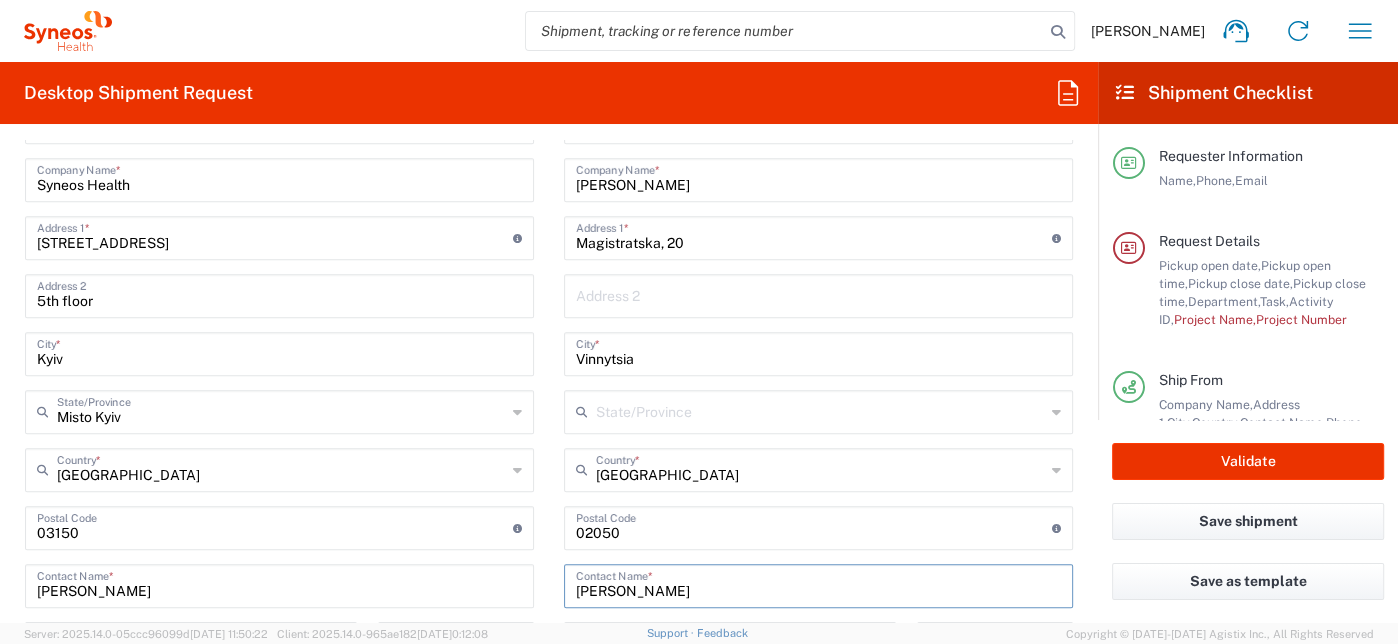 type on "[PERSON_NAME]" 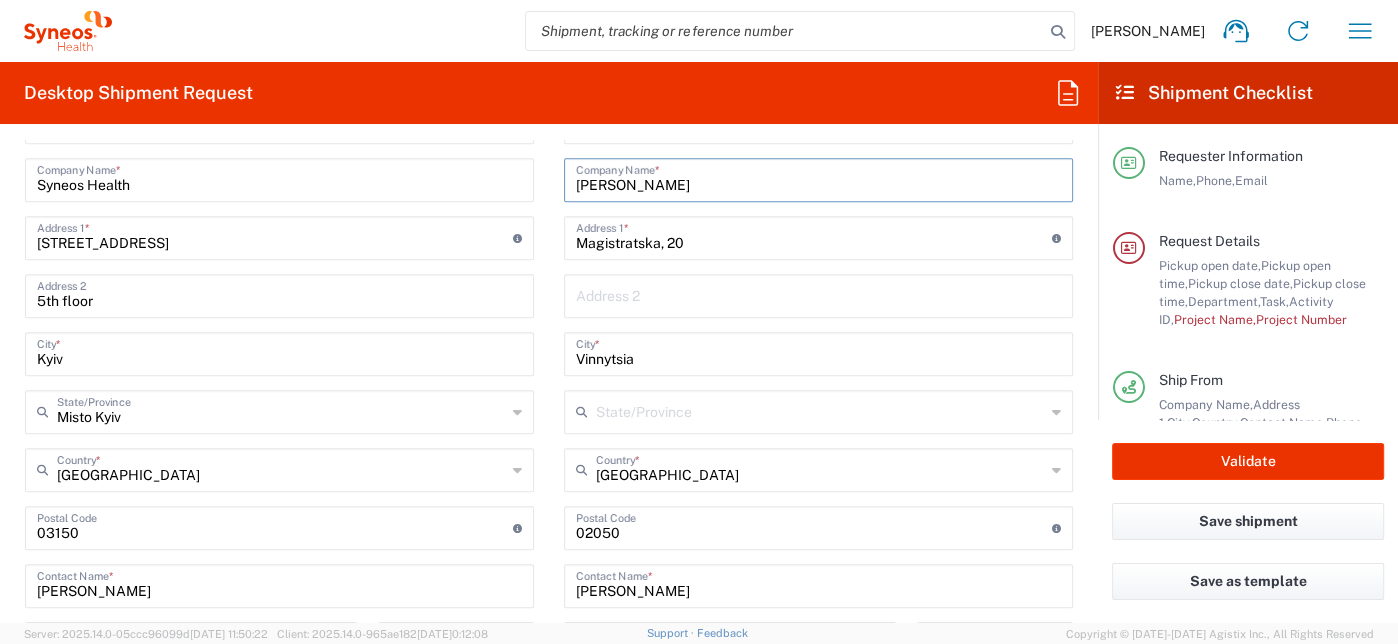 click on "[PERSON_NAME]" at bounding box center (818, 178) 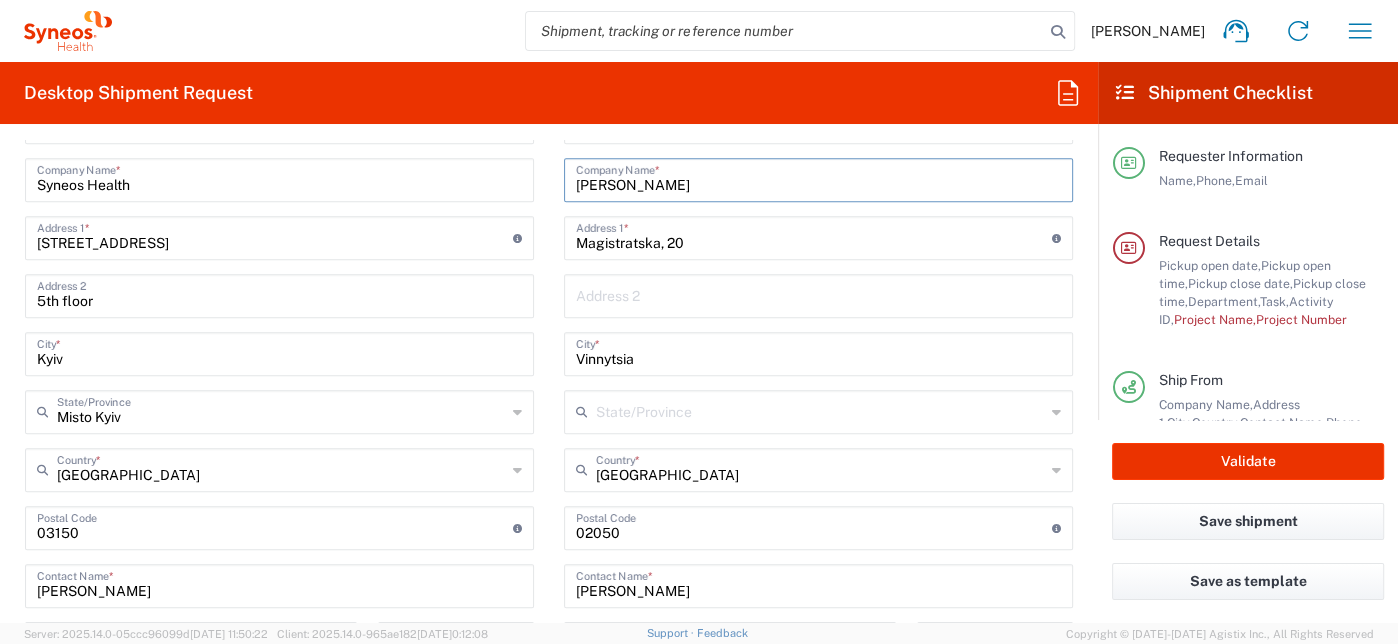 click on "[PERSON_NAME]" at bounding box center (818, 178) 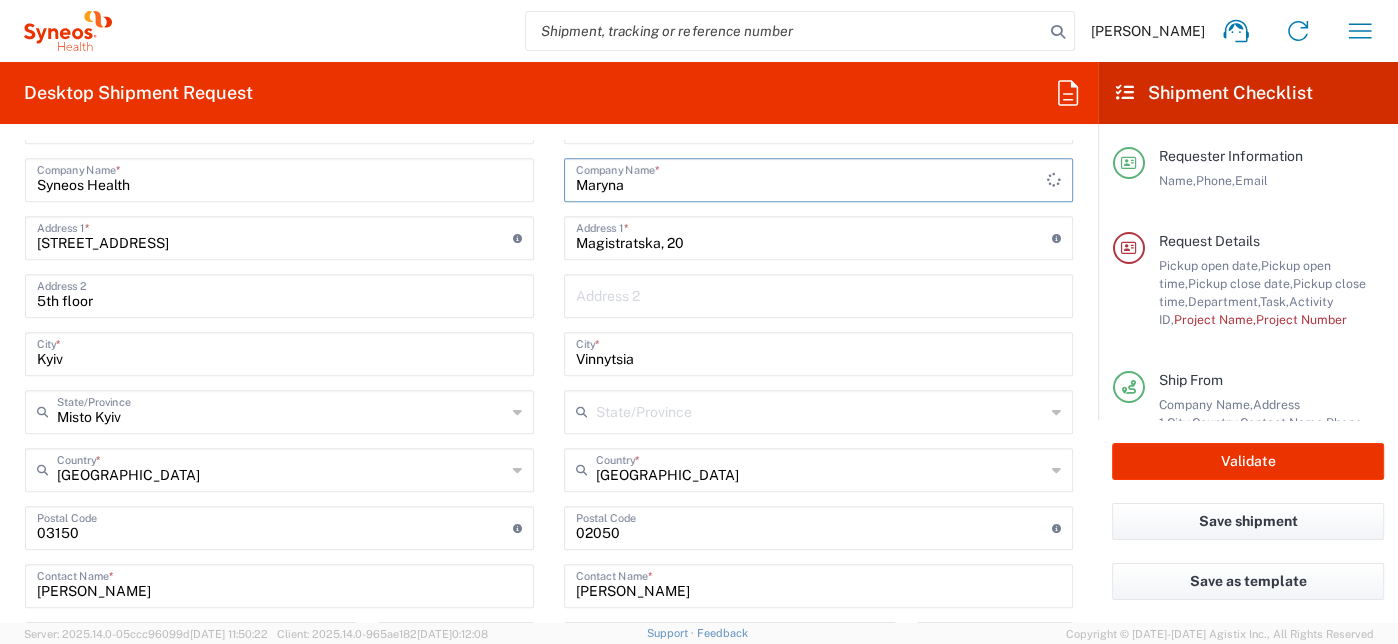 click on "Maryna" at bounding box center [811, 178] 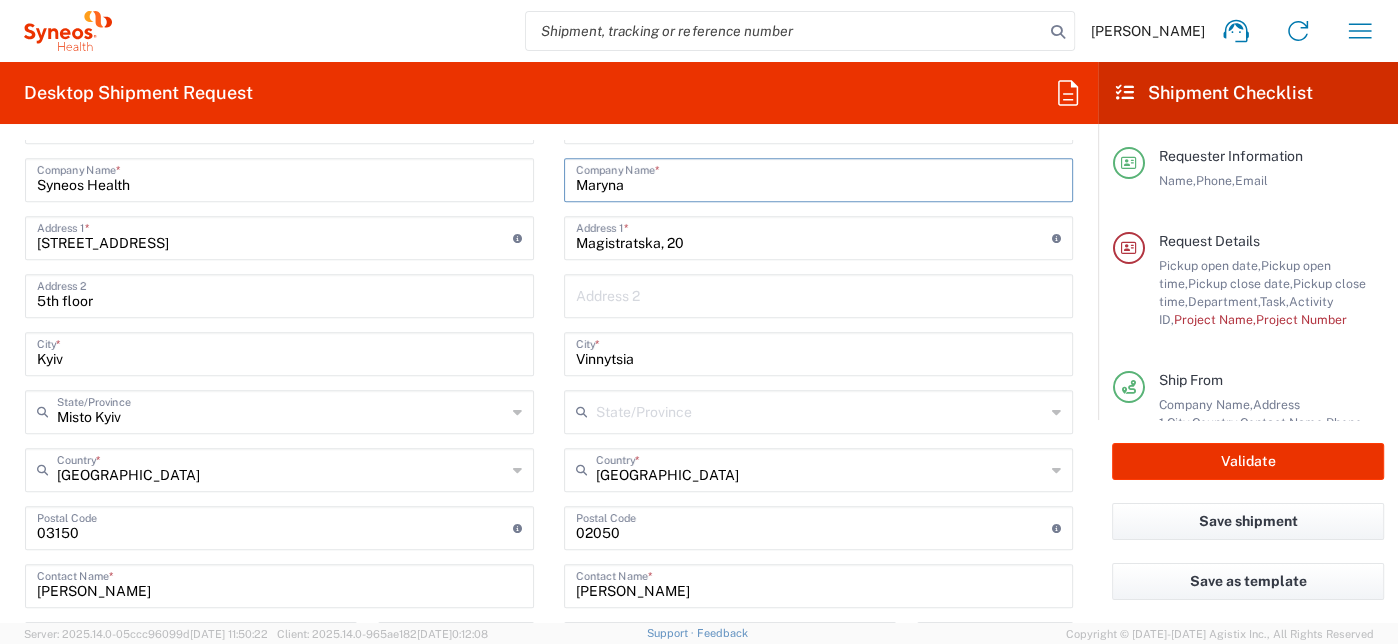 paste on "Strilchuk" 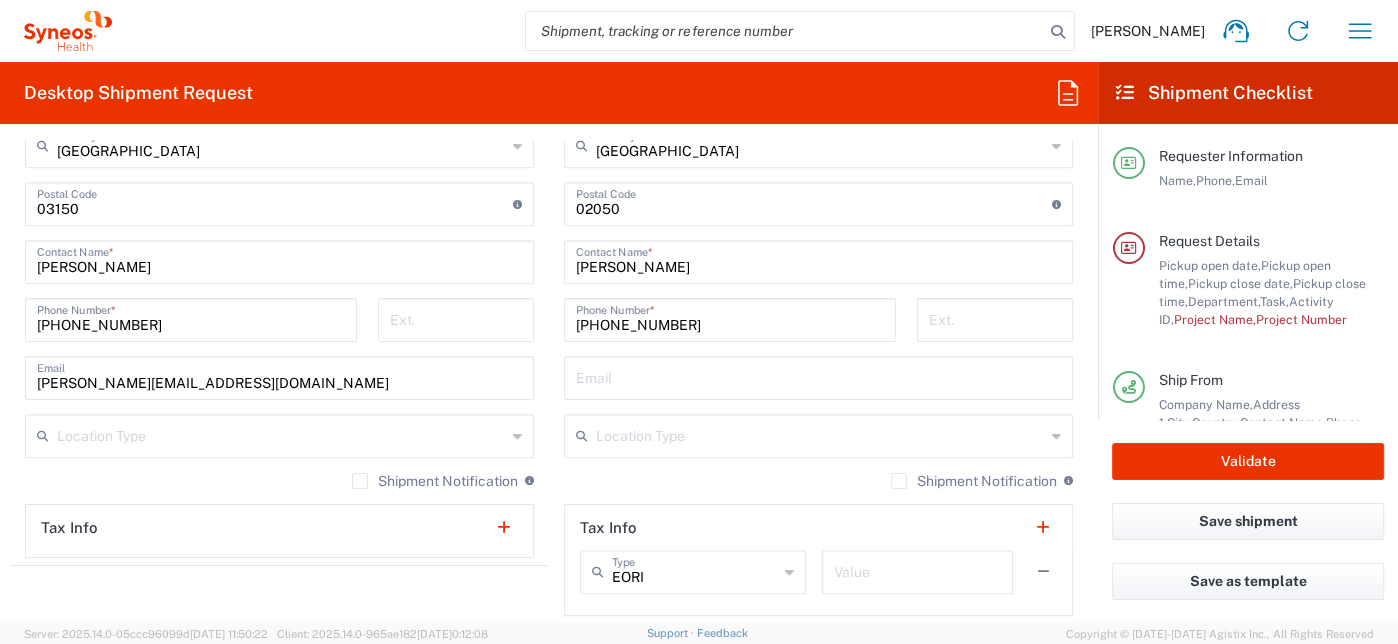 scroll, scrollTop: 1222, scrollLeft: 0, axis: vertical 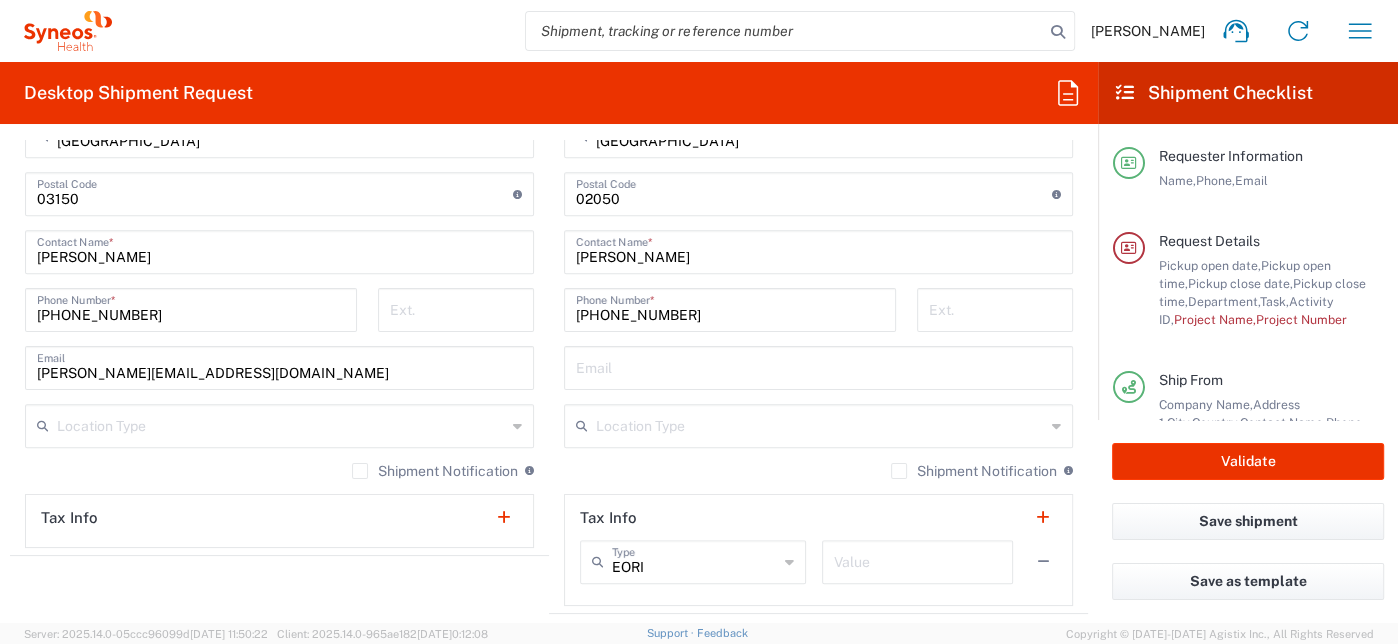 type on "[PERSON_NAME]" 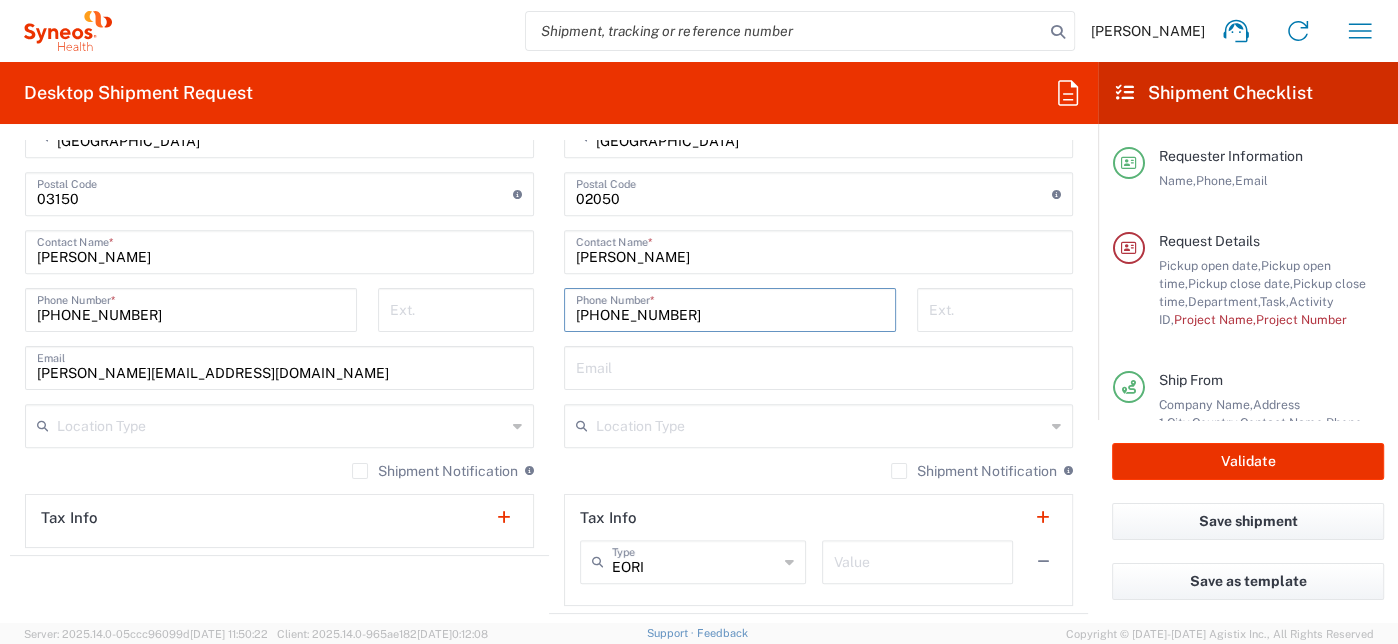 drag, startPoint x: 697, startPoint y: 321, endPoint x: 593, endPoint y: 312, distance: 104.388695 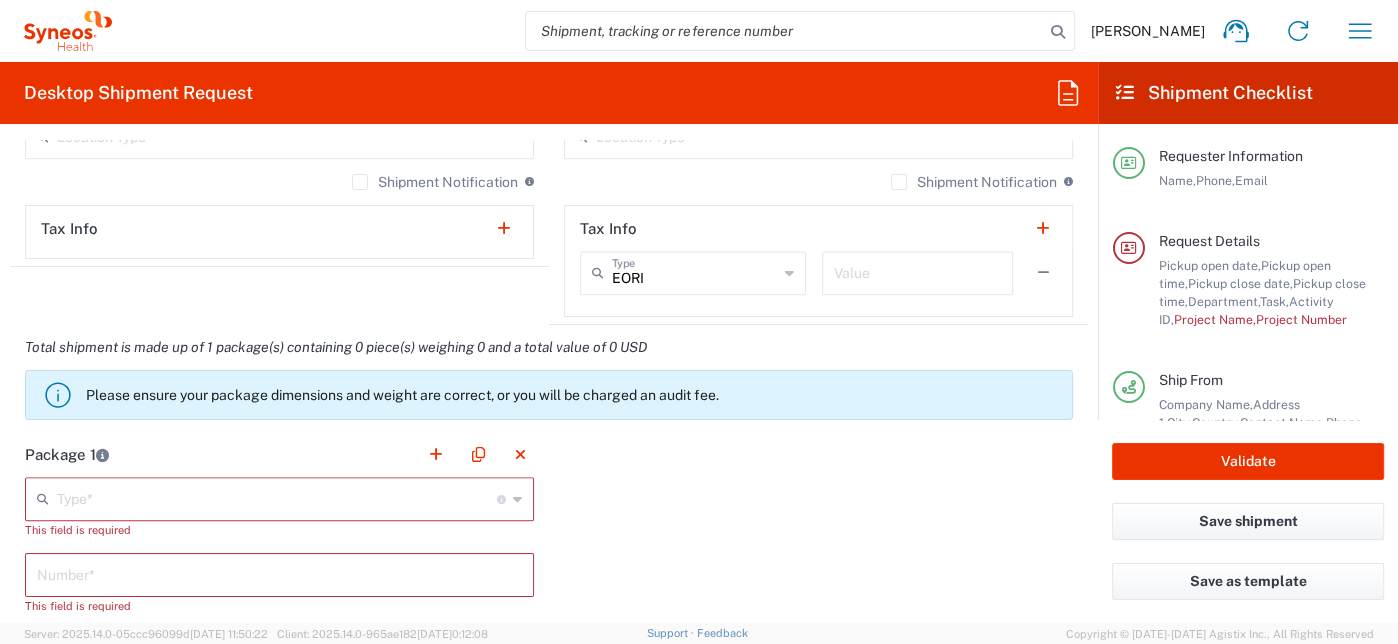 scroll, scrollTop: 1555, scrollLeft: 0, axis: vertical 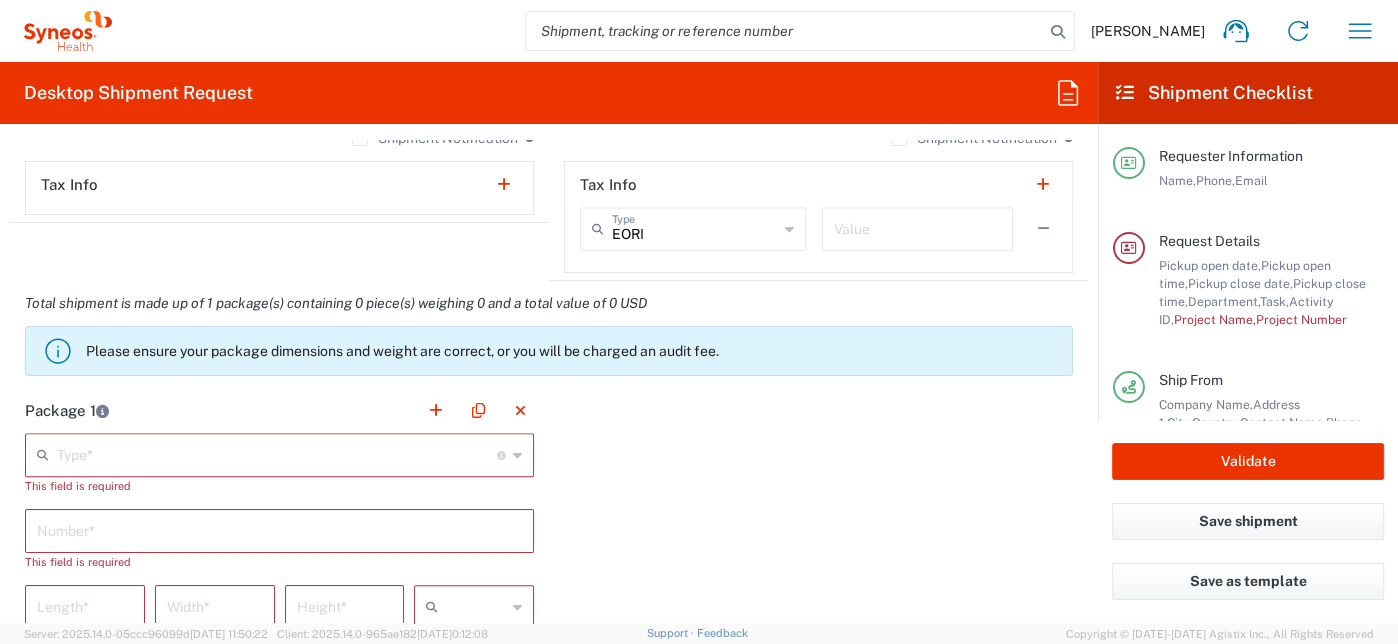 type on "[PHONE_NUMBER]" 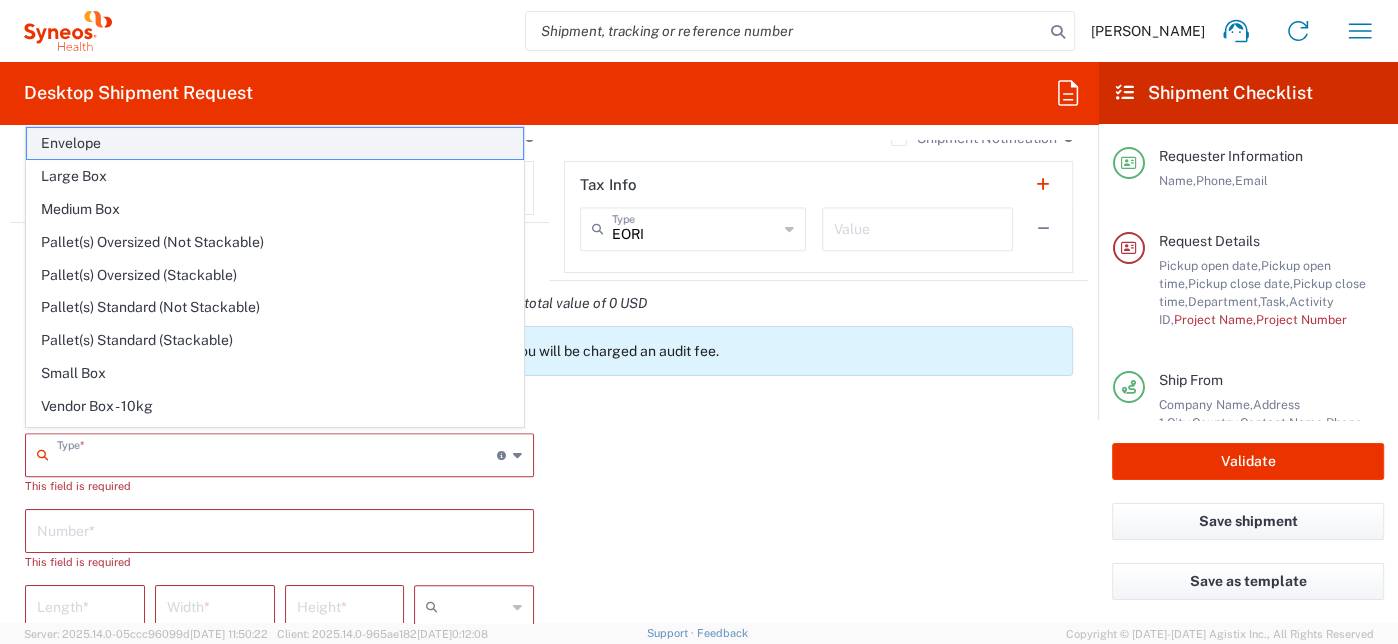 click on "Envelope" 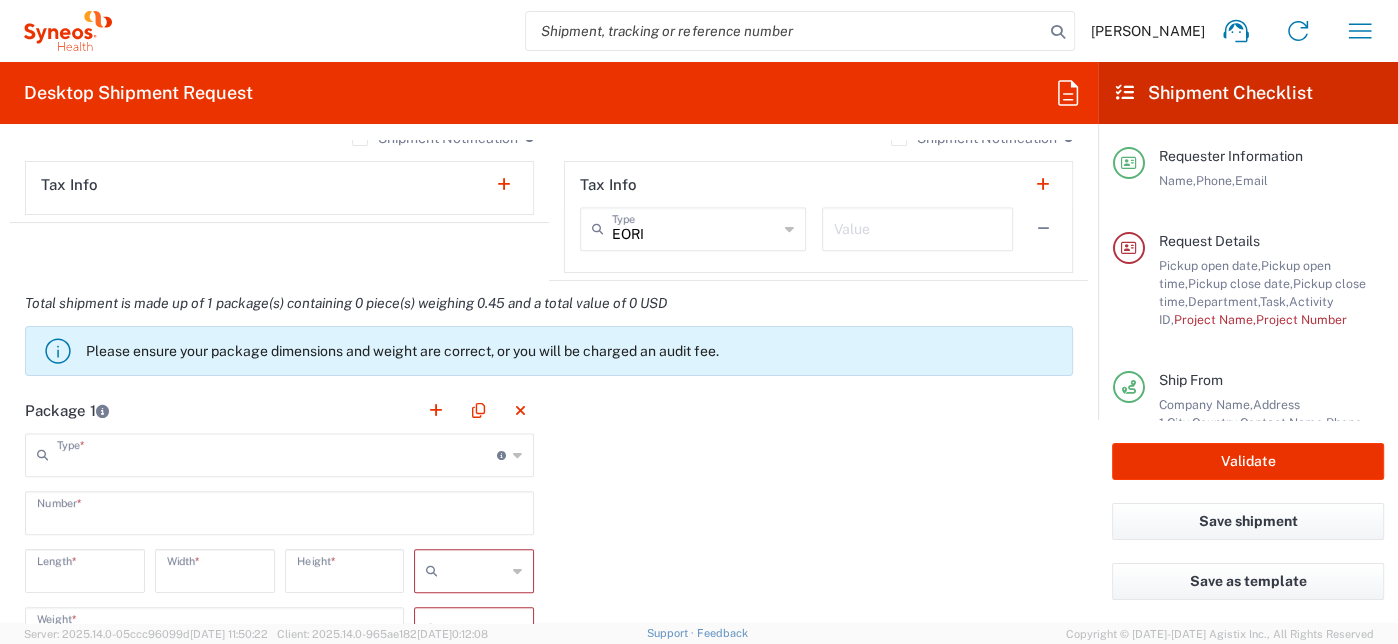 type on "Envelope" 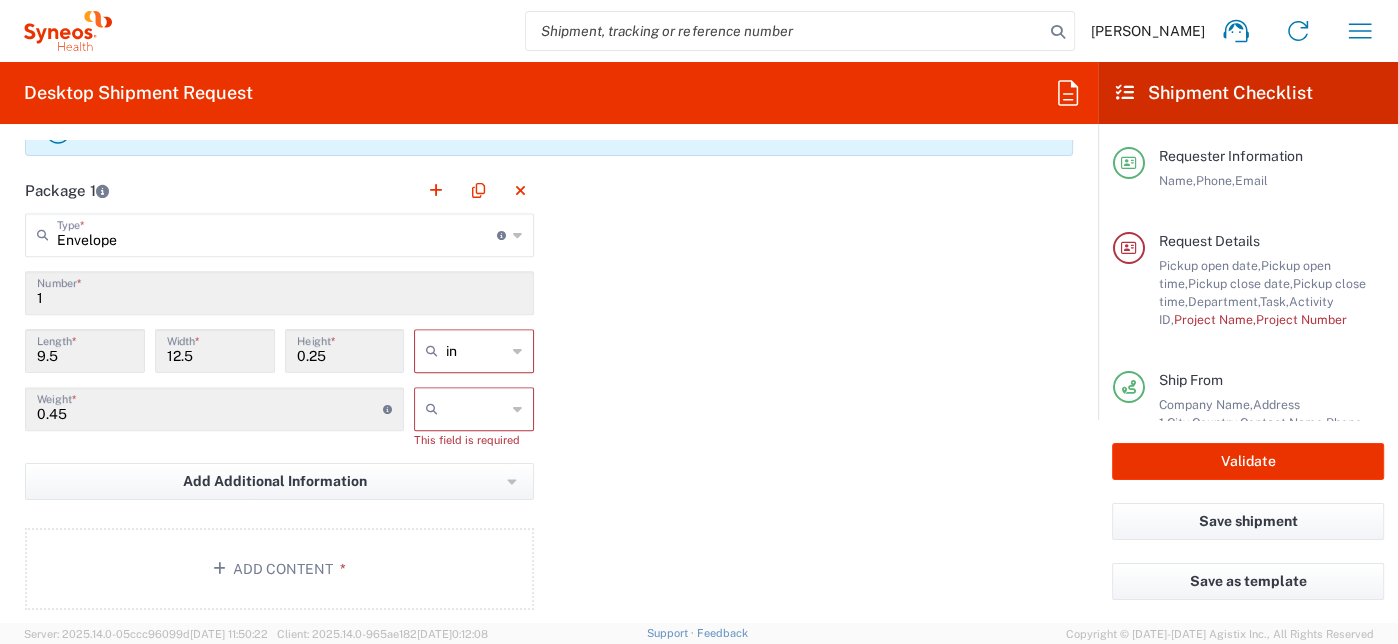 scroll, scrollTop: 1777, scrollLeft: 0, axis: vertical 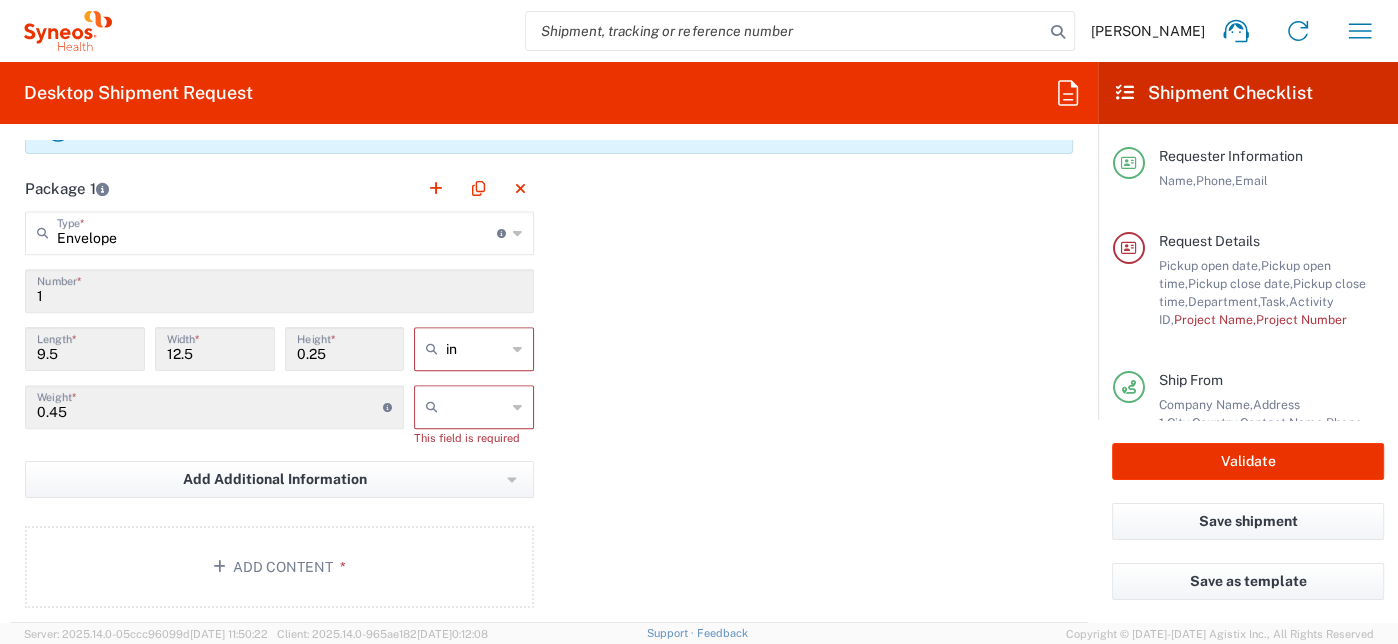 type 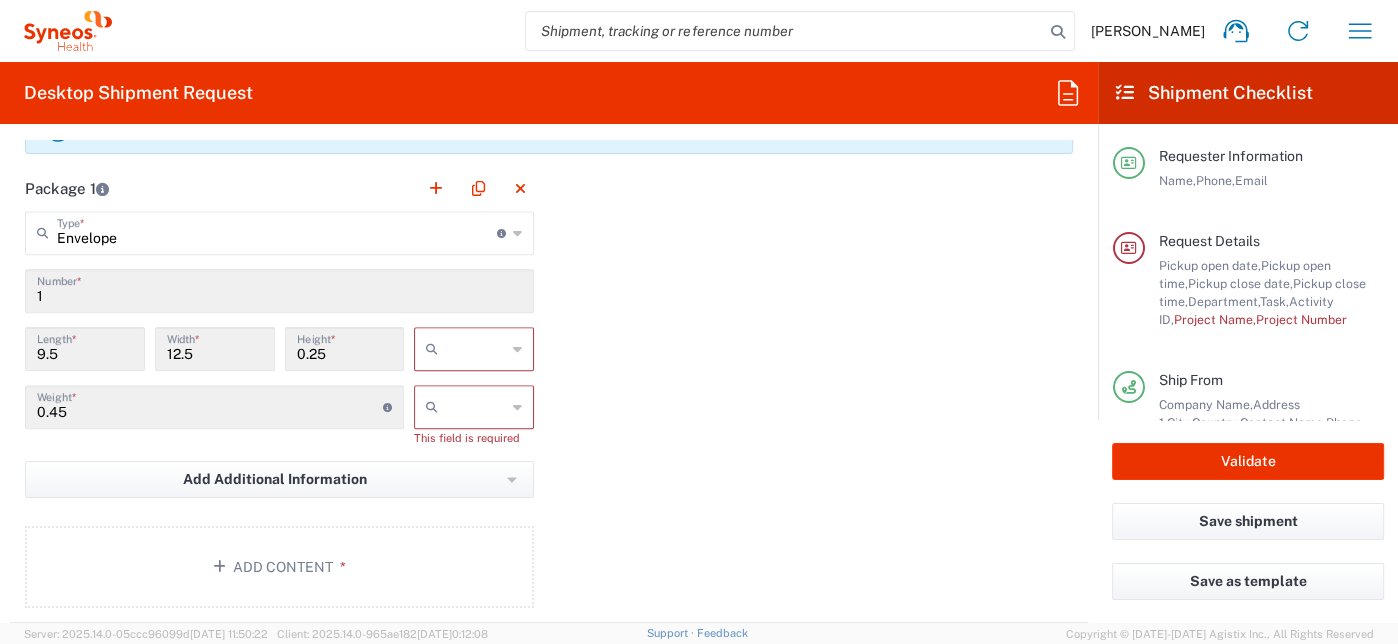 click at bounding box center (476, 349) 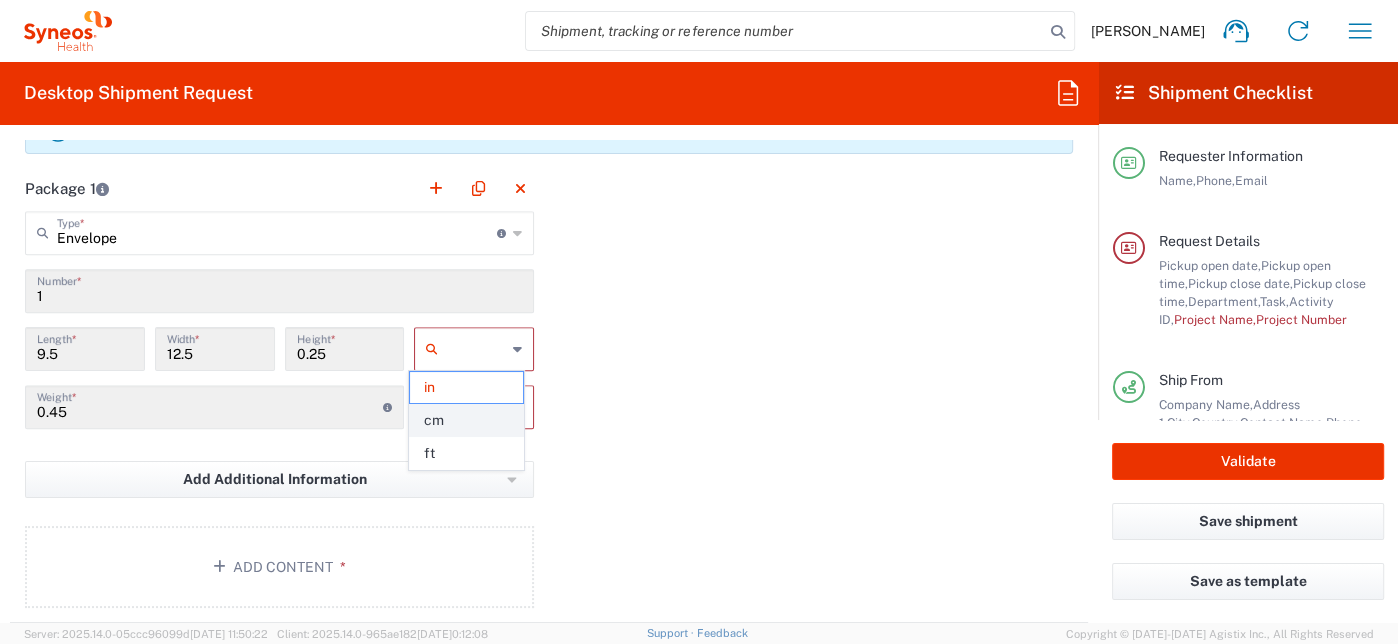 click on "cm" 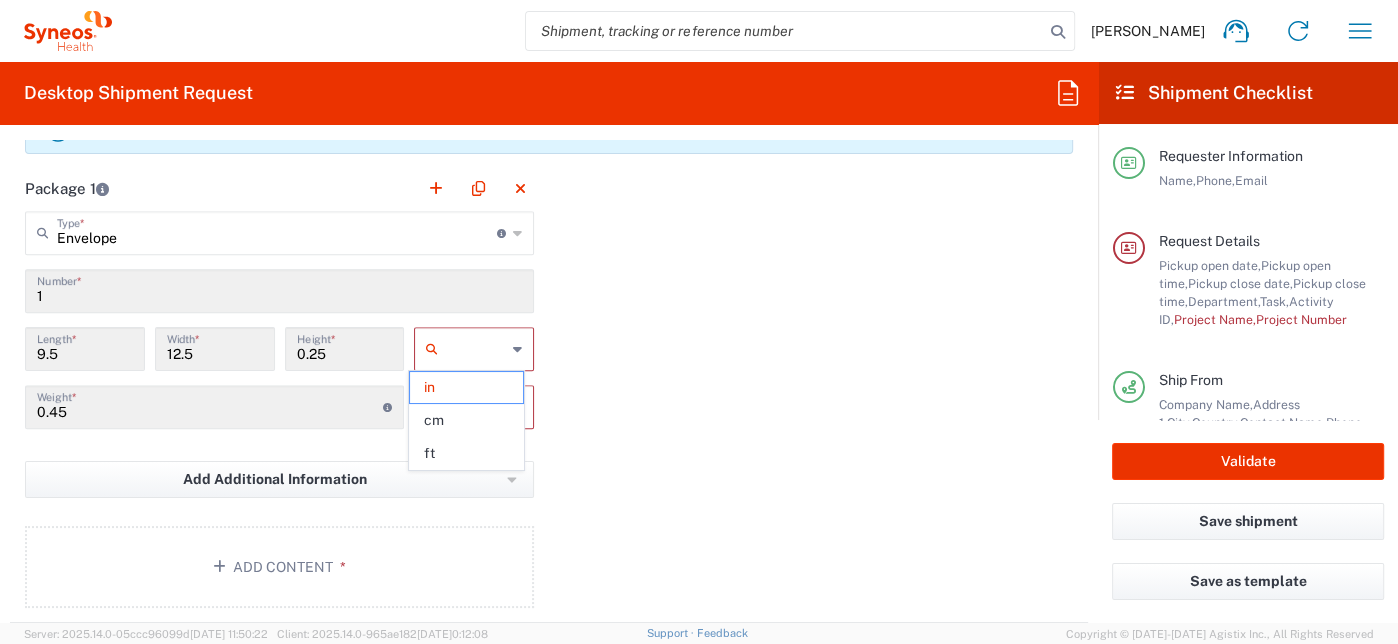 type on "24.13" 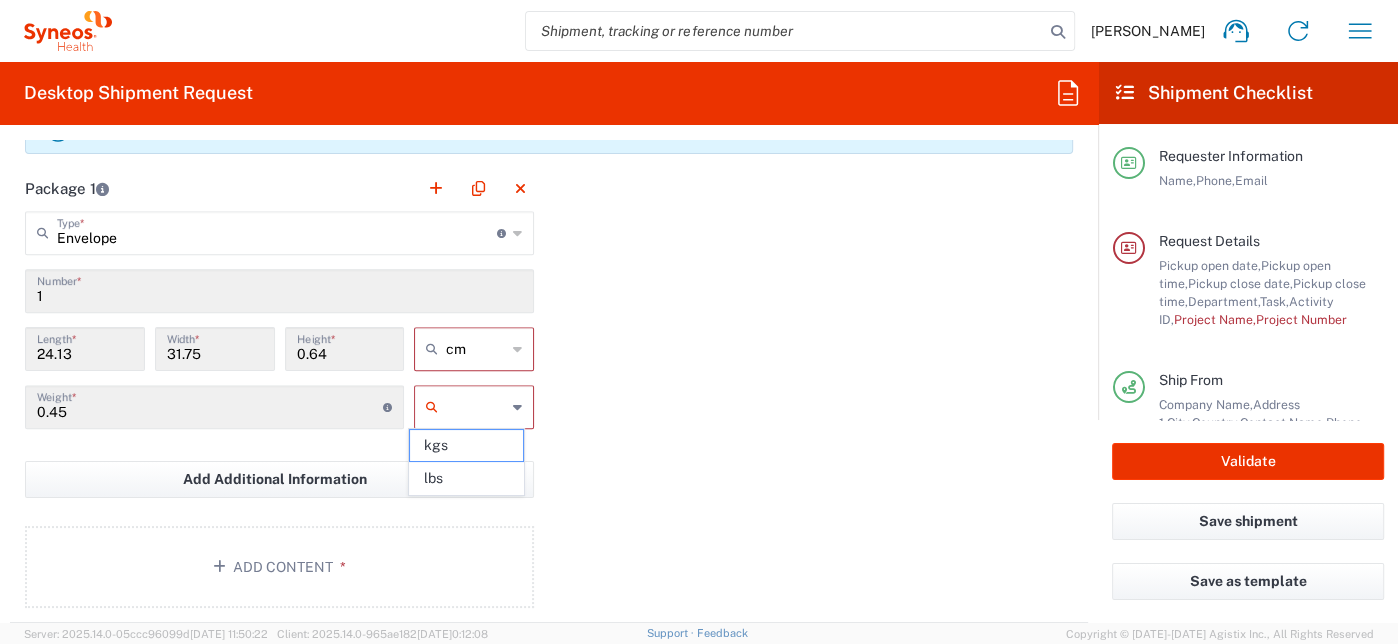 click at bounding box center (476, 407) 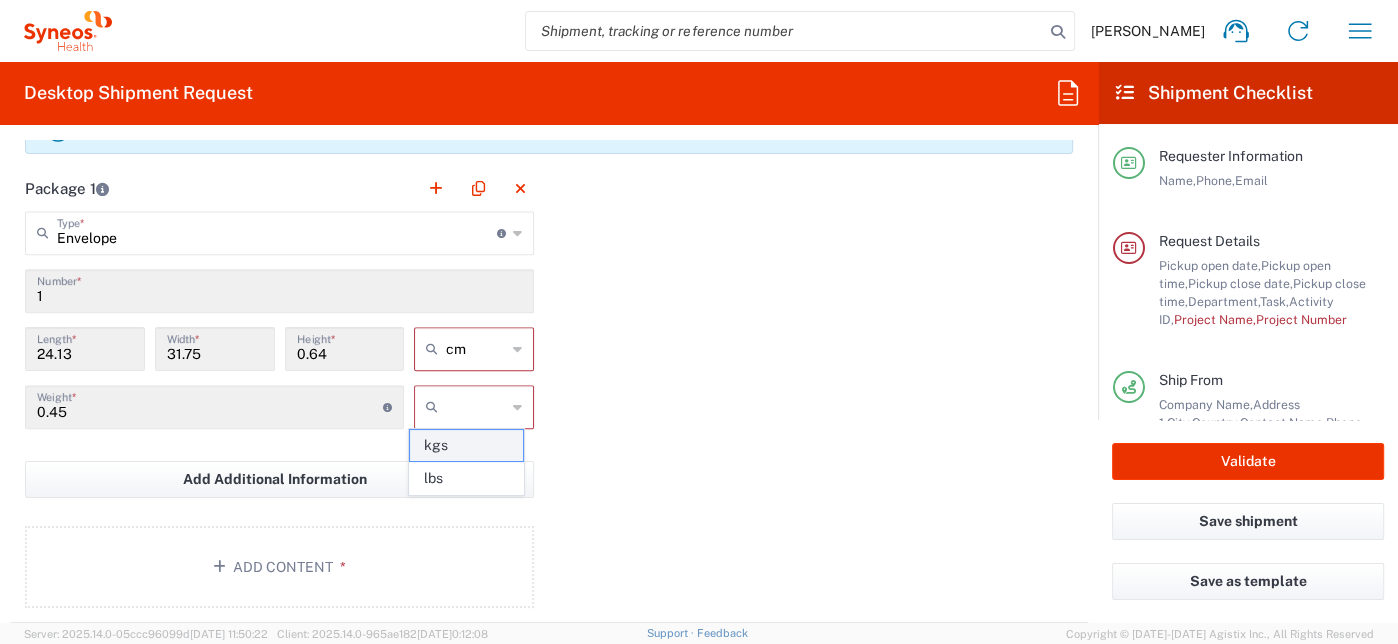click on "kgs" 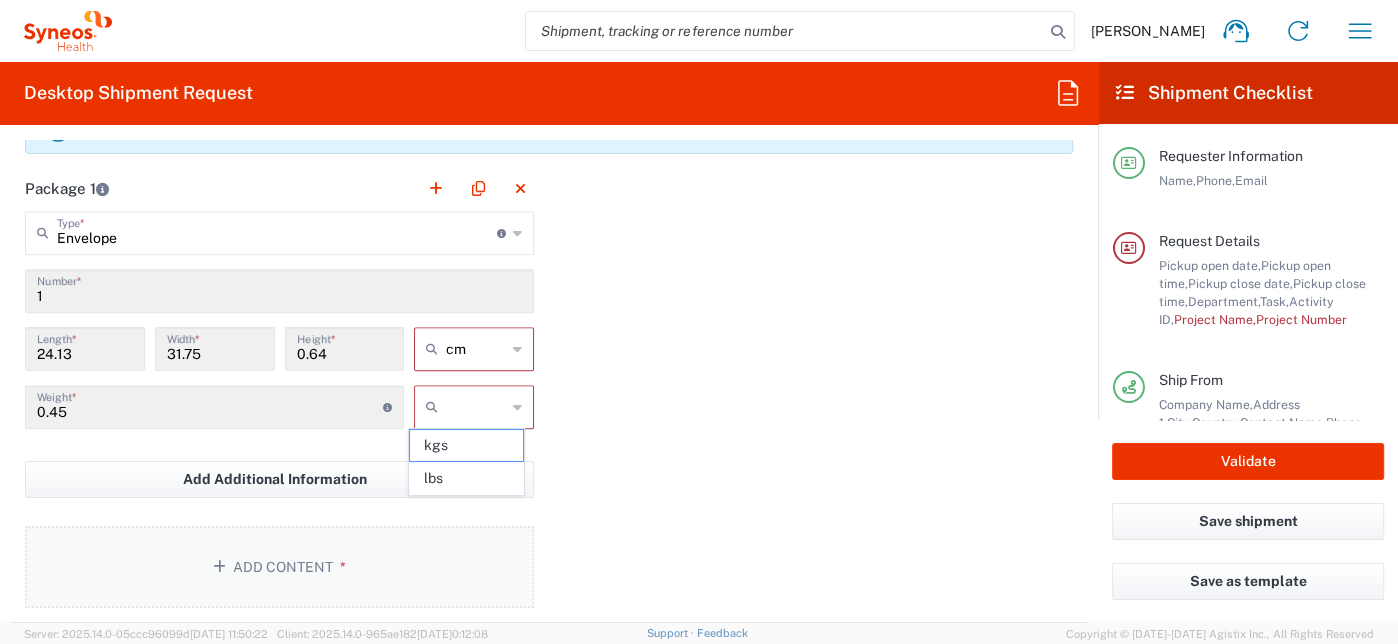 type on "kgs" 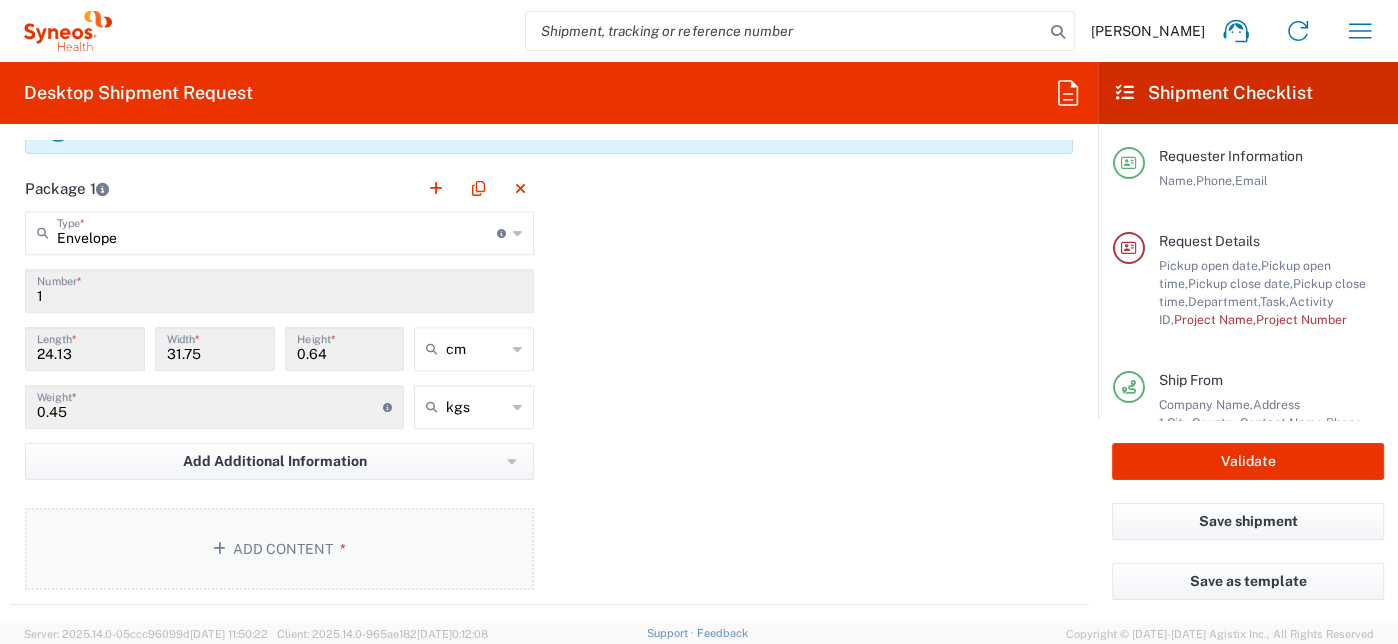 click on "Add Content *" 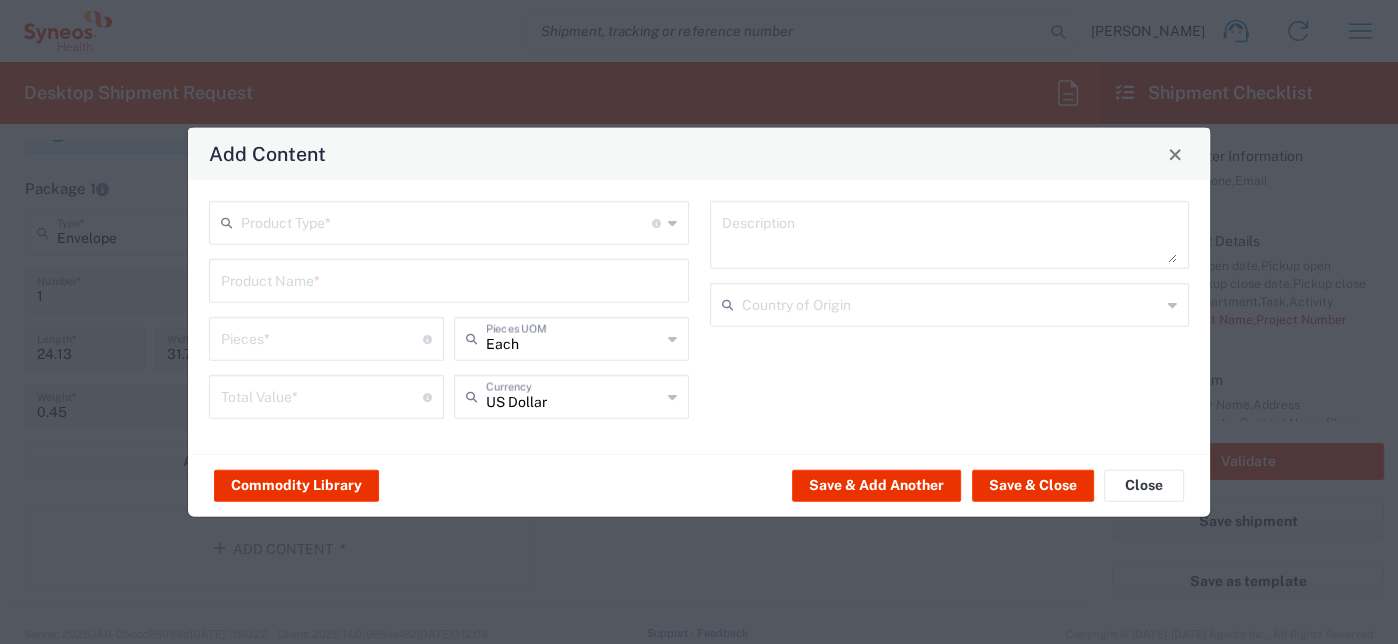 click at bounding box center [446, 221] 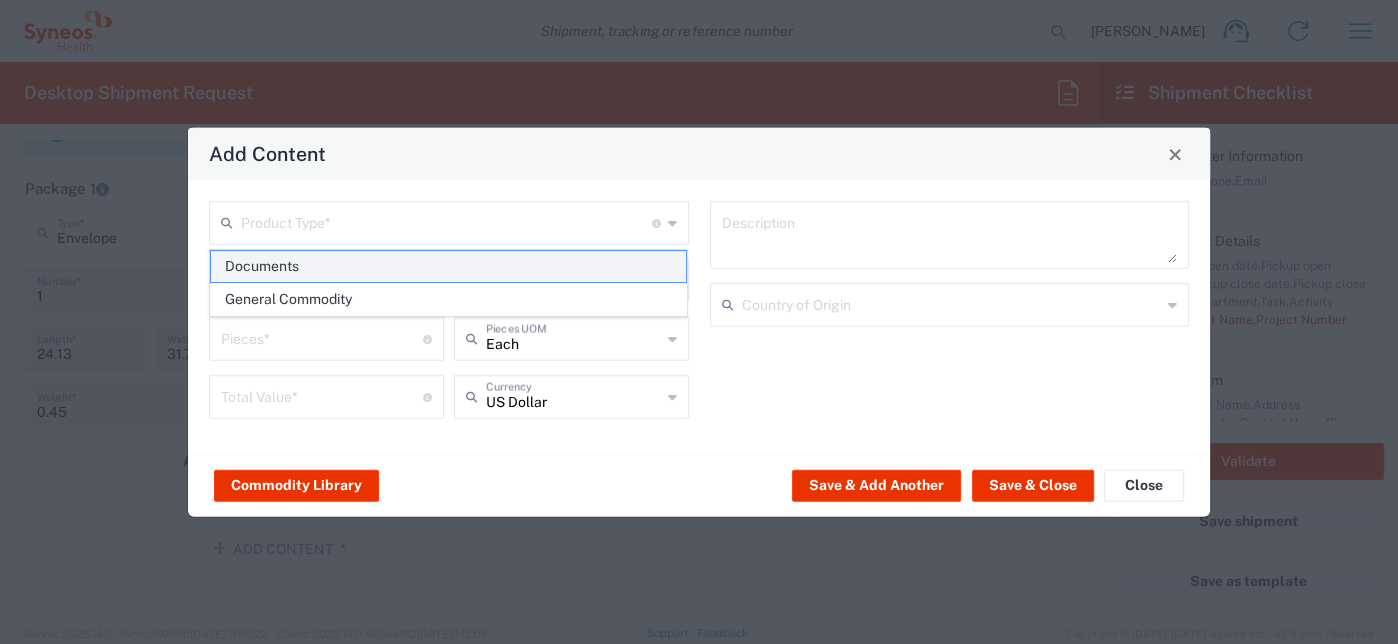 click on "Documents" 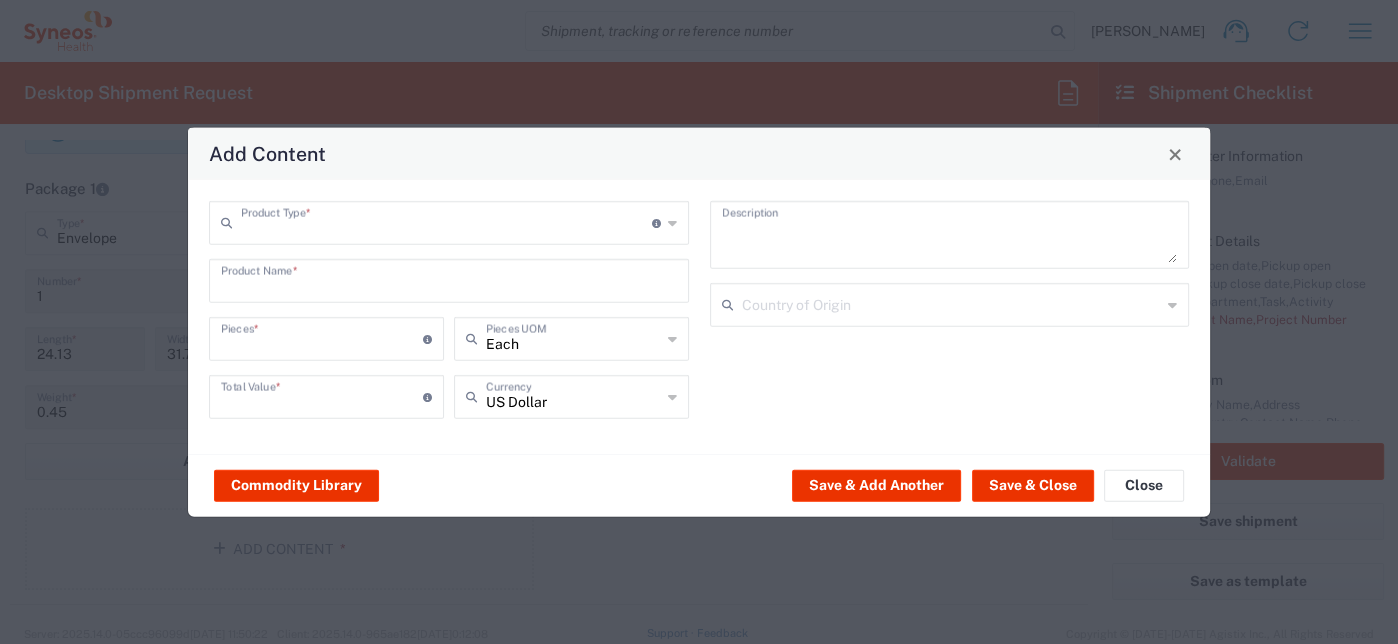 type on "Documents" 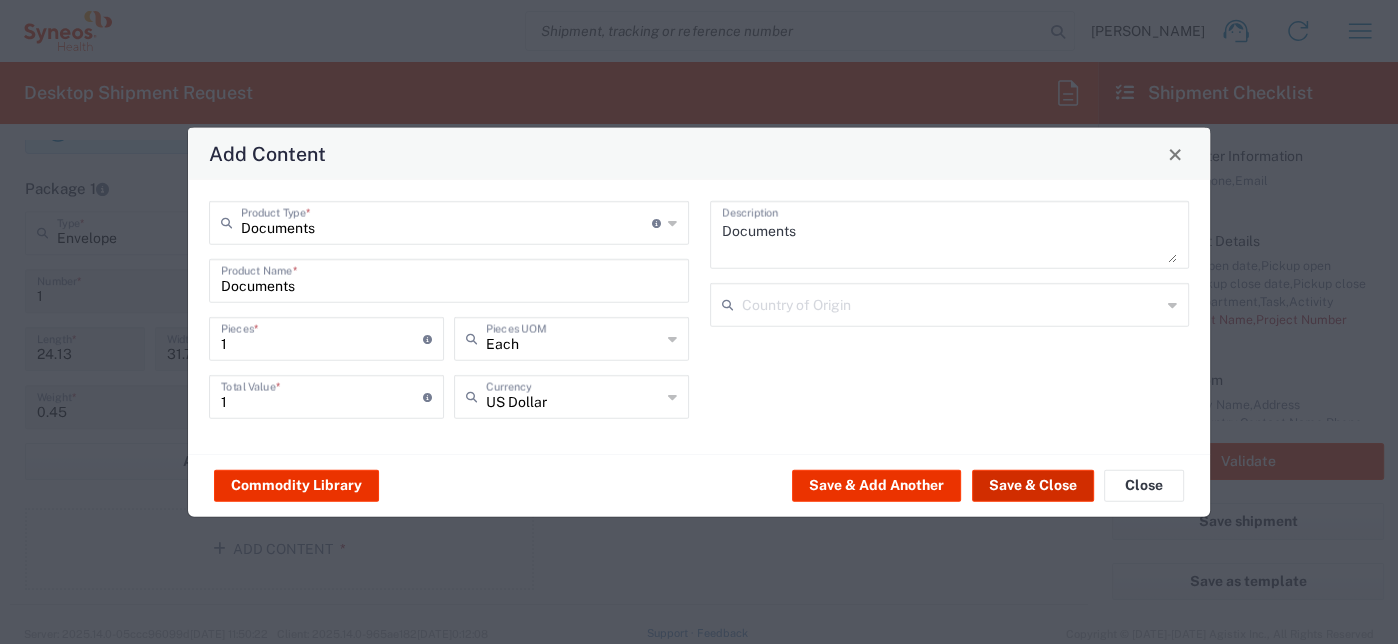 click on "Save & Close" 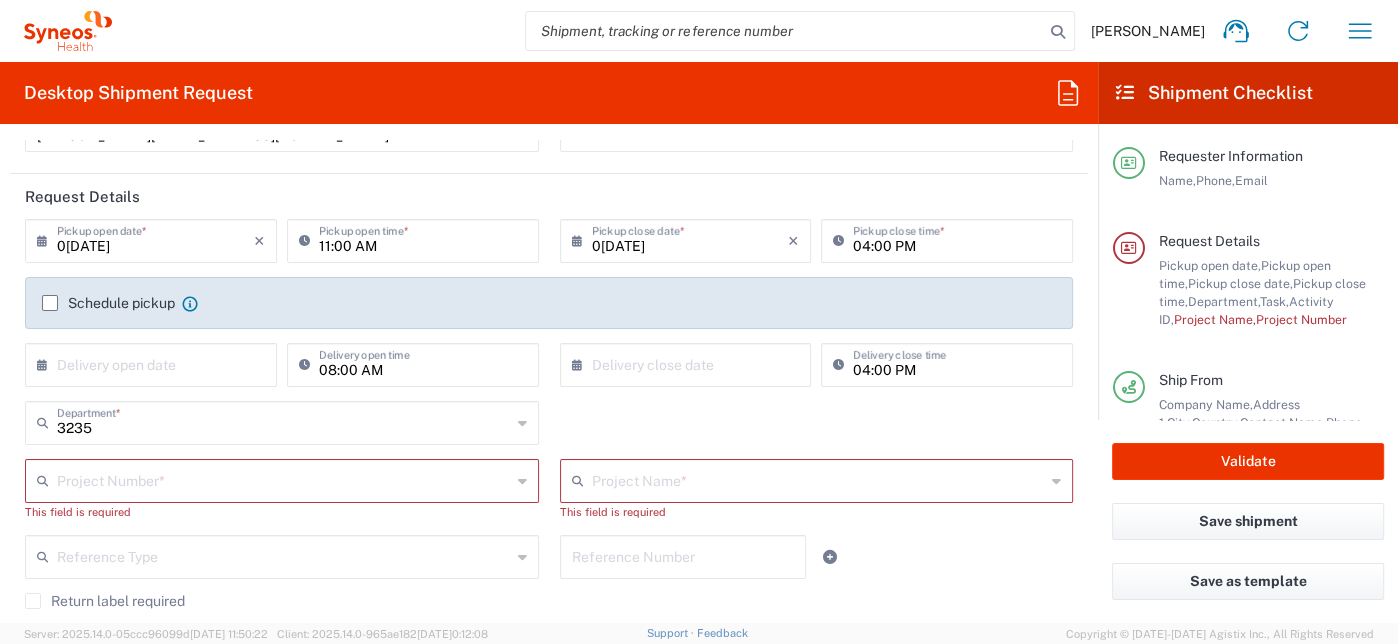 scroll, scrollTop: 0, scrollLeft: 0, axis: both 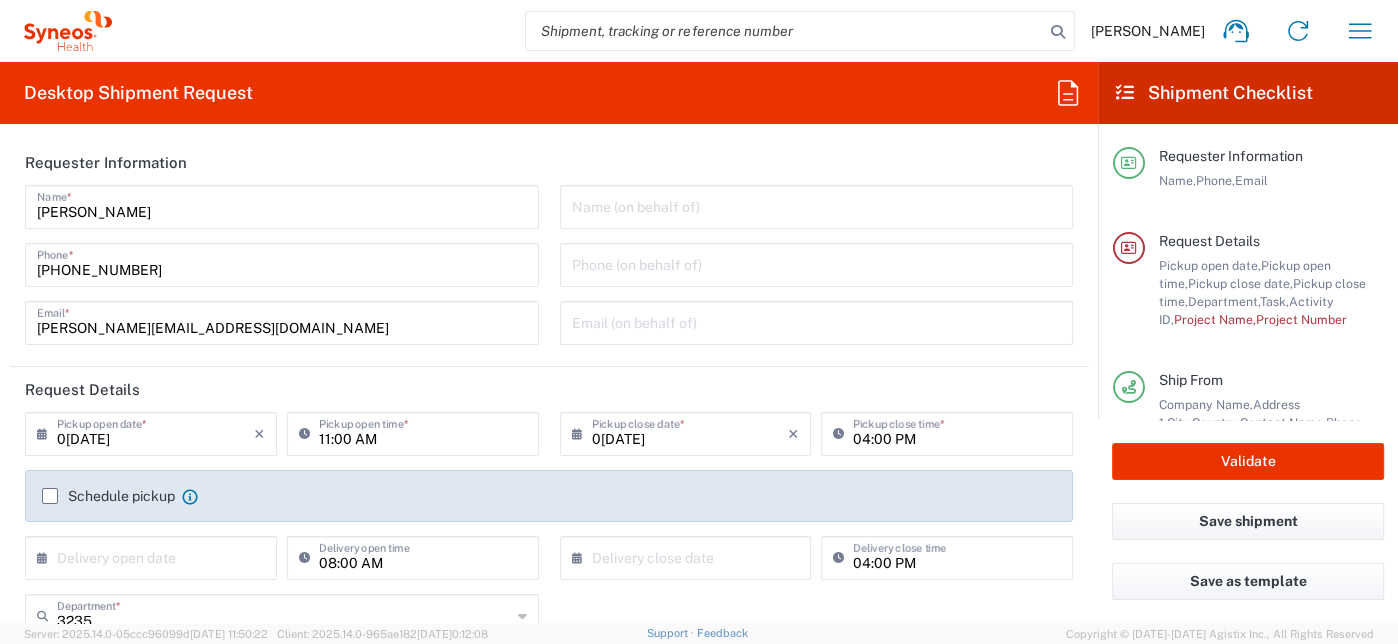 click on "Schedule pickup" 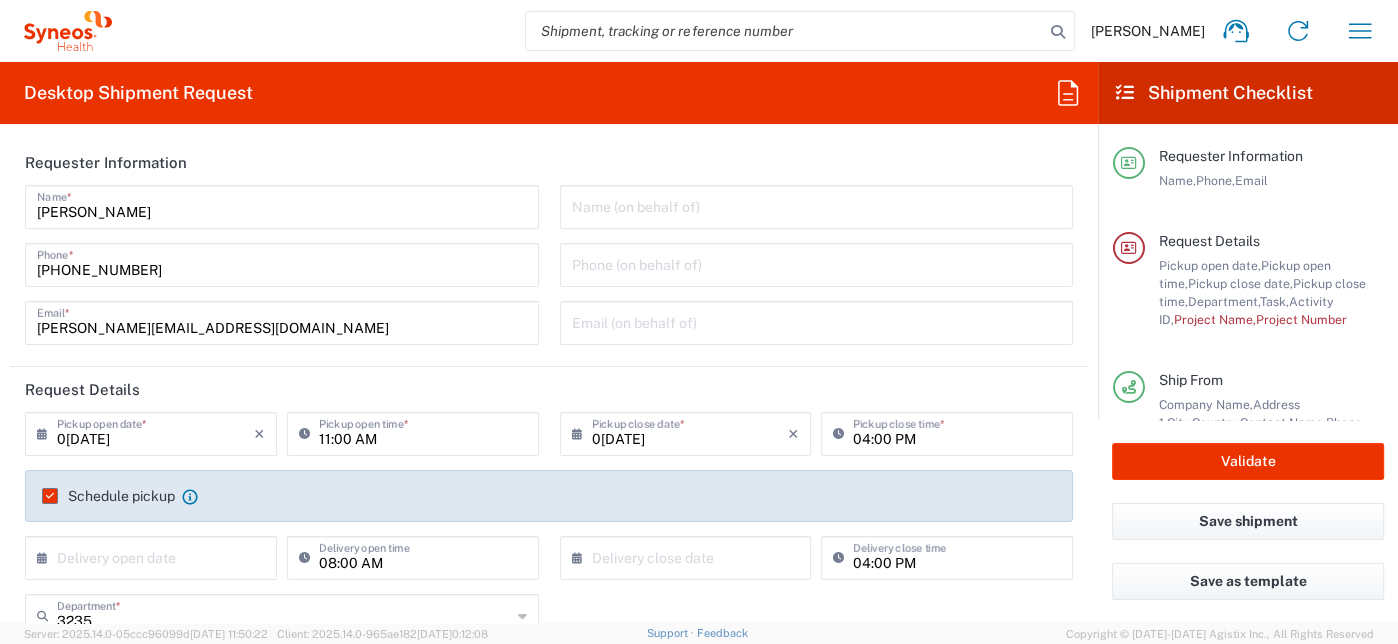 click on "Schedule pickup" 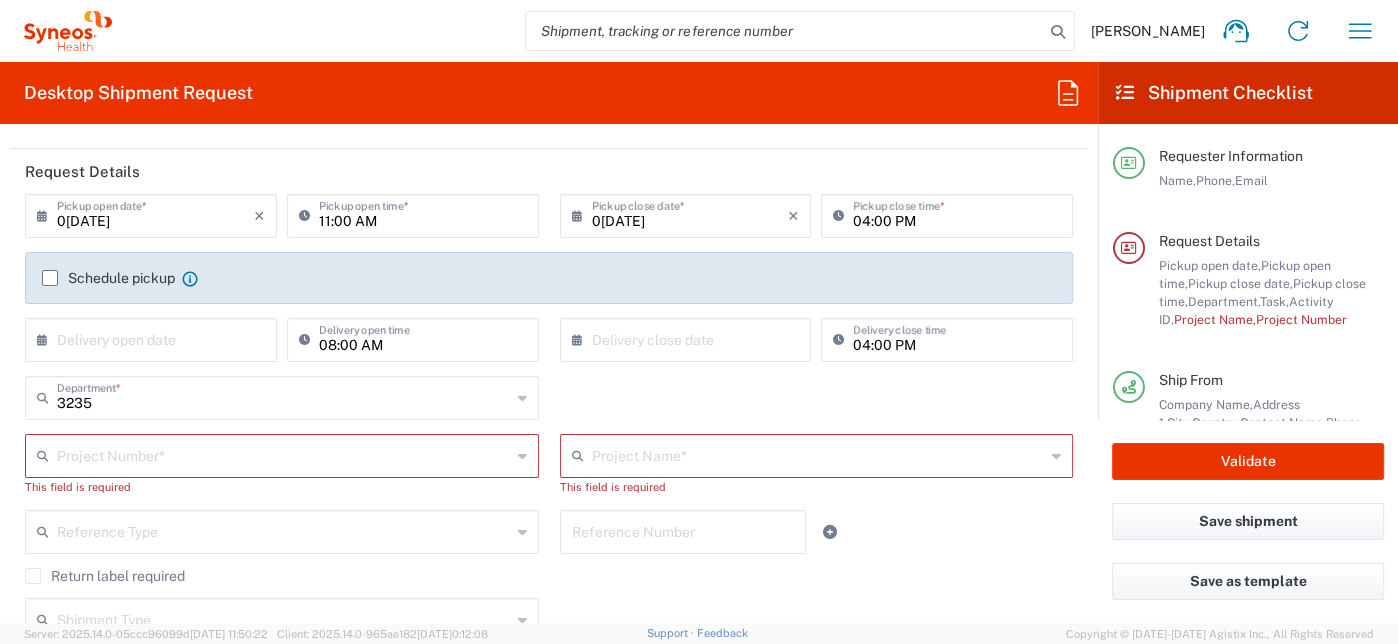 scroll, scrollTop: 222, scrollLeft: 0, axis: vertical 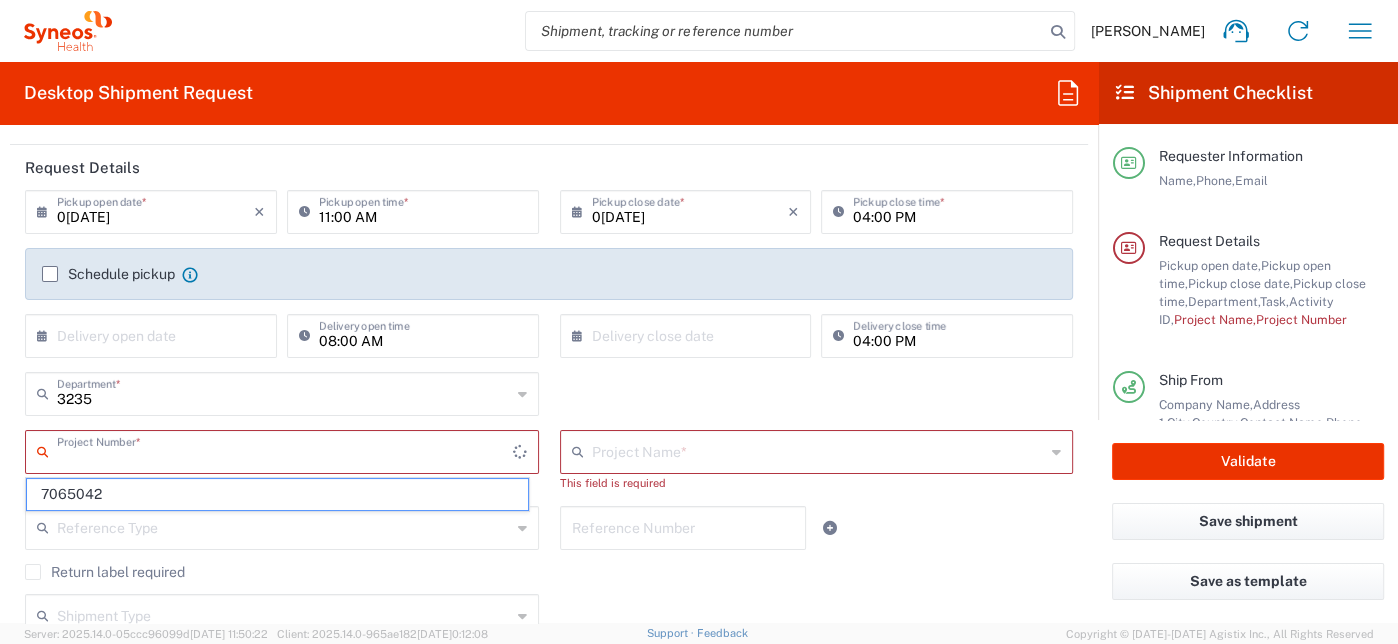 click at bounding box center (285, 450) 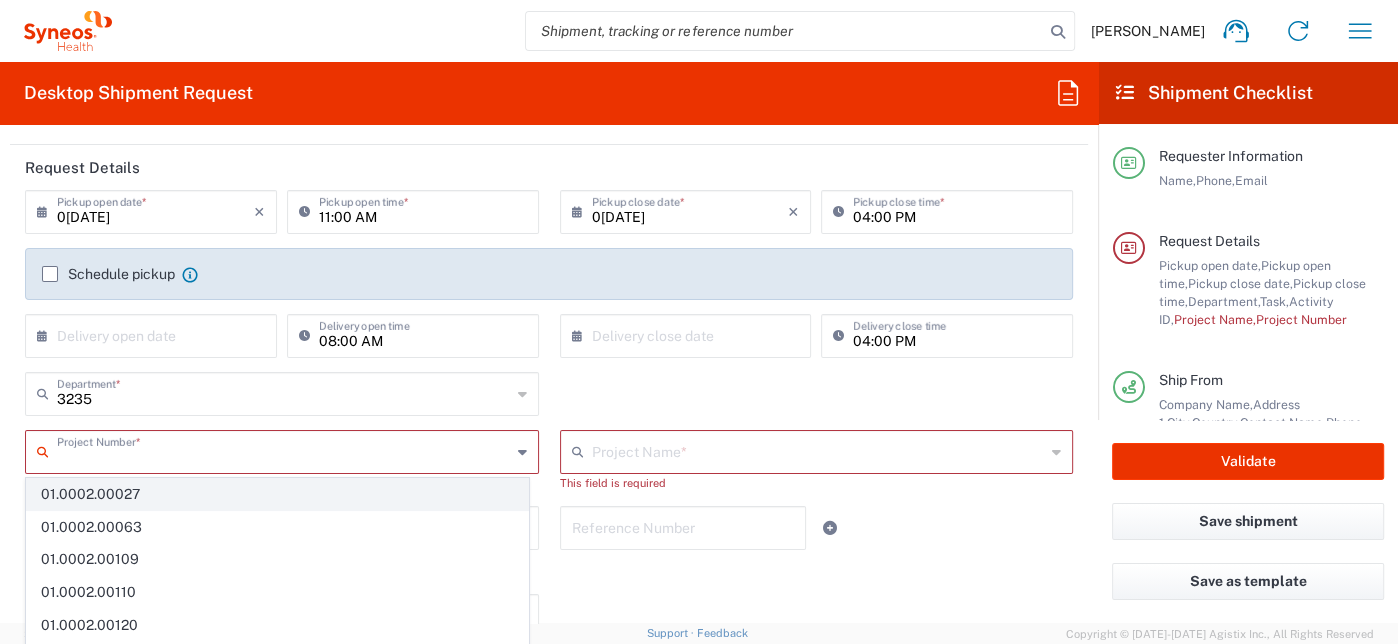 click on "01.0002.00027" 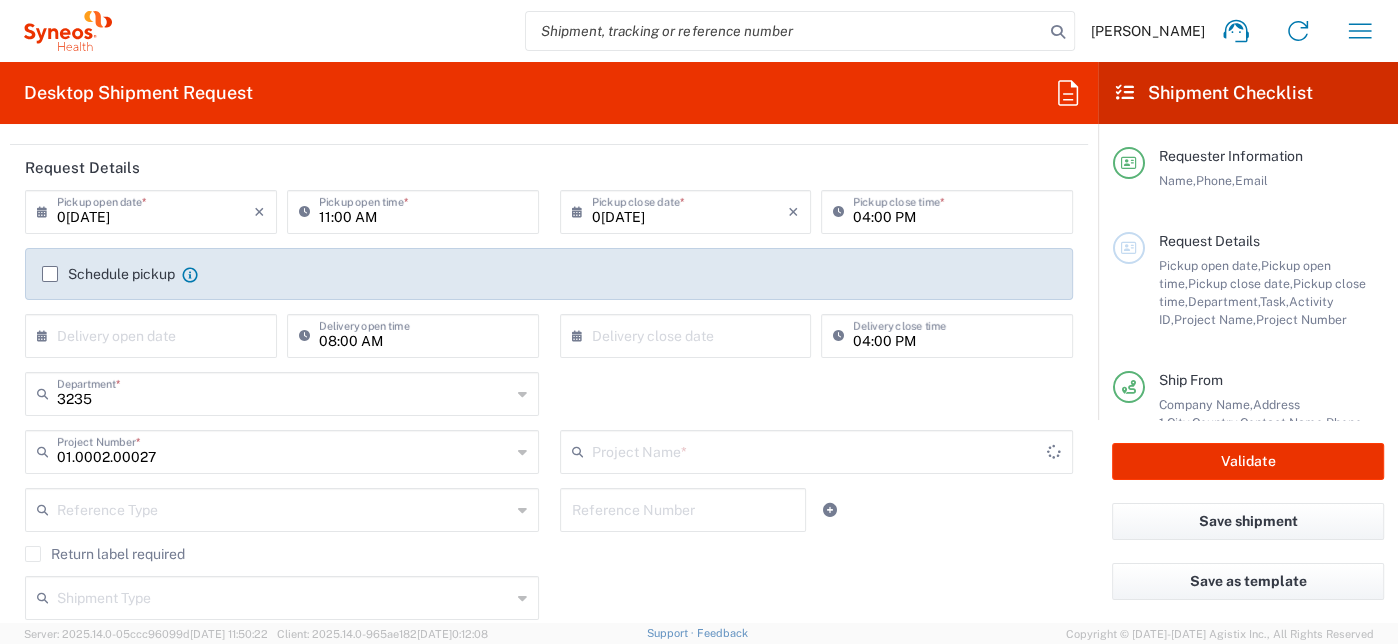 type on "01.0002.00027" 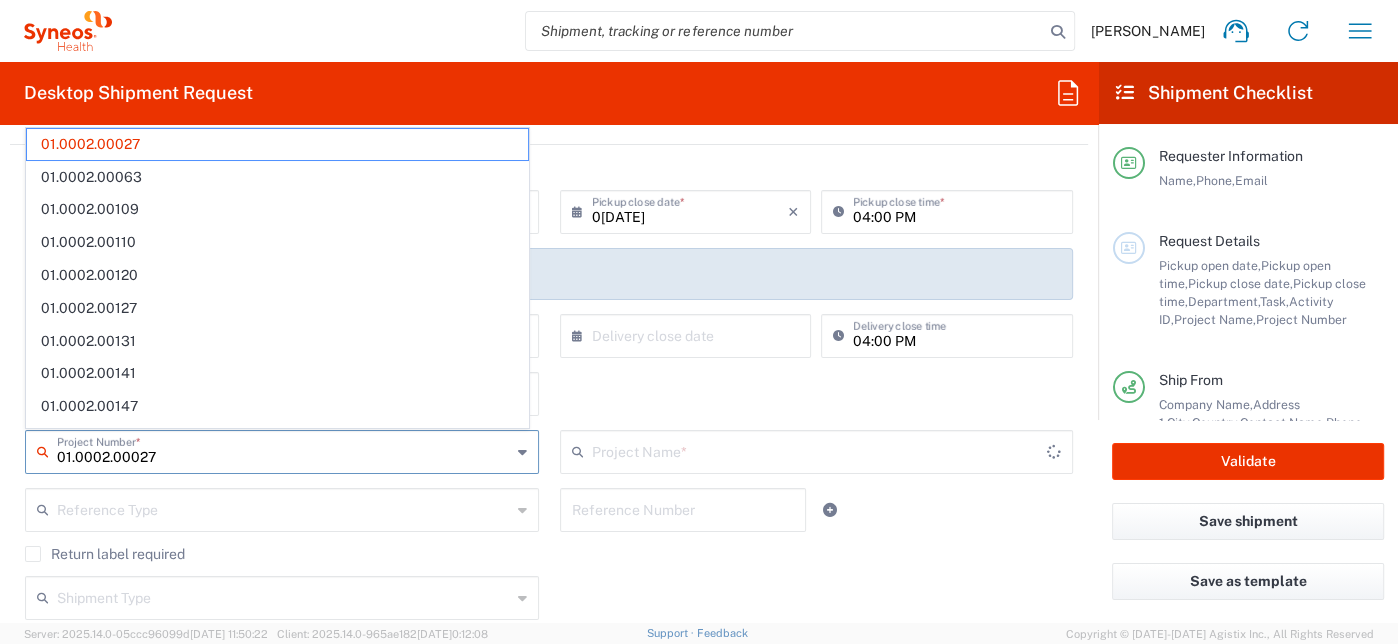 click on "01.0002.00027" at bounding box center [284, 450] 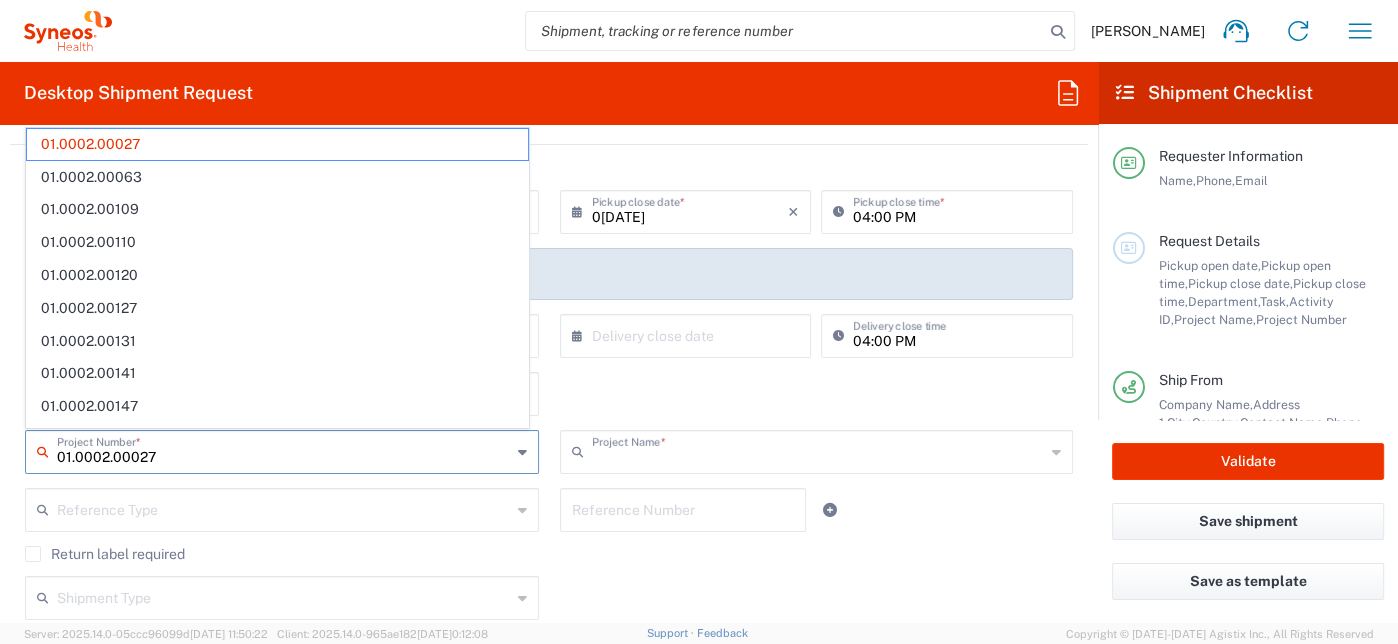 type on "Global Site Head Activities" 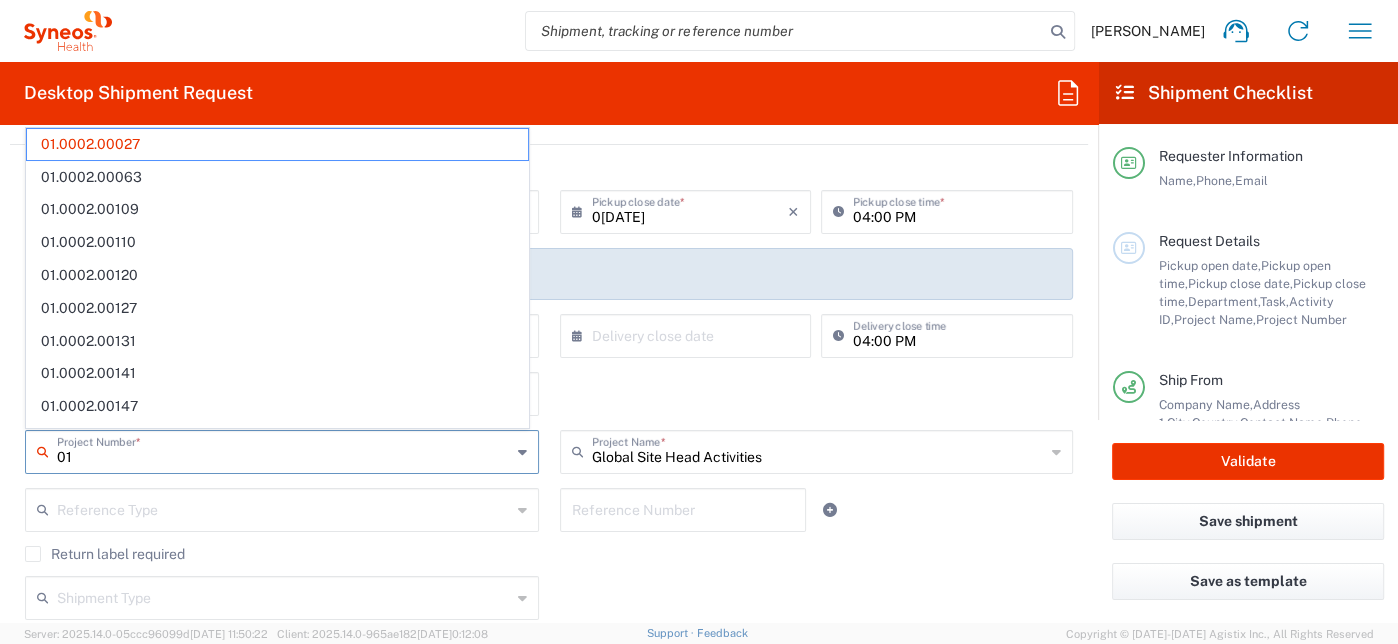 type on "0" 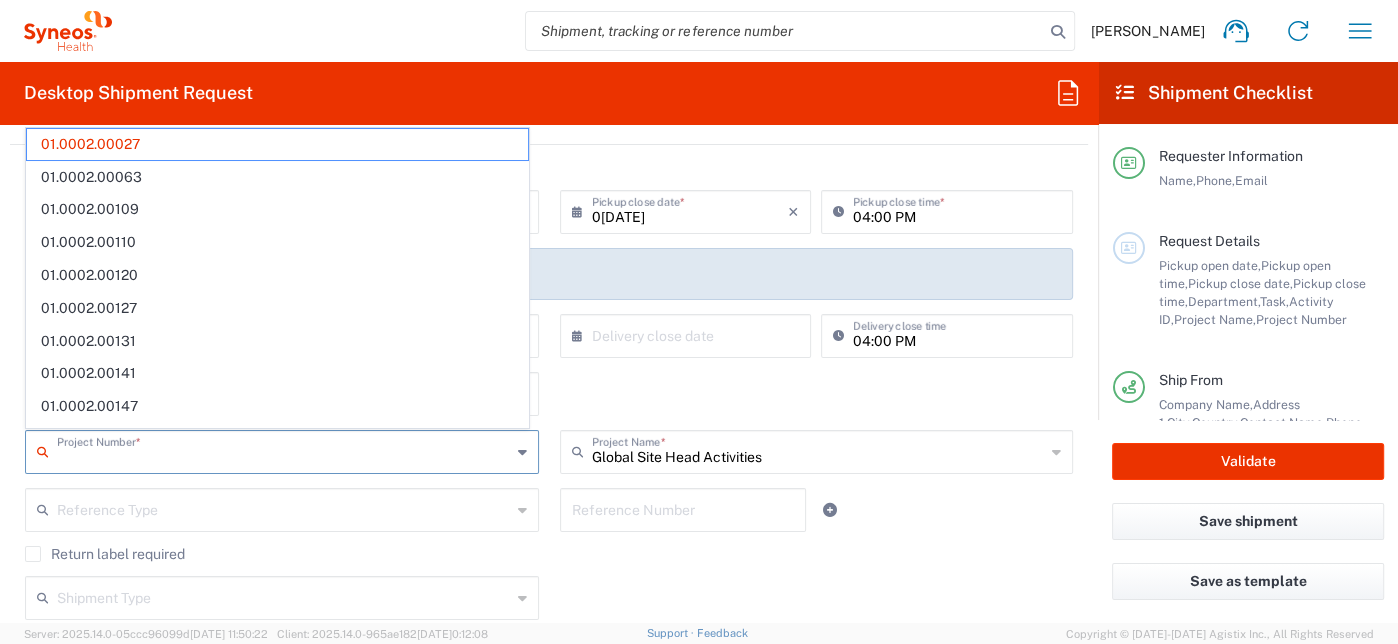 click at bounding box center [284, 450] 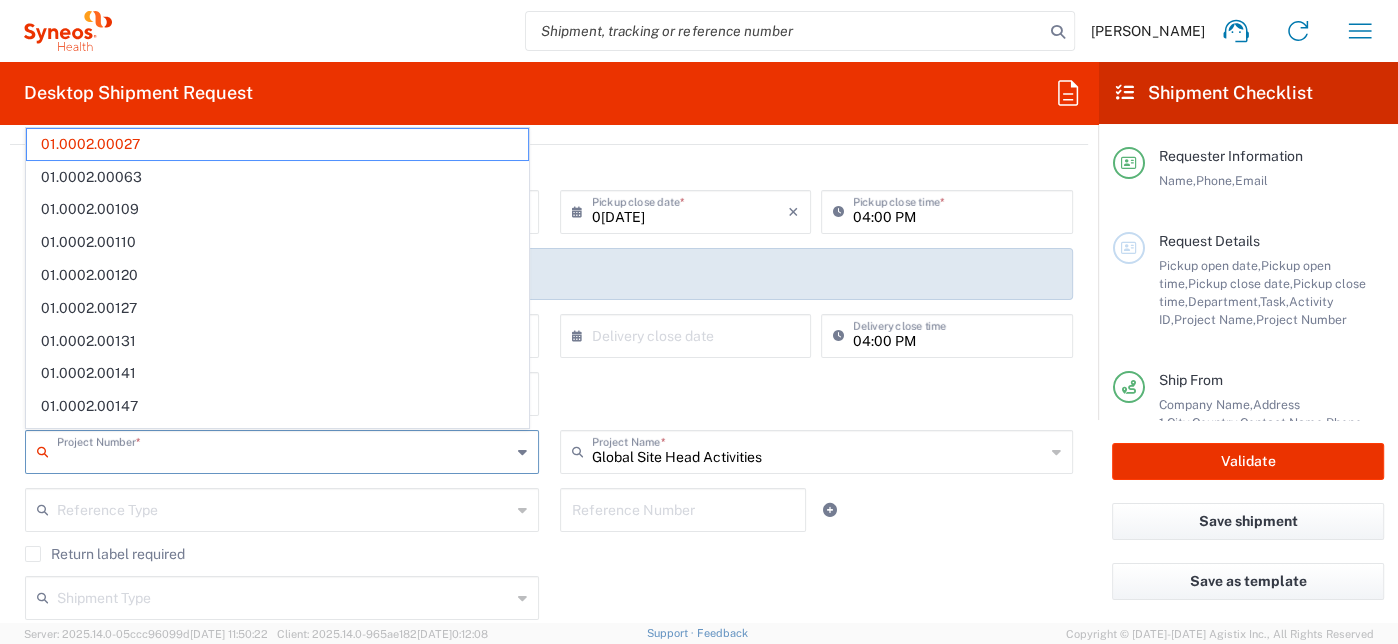 click at bounding box center (284, 450) 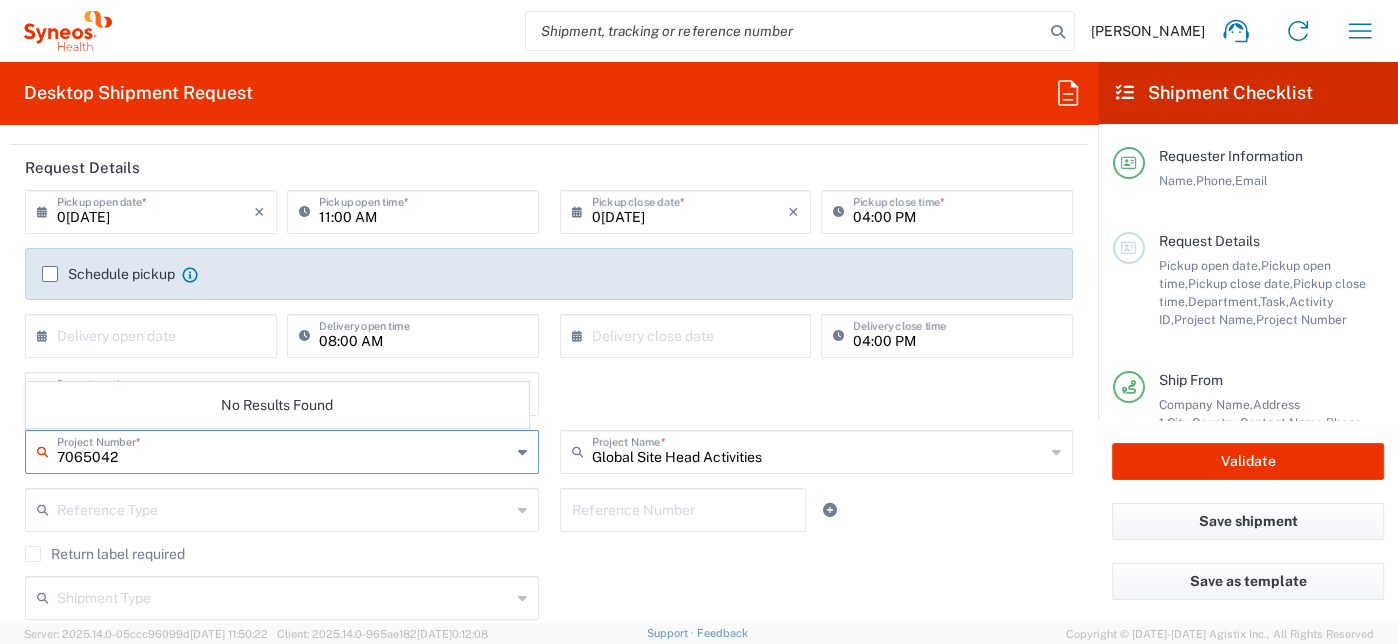 click on "7065042" at bounding box center (284, 450) 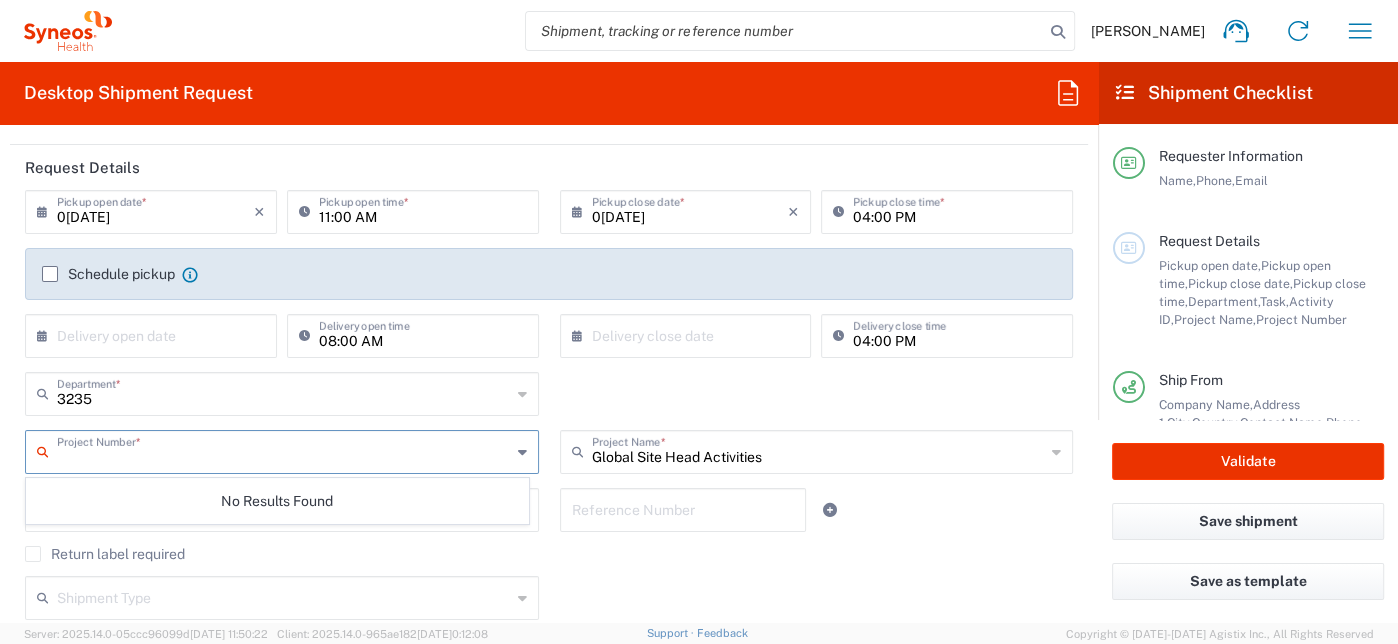 click at bounding box center [284, 450] 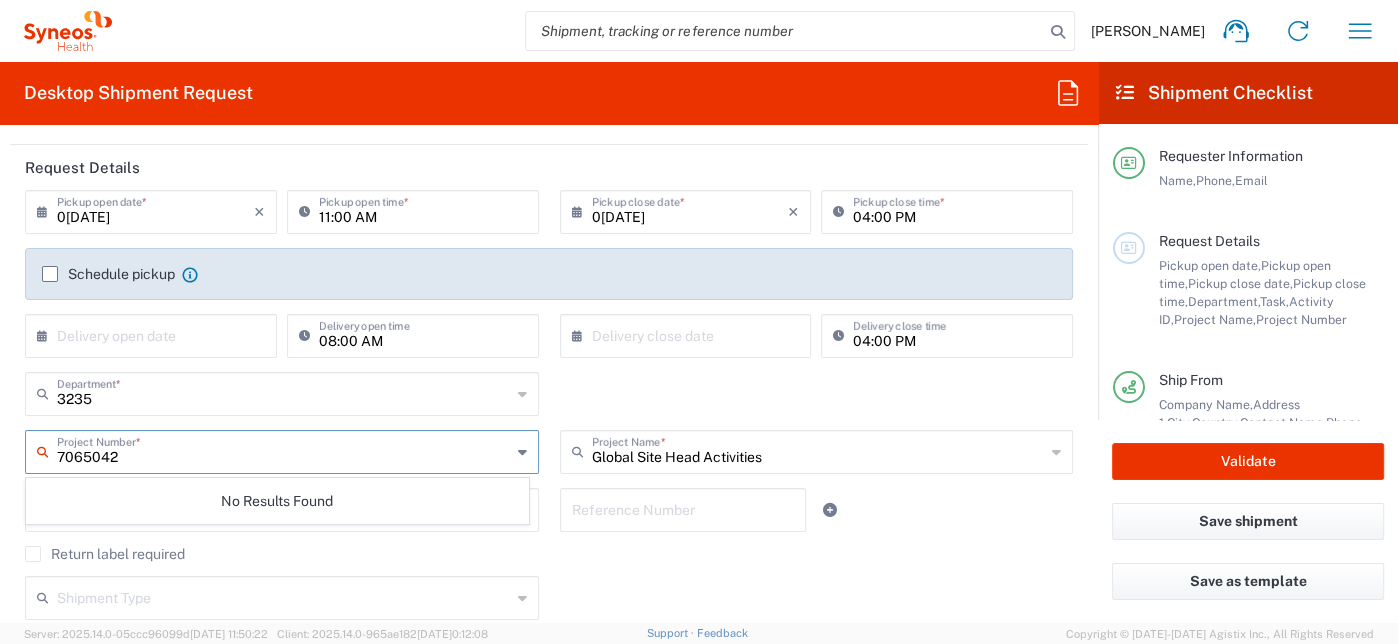 type on "7065042" 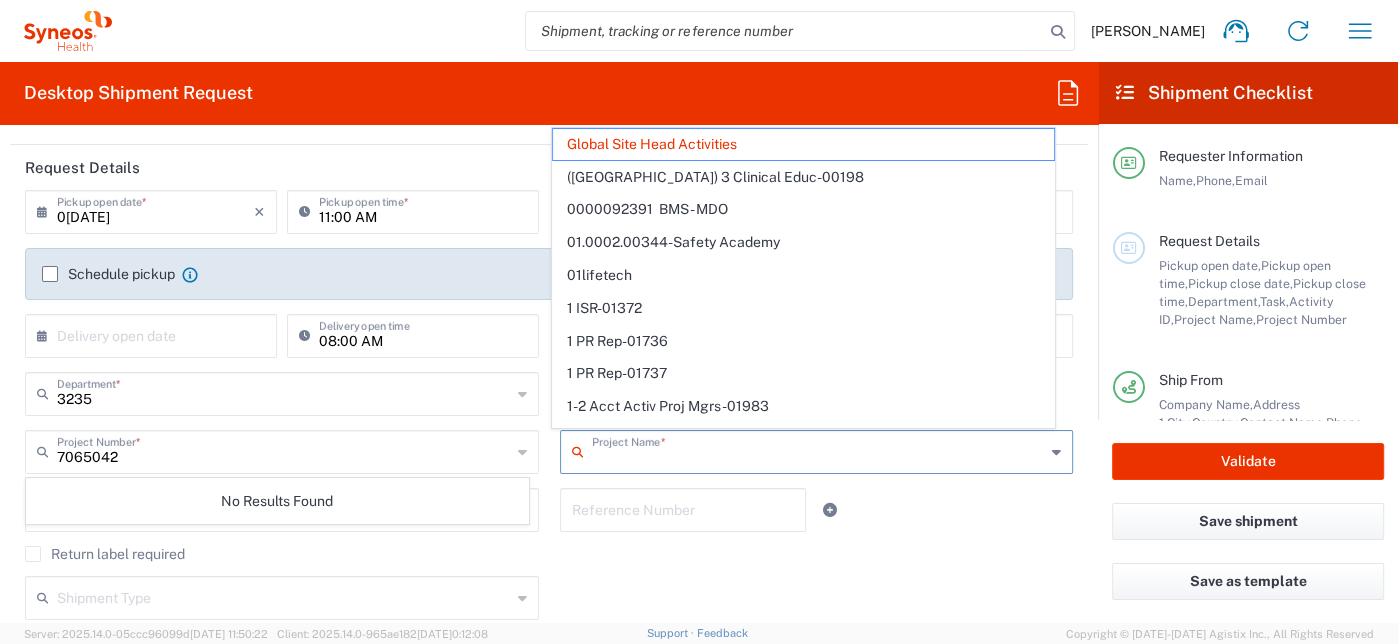 drag, startPoint x: 810, startPoint y: 461, endPoint x: 545, endPoint y: 461, distance: 265 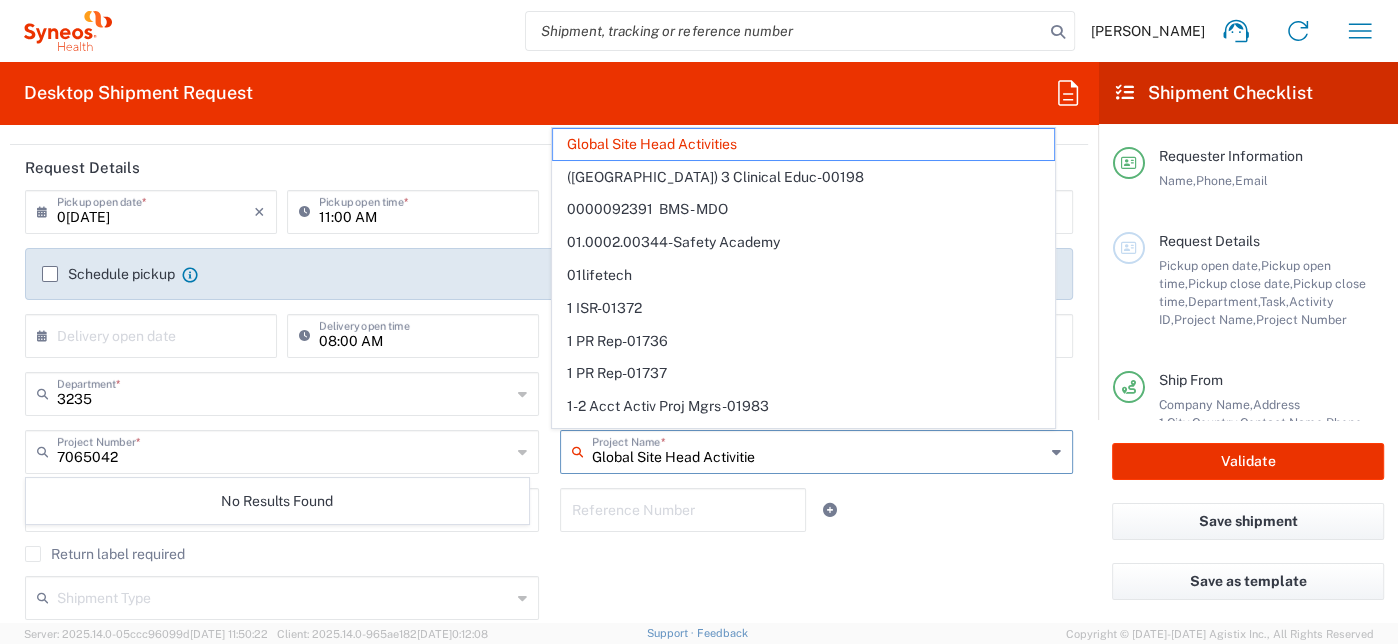 type on "Global Site Head Activiti" 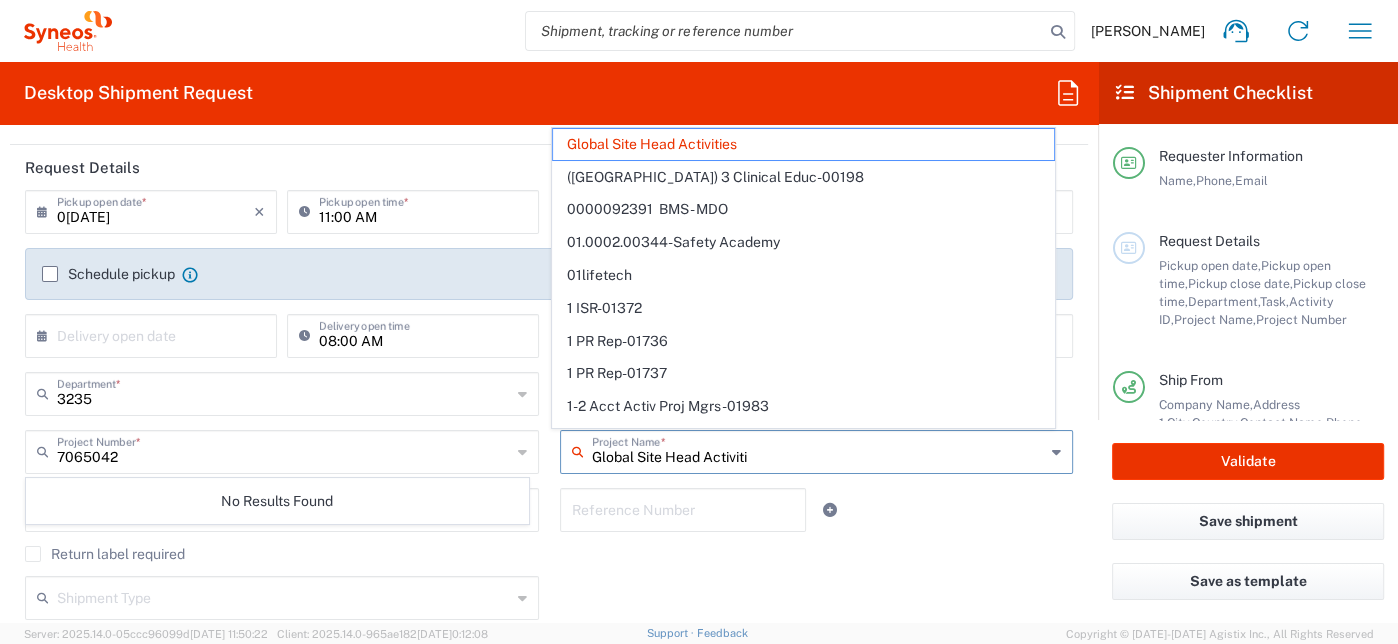 type 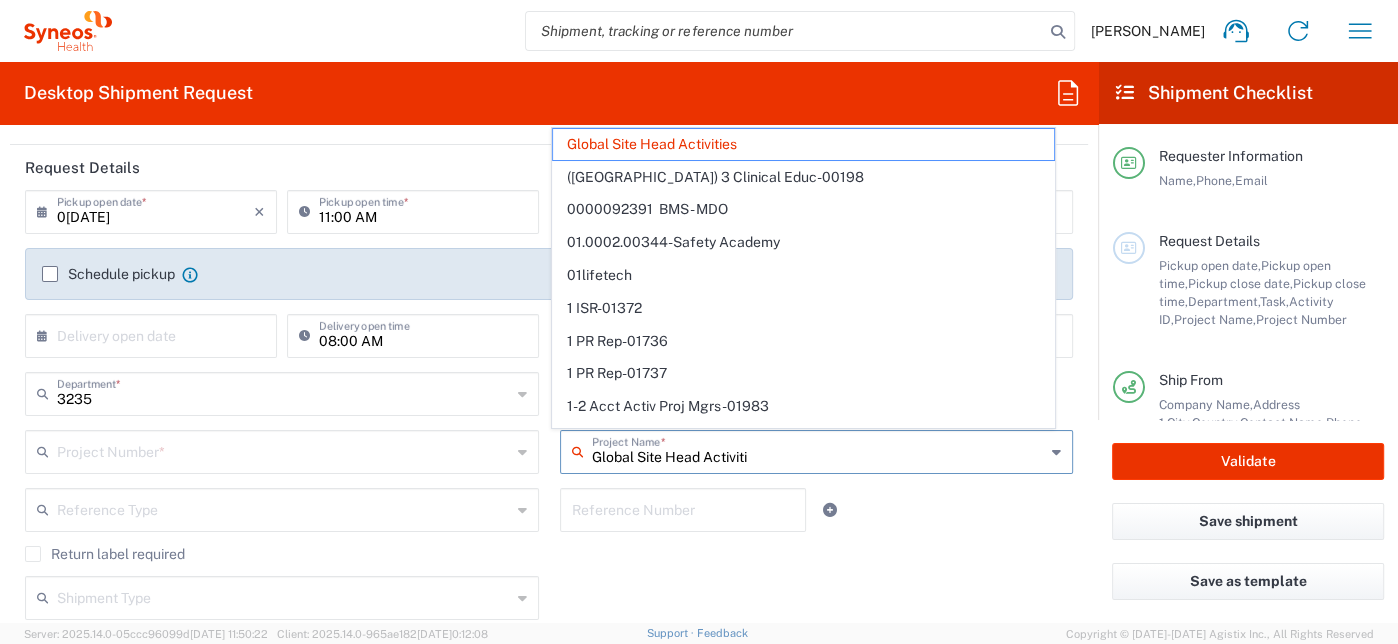 drag, startPoint x: 971, startPoint y: 572, endPoint x: 831, endPoint y: 452, distance: 184.39088 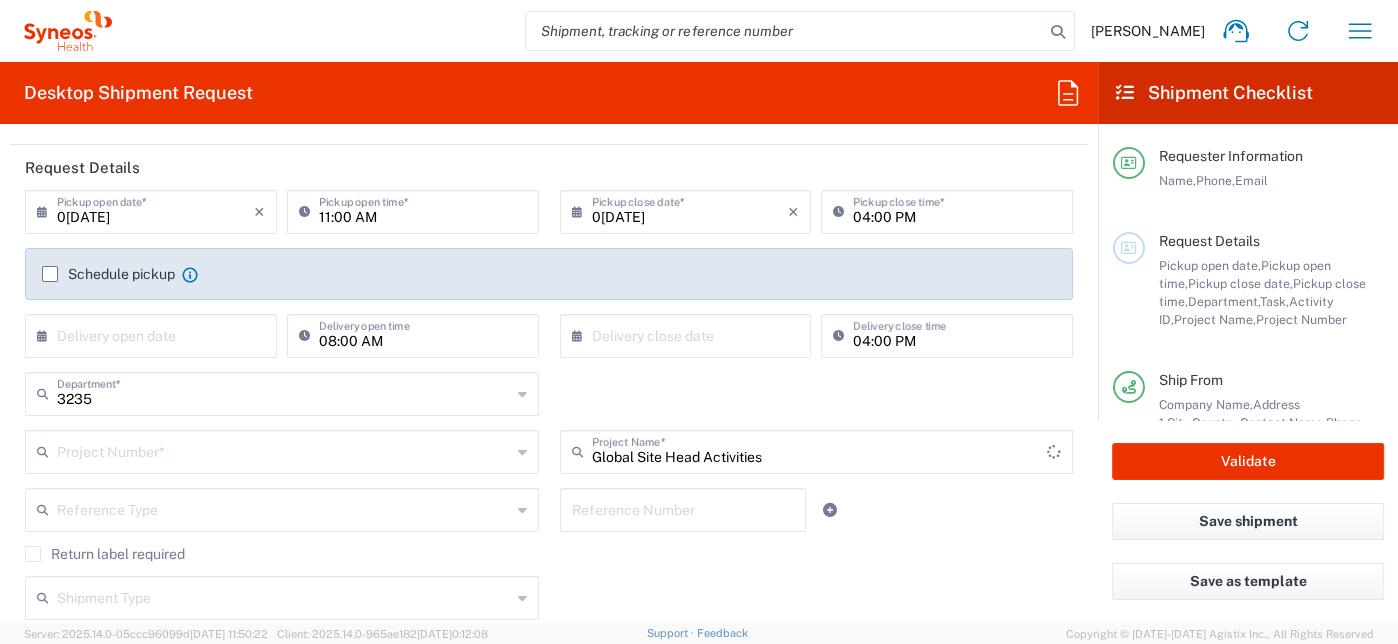 click on "Global Site Head Activities" at bounding box center (820, 450) 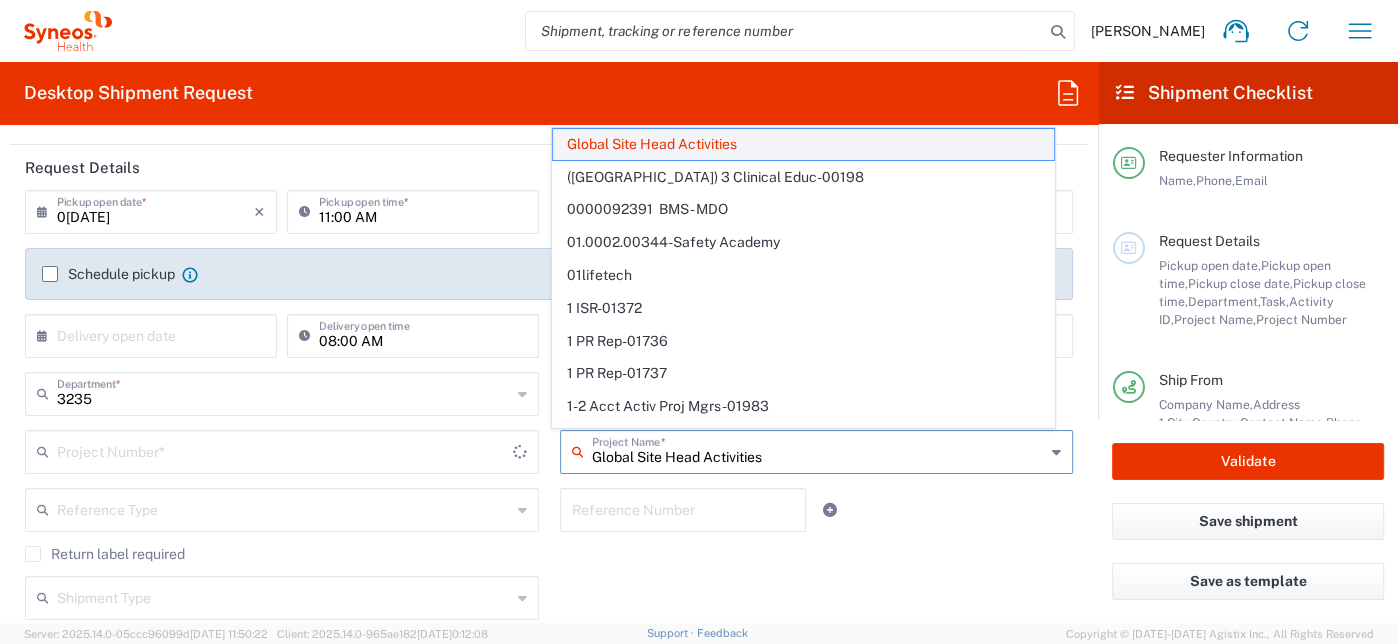 type on "01.0002.00027" 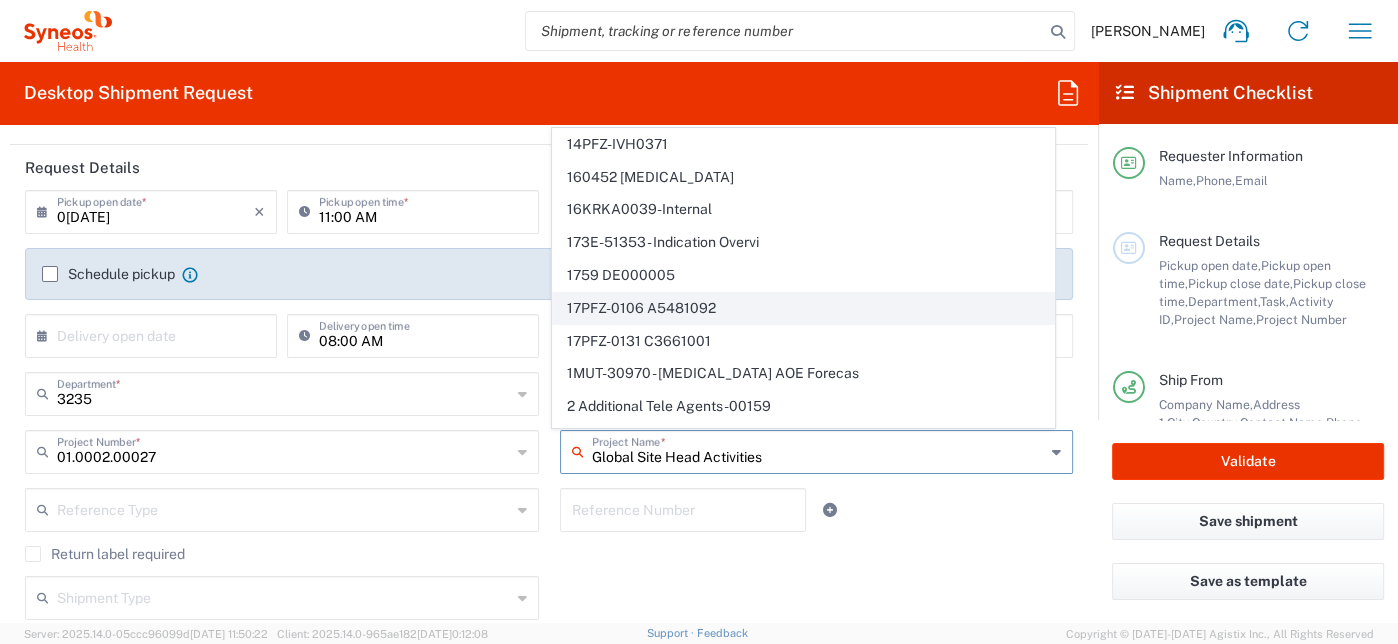 scroll, scrollTop: 666, scrollLeft: 0, axis: vertical 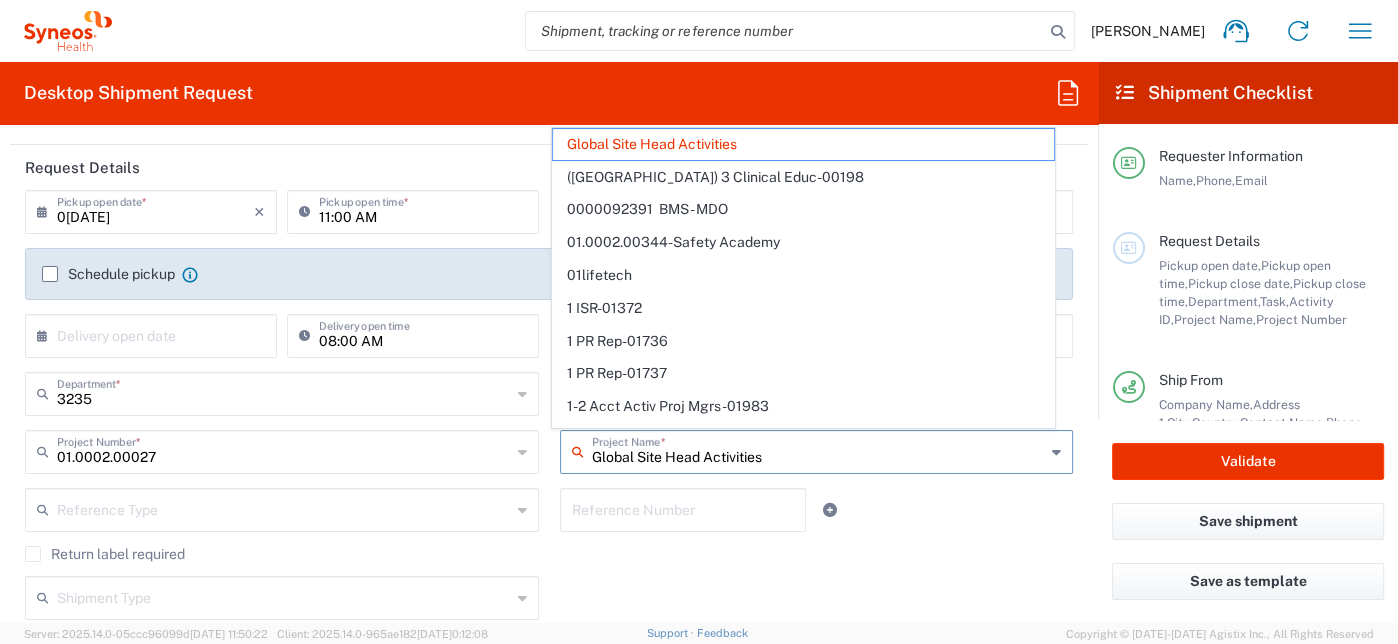 drag, startPoint x: 797, startPoint y: 461, endPoint x: 568, endPoint y: 457, distance: 229.03493 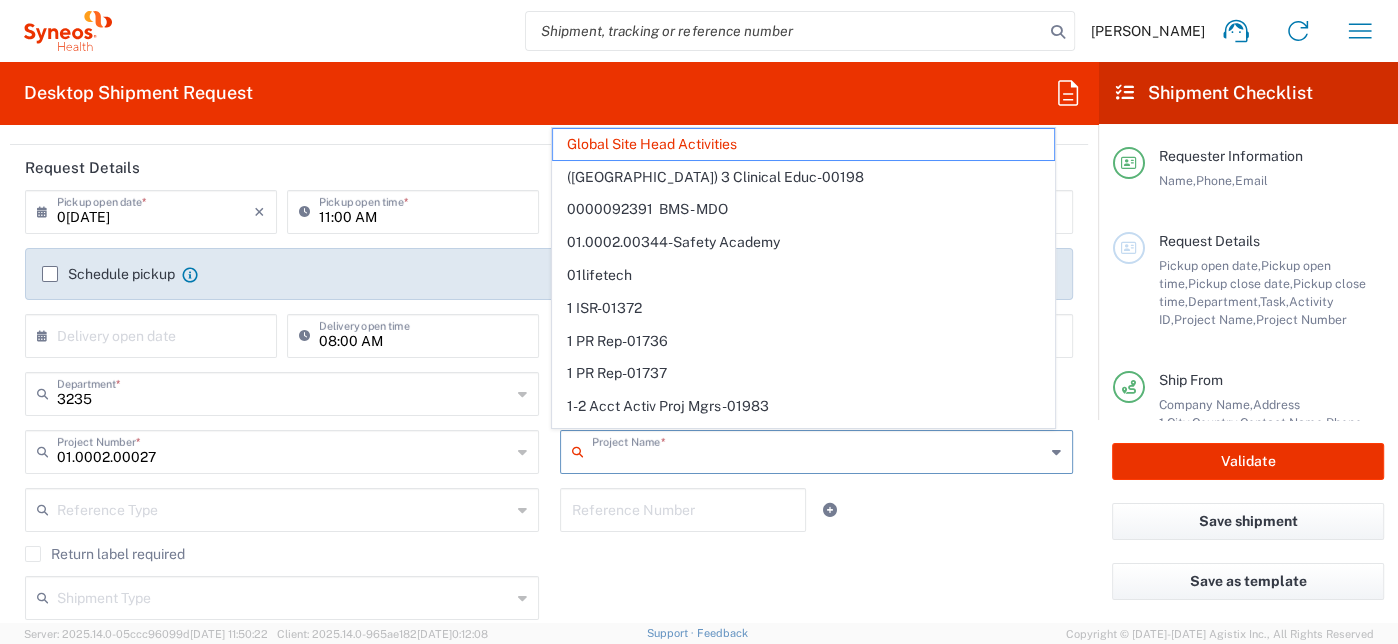 type 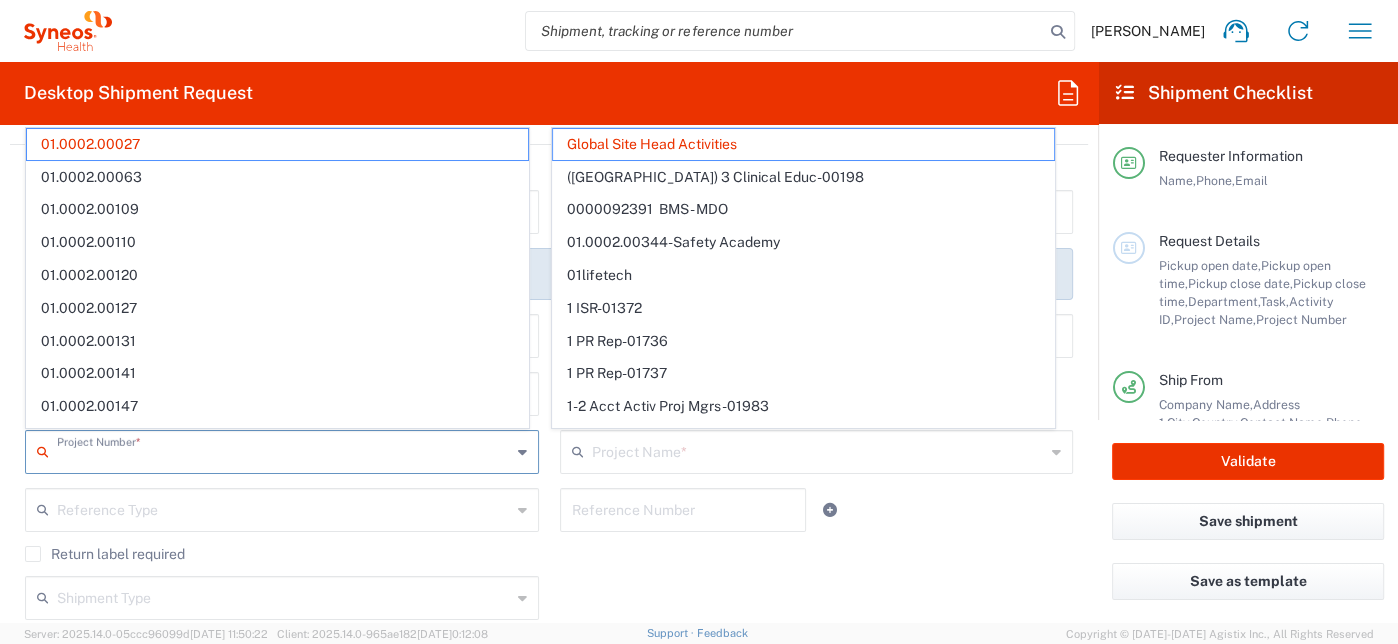 click at bounding box center (284, 450) 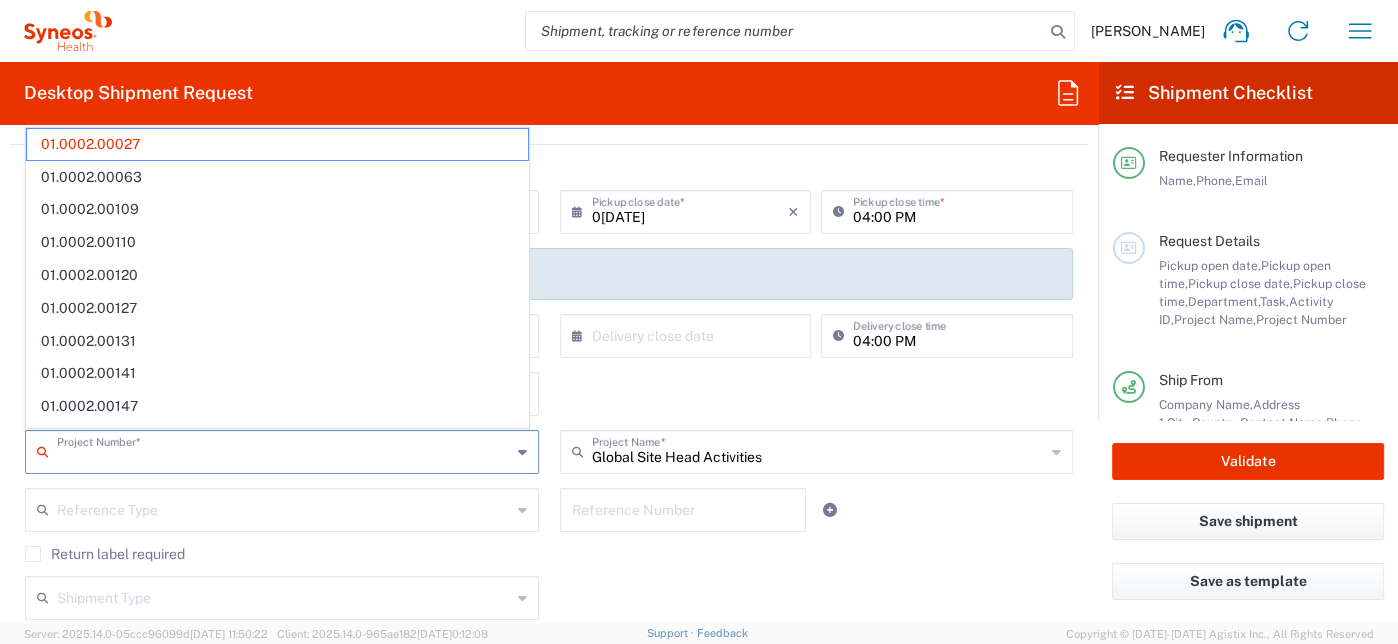 type 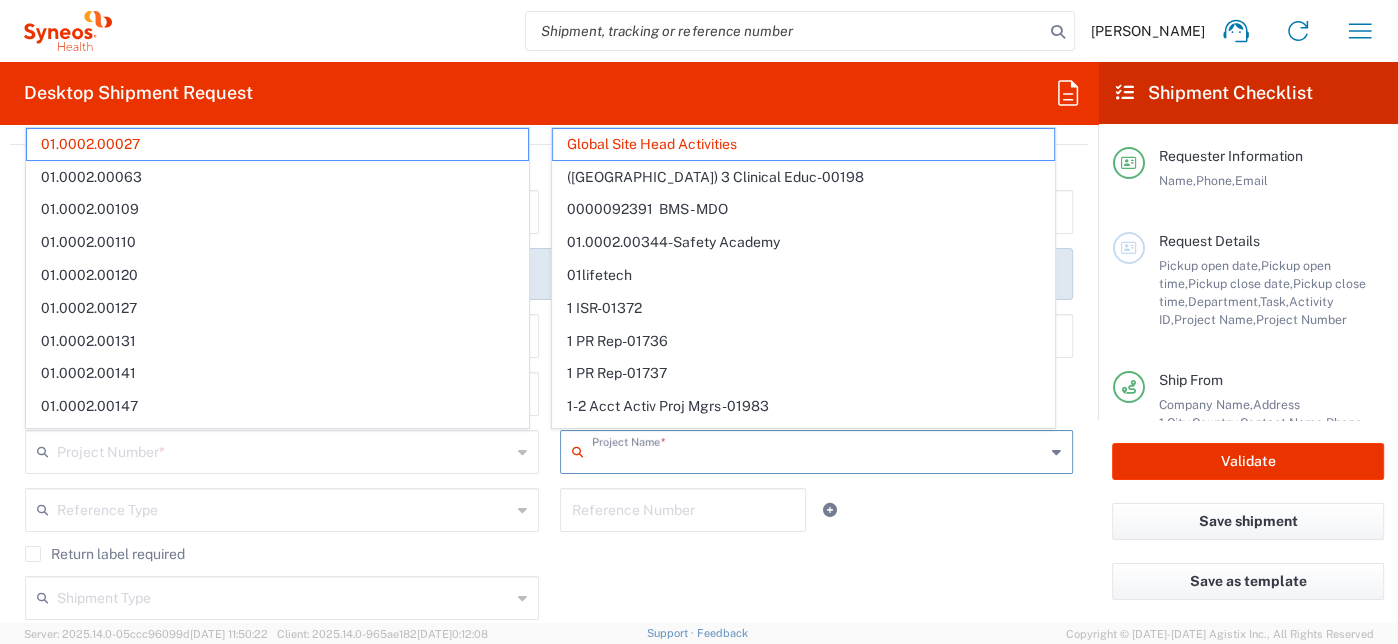 click at bounding box center (819, 450) 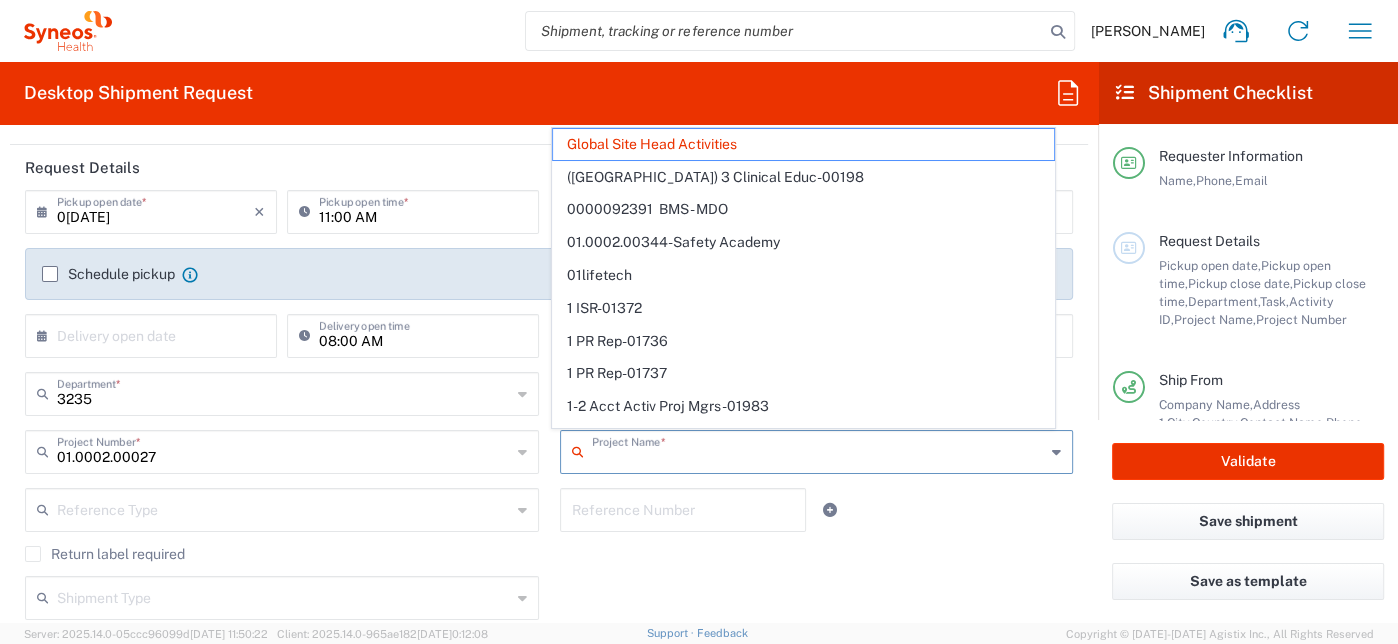 click 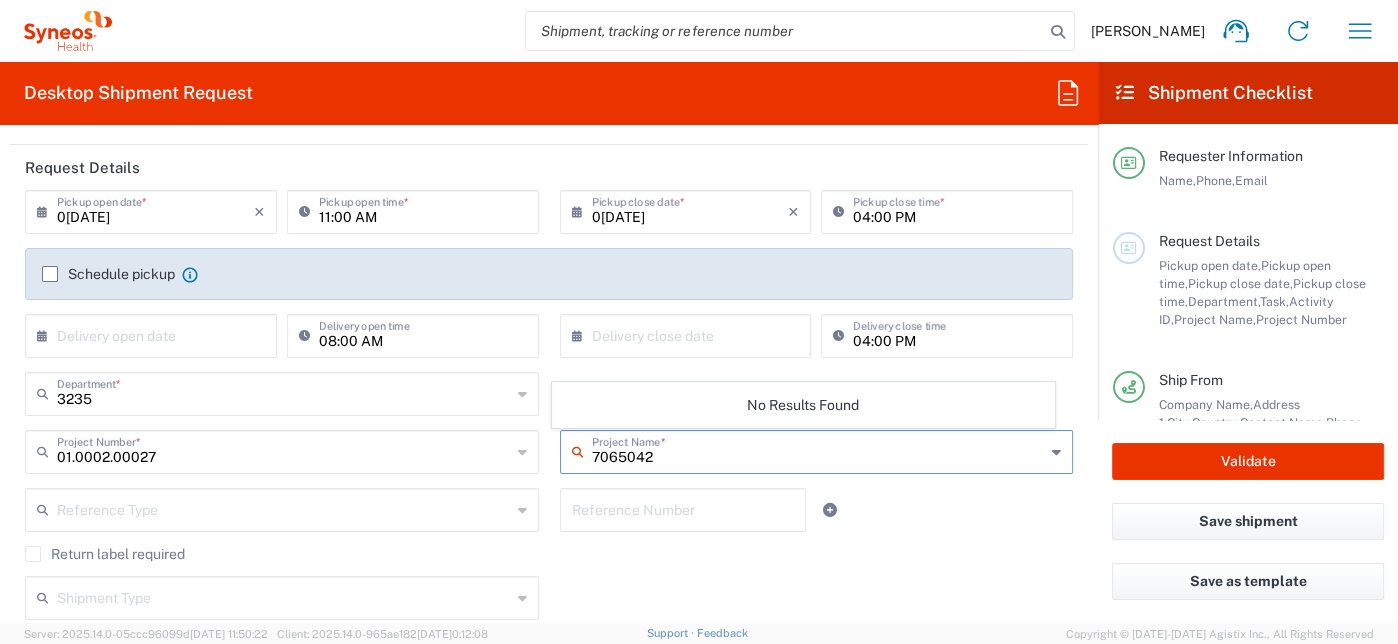 click on "7065042" at bounding box center (819, 450) 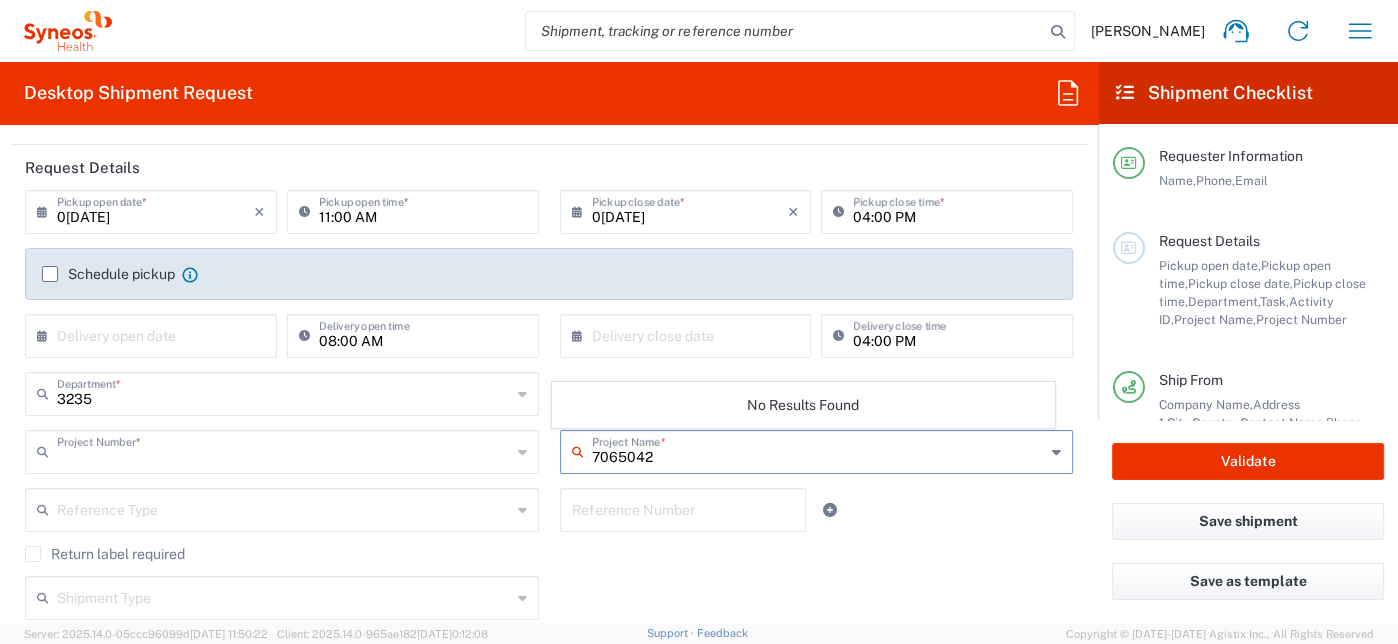 click at bounding box center (284, 450) 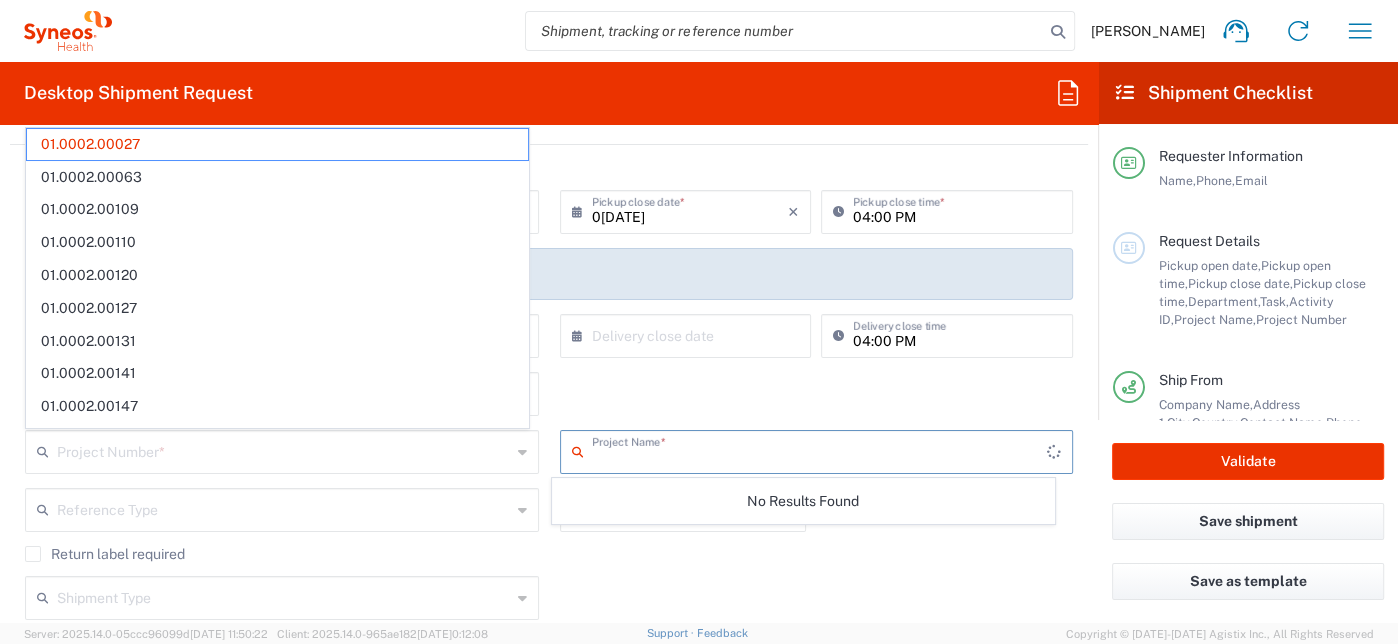 click at bounding box center (820, 450) 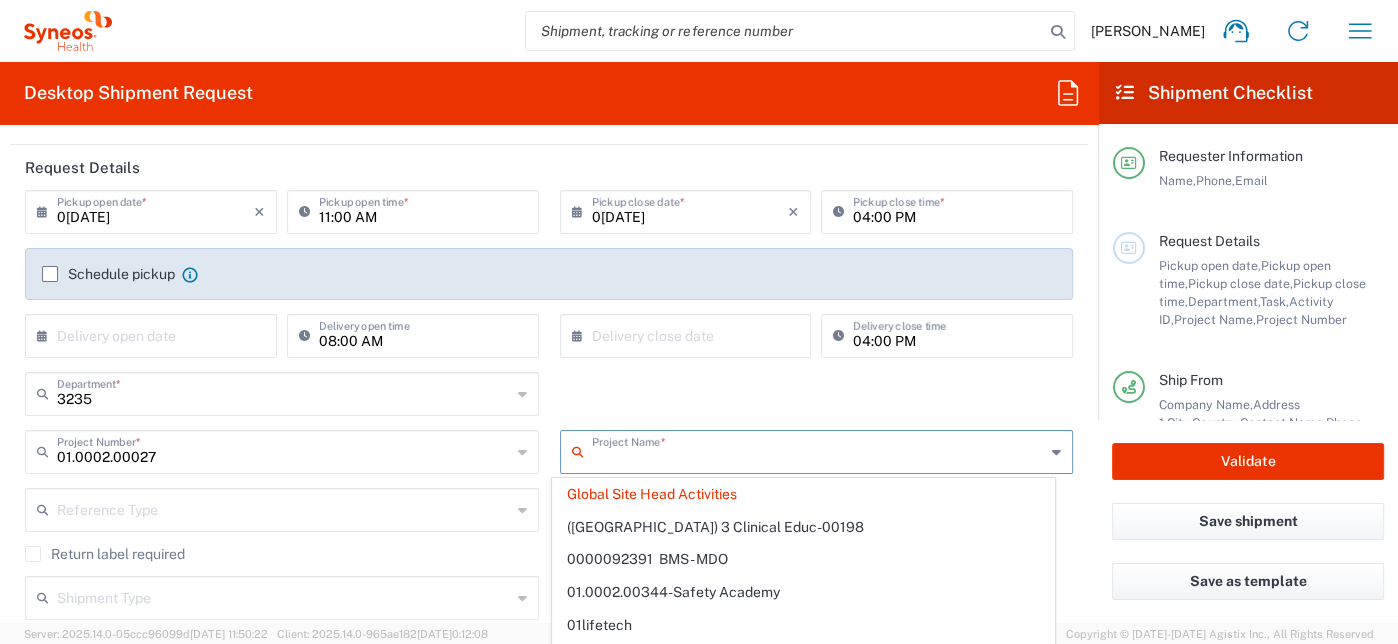 click on "3235  Department  * 3235 3000 3100 3109 3110 3111 3112 3125 3130 3135 3136 3150 3155 3165 3171 3172 3190 3191 3192 3193 3194 3200 3201 3202 3210 3211 Dept 3212 3213 3214 3215 3216 3218 3220 3221 3222 3223 3225 3226 3227 3228 3229 3230 3231 3232 3233 3234 3236 3237 3238 3240 3241" 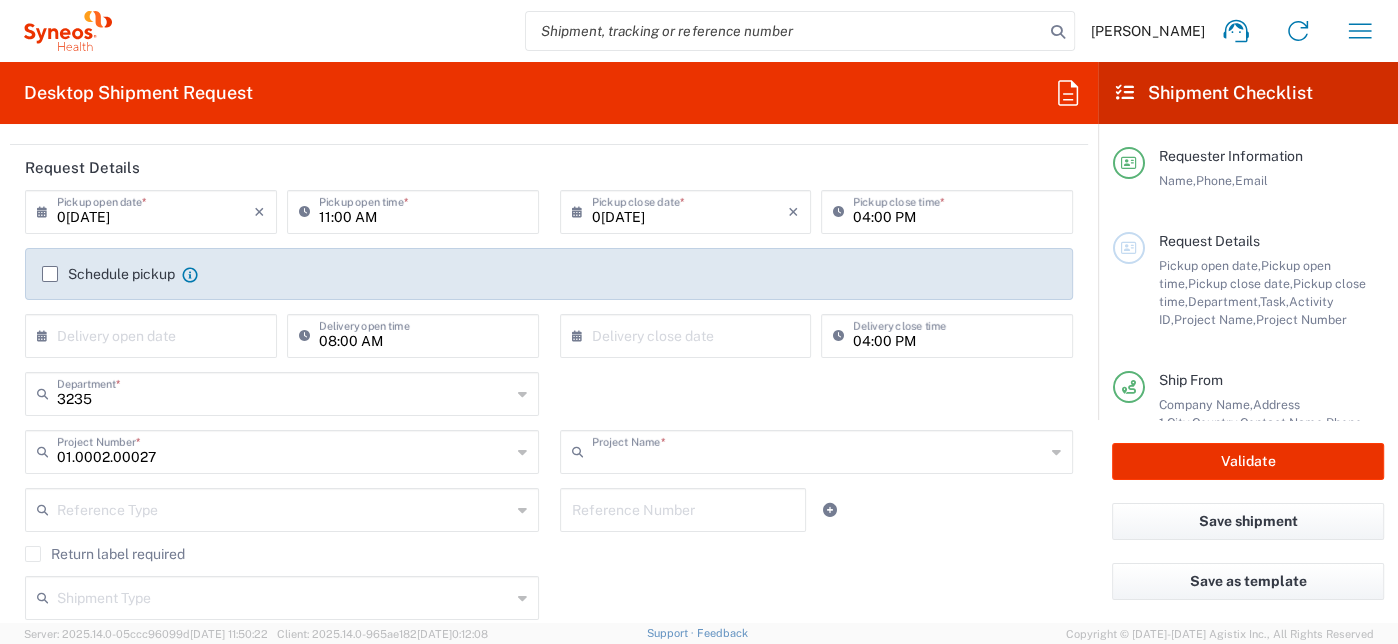 type on "Global Site Head Activities" 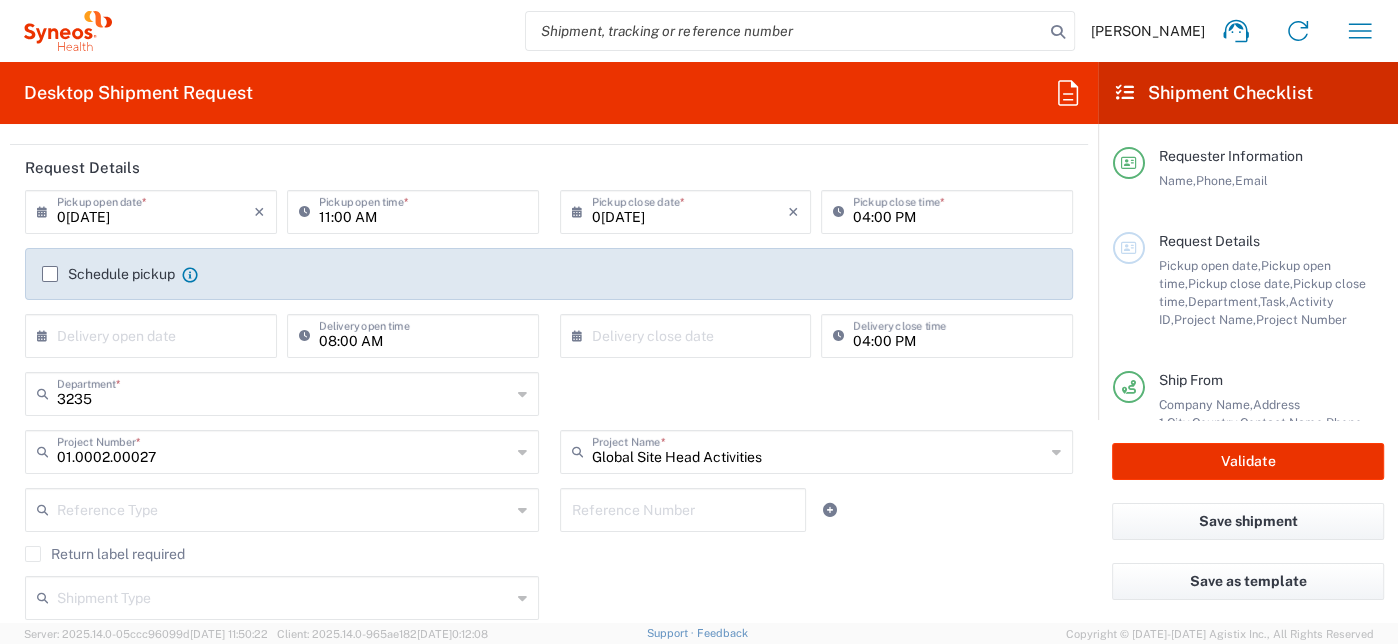 type 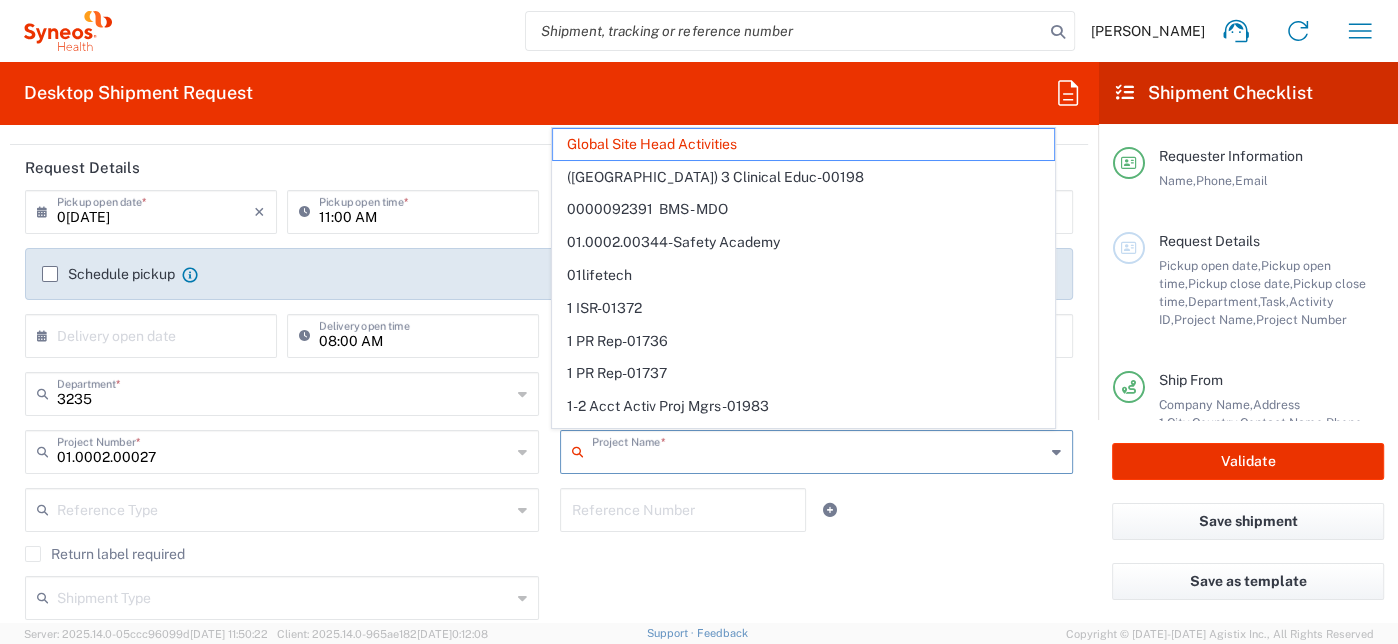 click at bounding box center [819, 450] 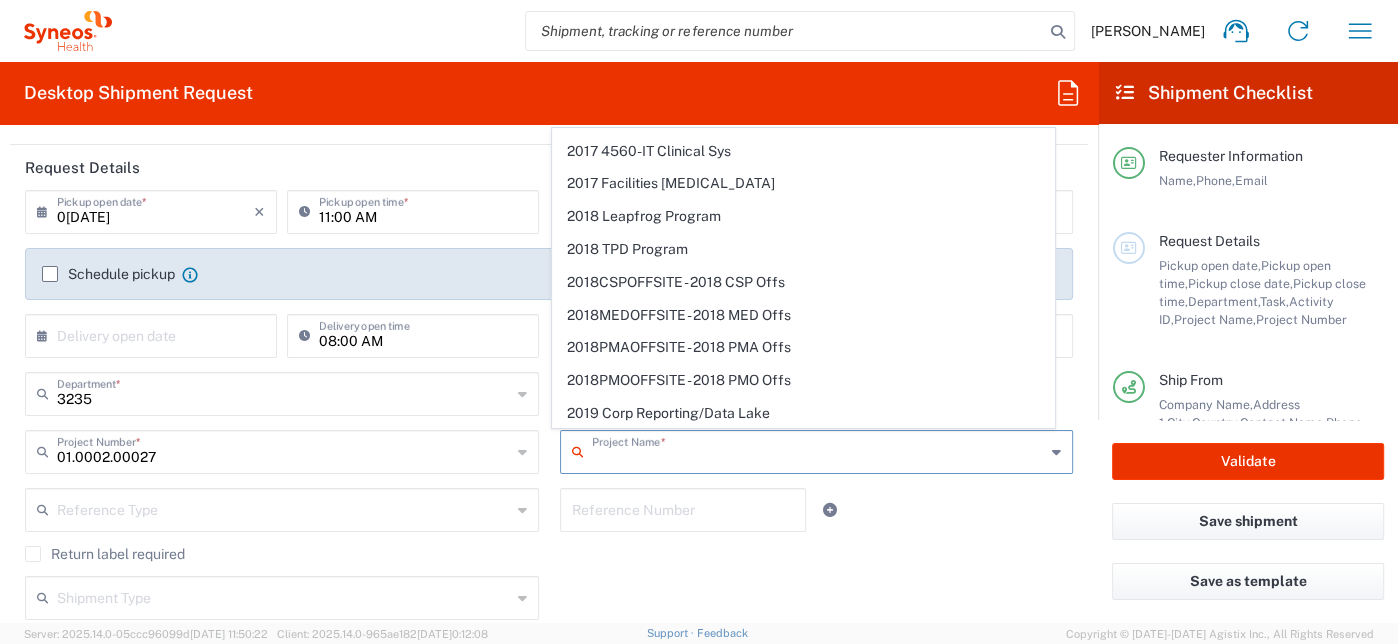 scroll, scrollTop: 1345, scrollLeft: 0, axis: vertical 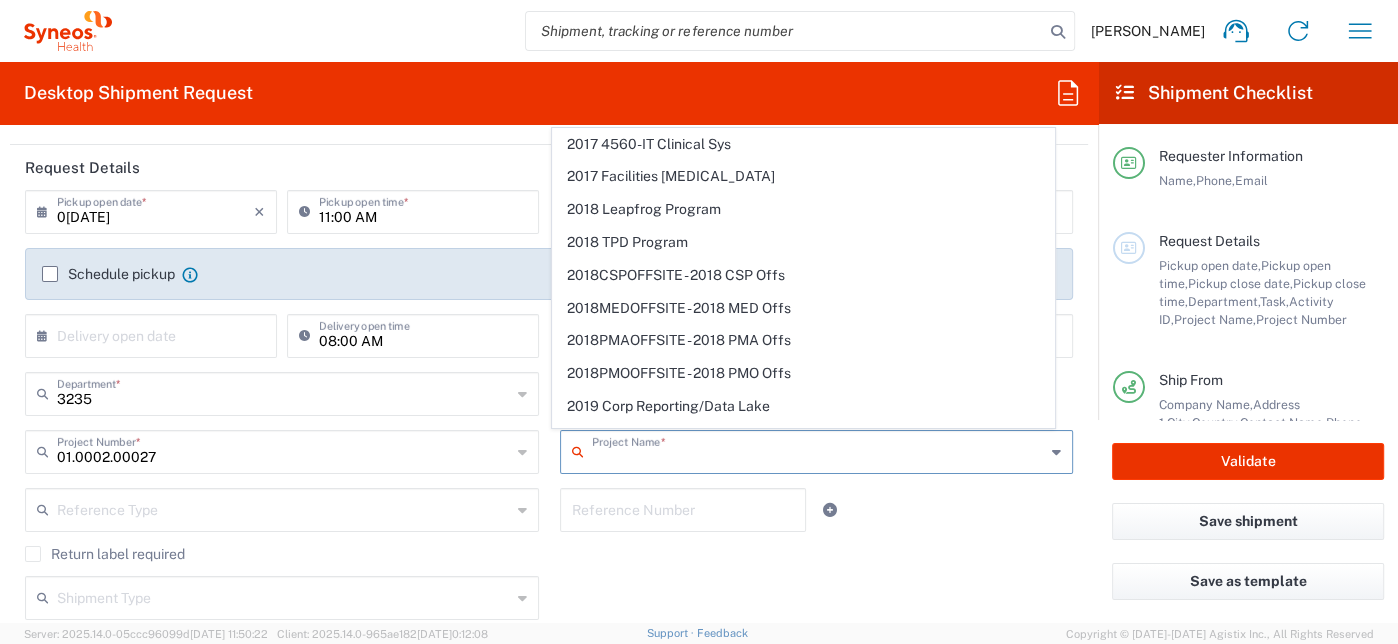 type 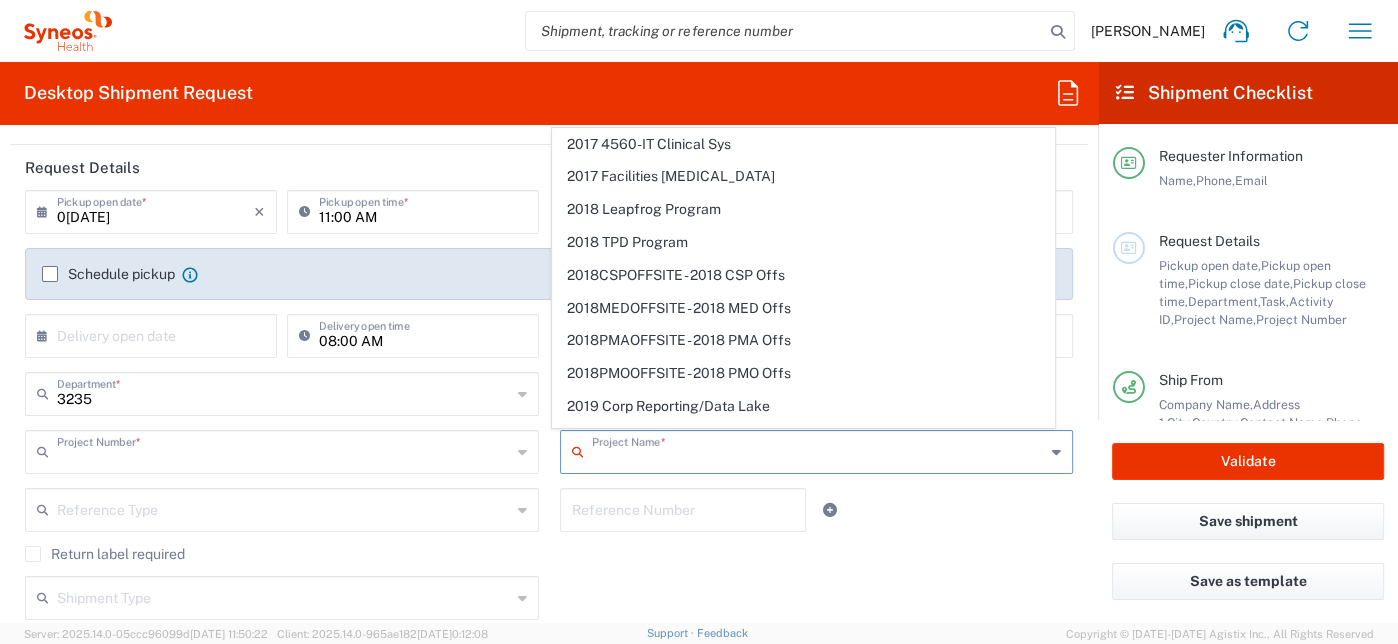click at bounding box center (284, 450) 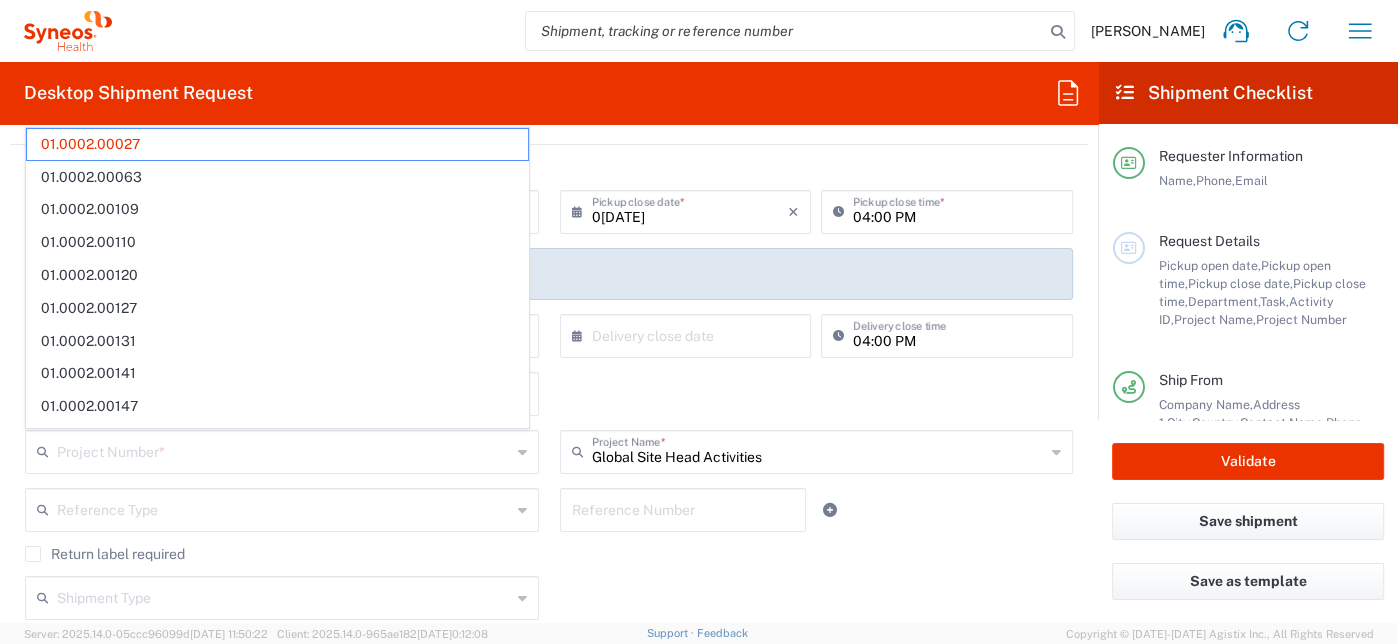 click on "Return label required" 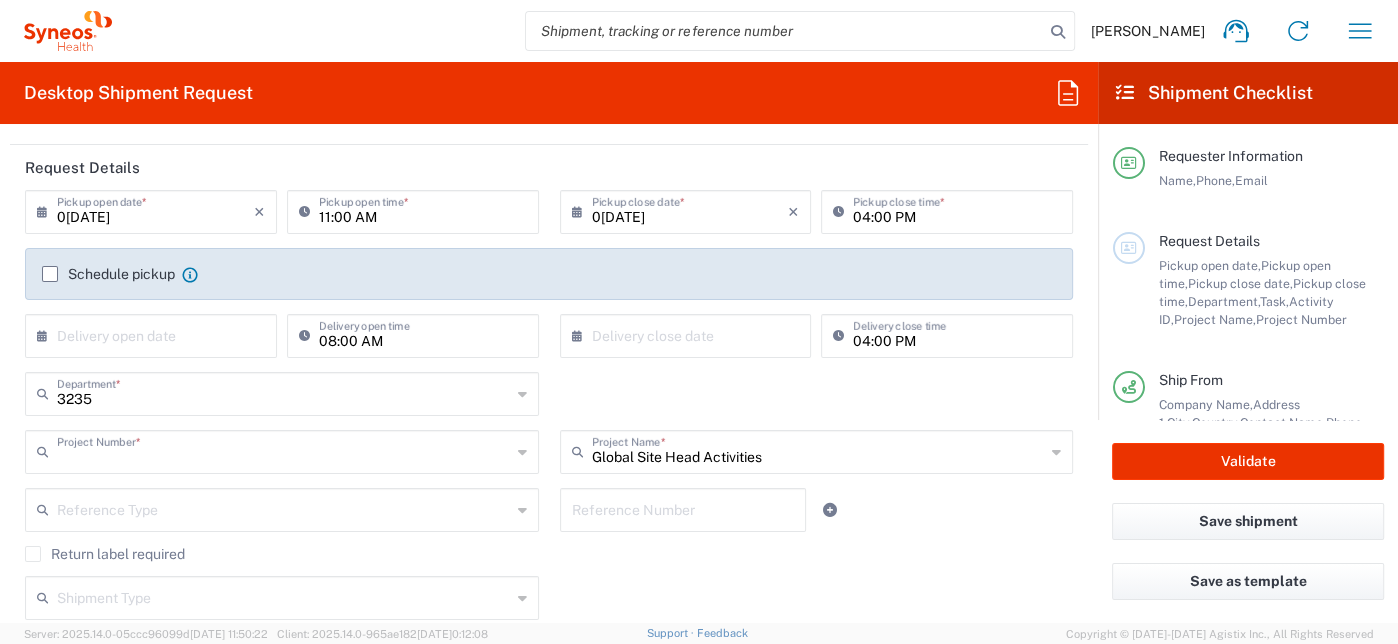 type on "01.0002.00027" 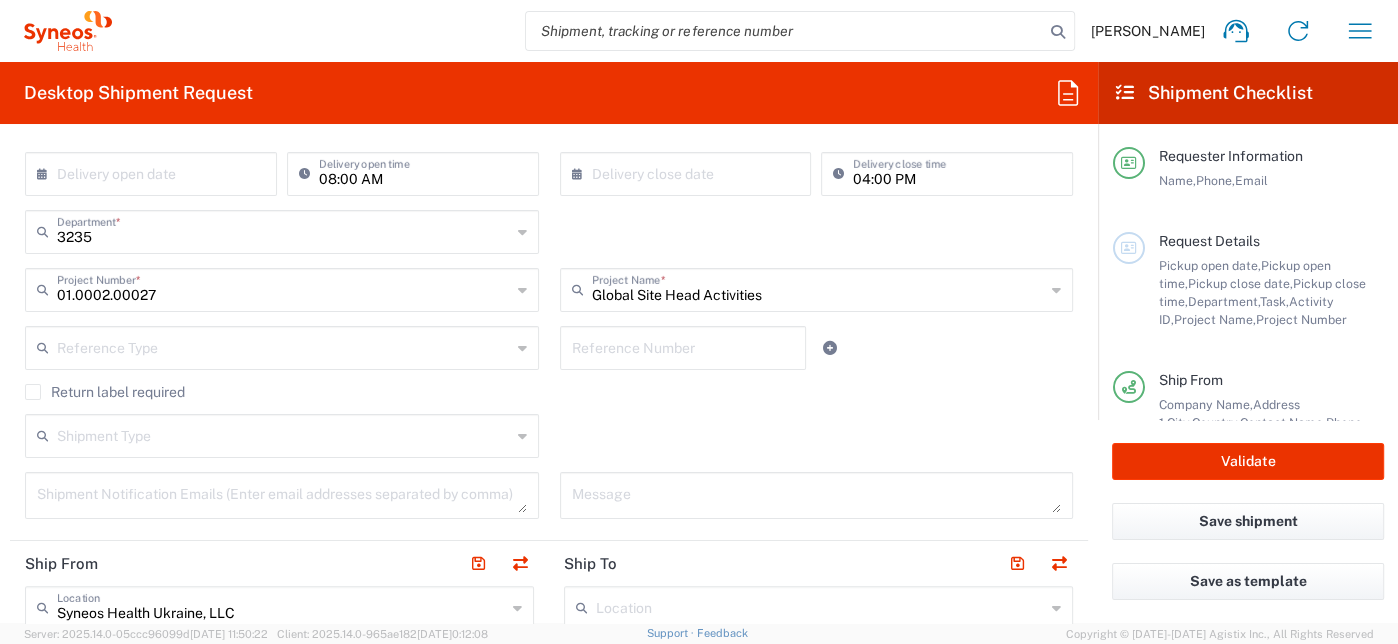 scroll, scrollTop: 111, scrollLeft: 0, axis: vertical 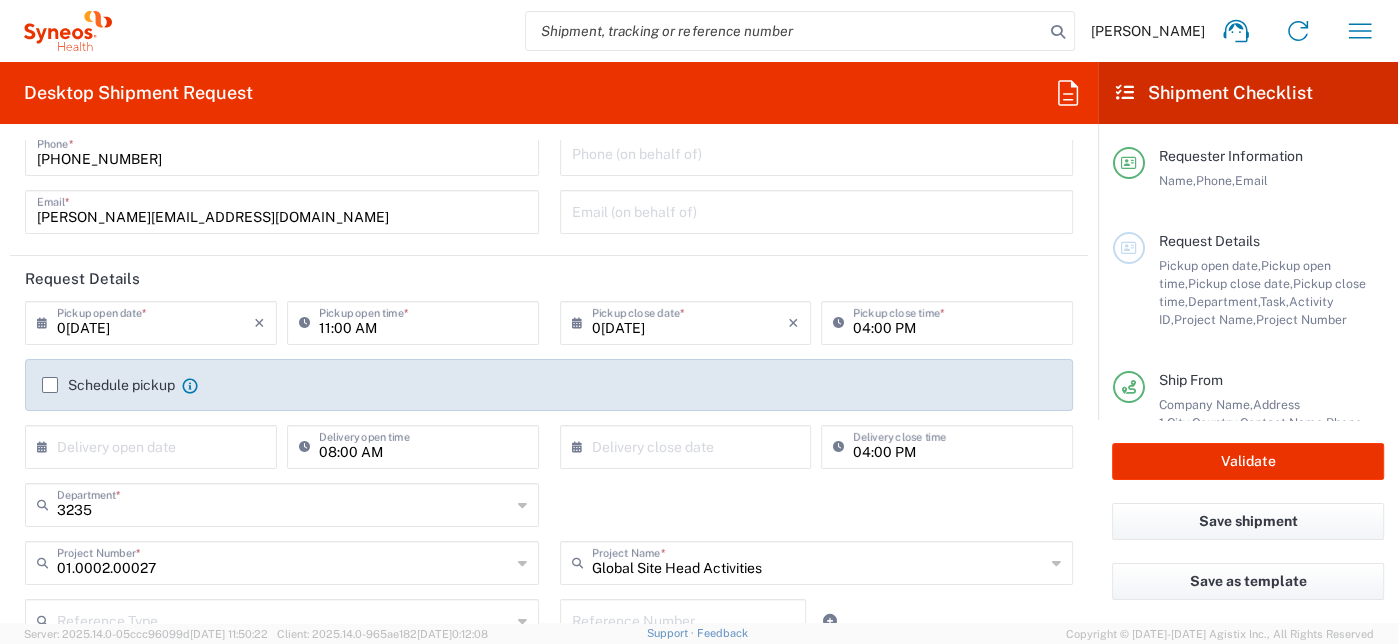 click on "3235  Department  * 3235 3000 3100 3109 3110 3111 3112 3125 3130 3135 3136 3150 3155 3165 3171 3172 3190 3191 3192 3193 3194 3200 3201 3202 3210 3211 Dept 3212 3213 3214 3215 3216 3218 3220 3221 3222 3223 3225 3226 3227 3228 3229 3230 3231 3232 3233 3234 3236 3237 3238 3240 3241" 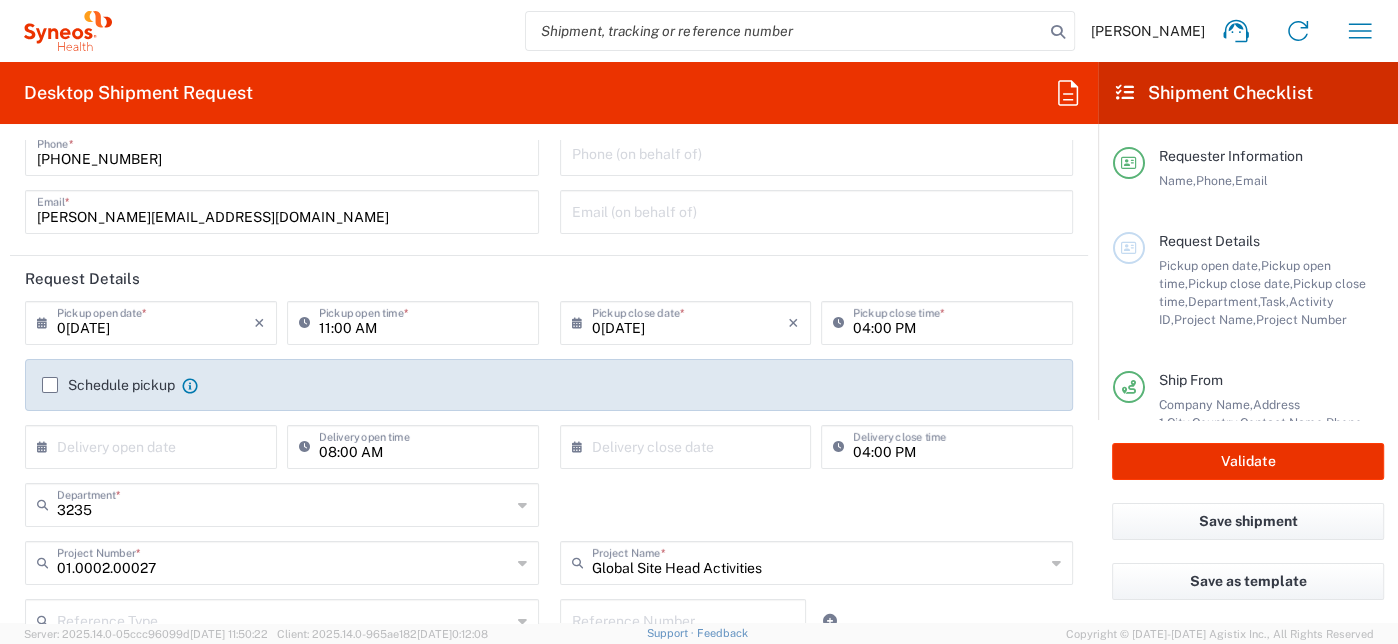 click on "01.0002.00027  Project Number  *" 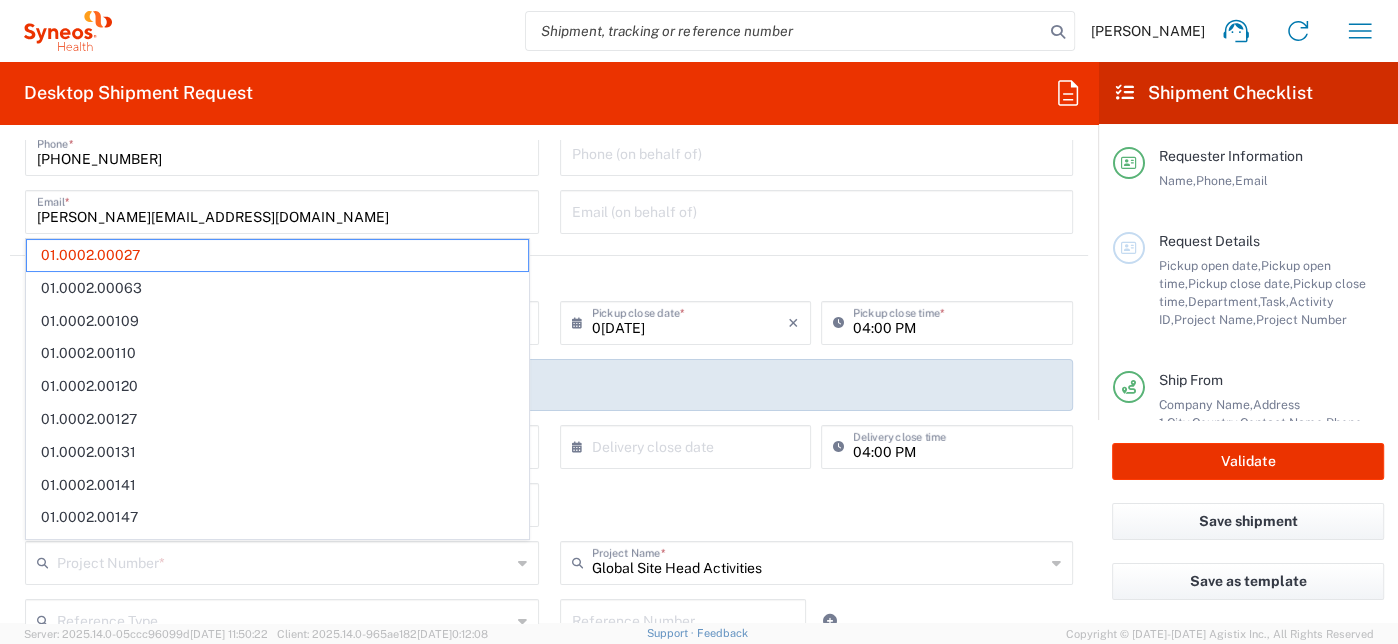 click on "Global Site Head Activities  Project Name  *" 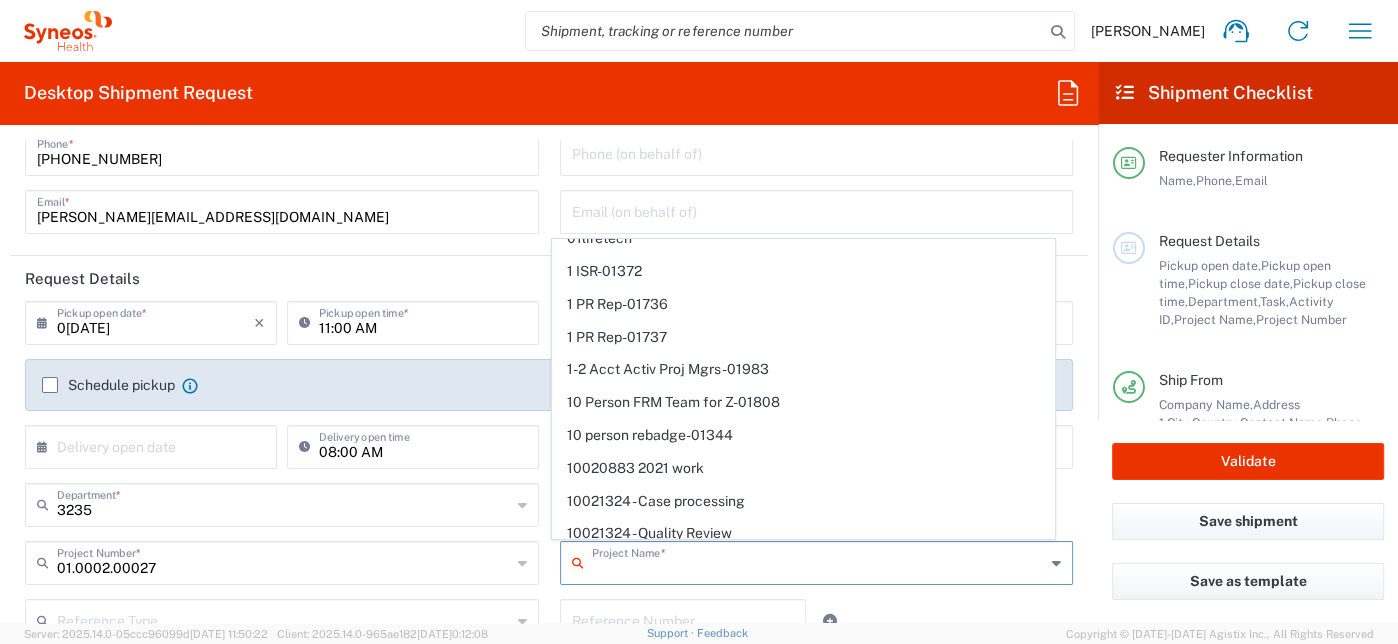 scroll, scrollTop: 0, scrollLeft: 0, axis: both 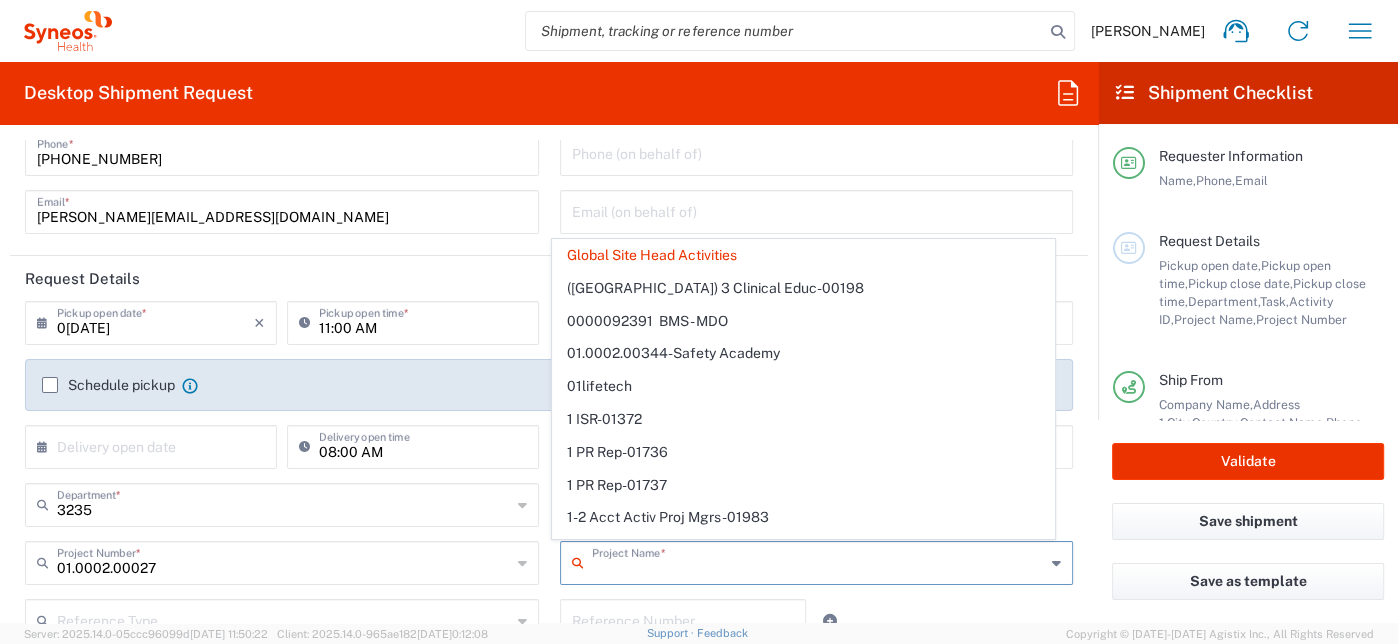 click on "Name (on behalf of)   Phone (on behalf of)   Email (on behalf of)" 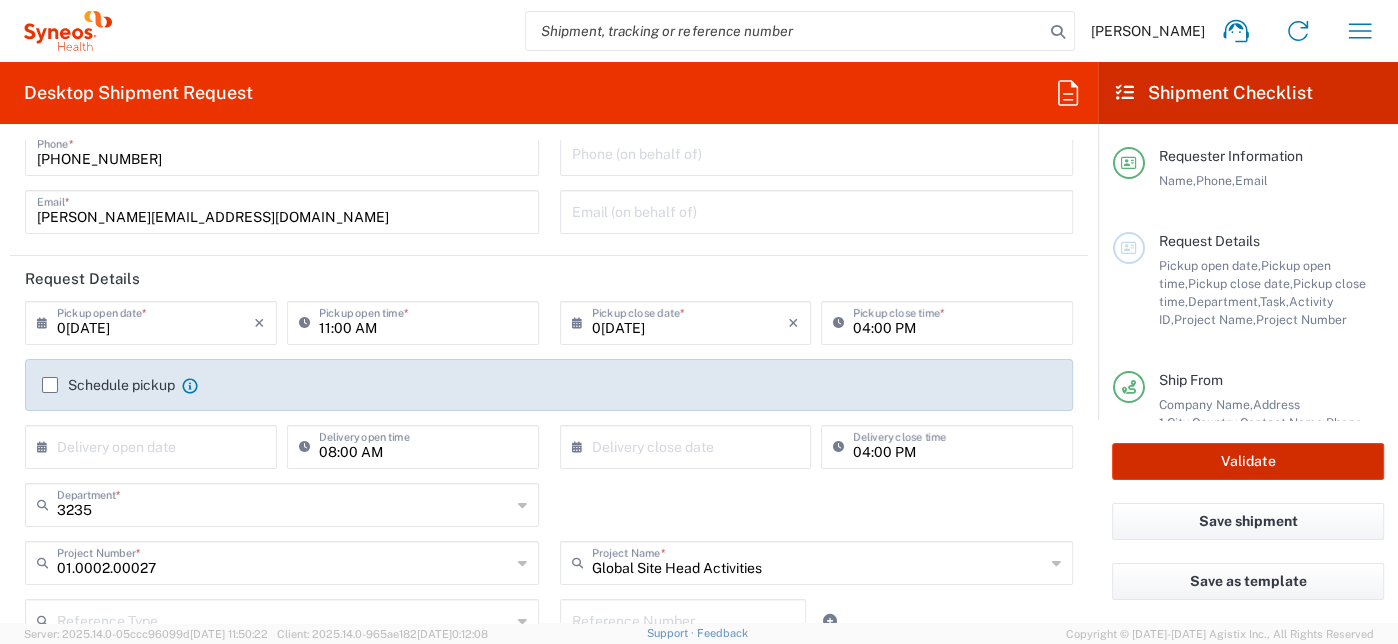 click on "Validate" 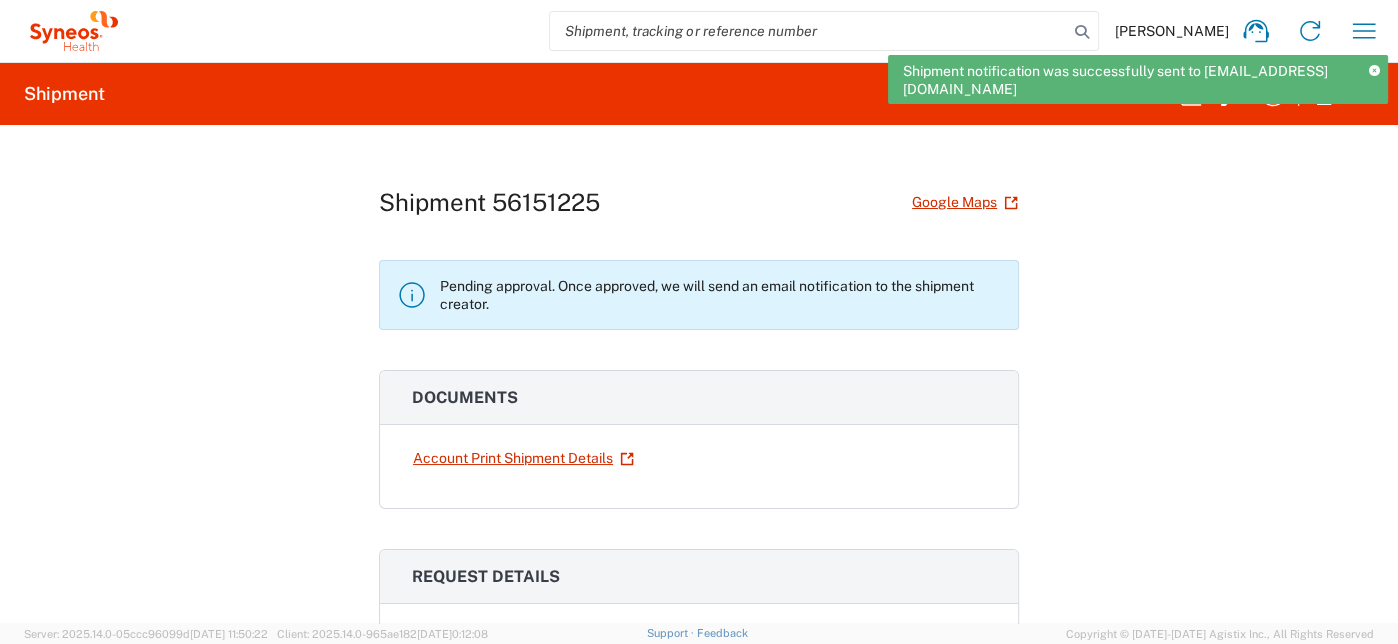 click on "Shipment notification was successfully sent to [EMAIL_ADDRESS][DOMAIN_NAME]" 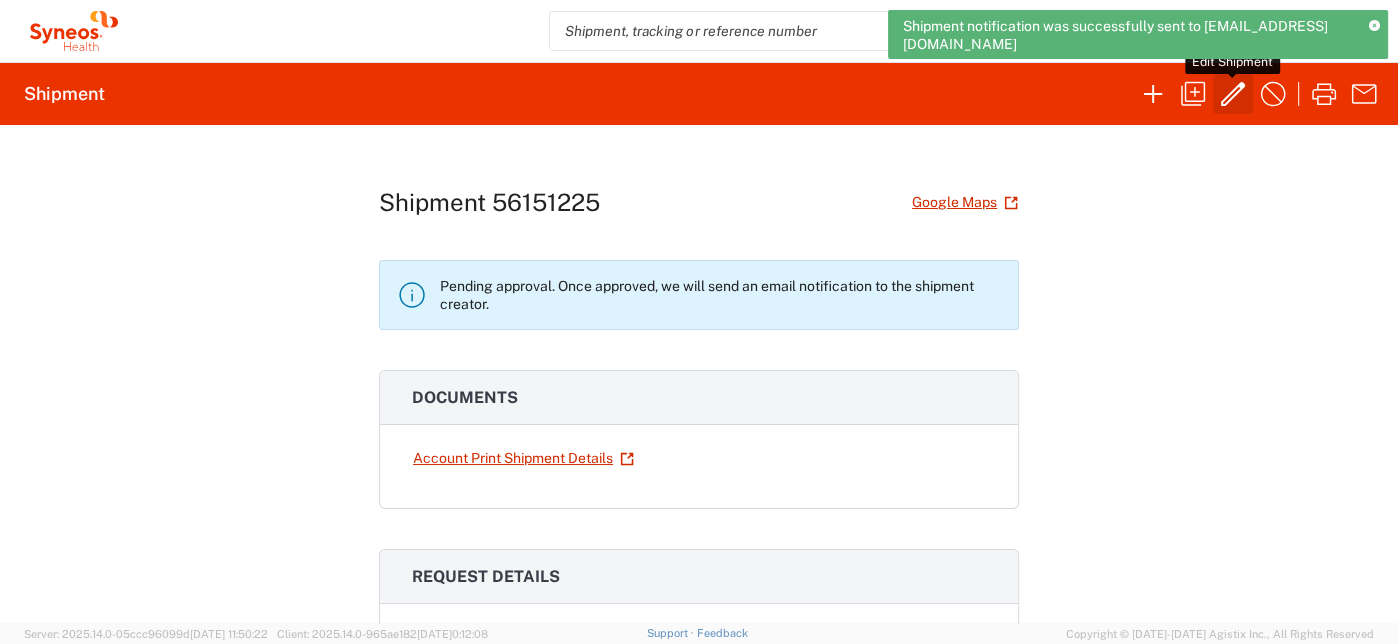 click 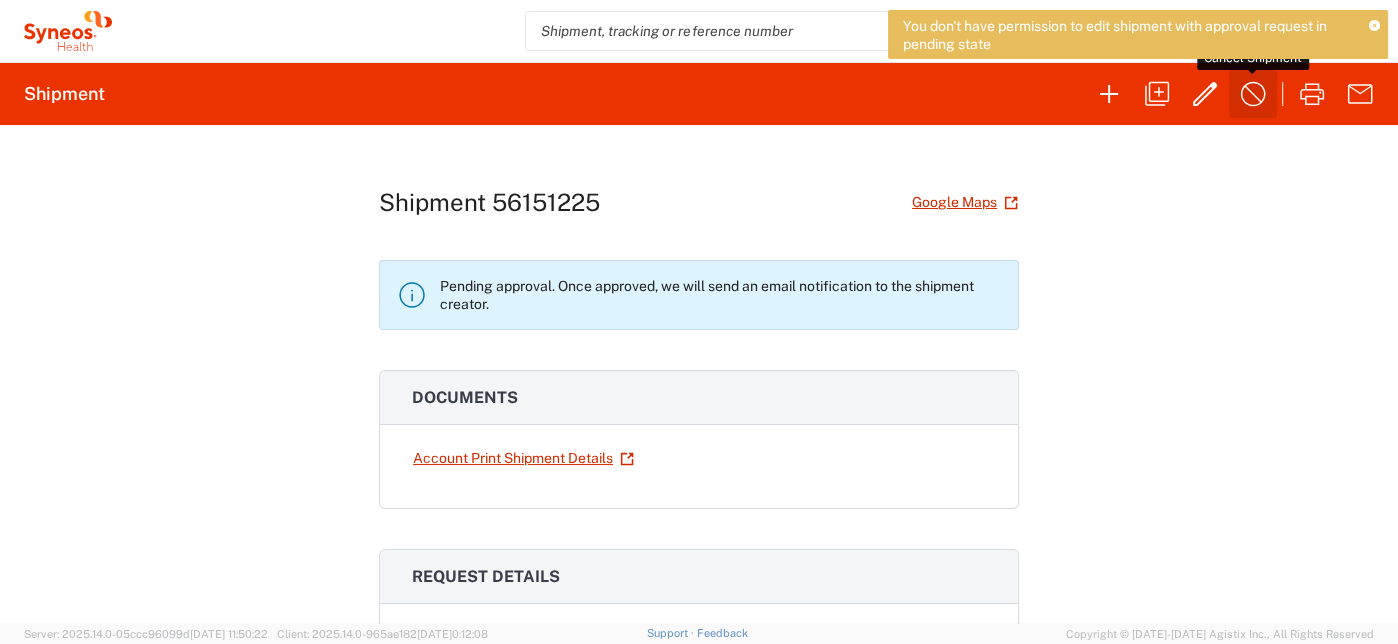 click 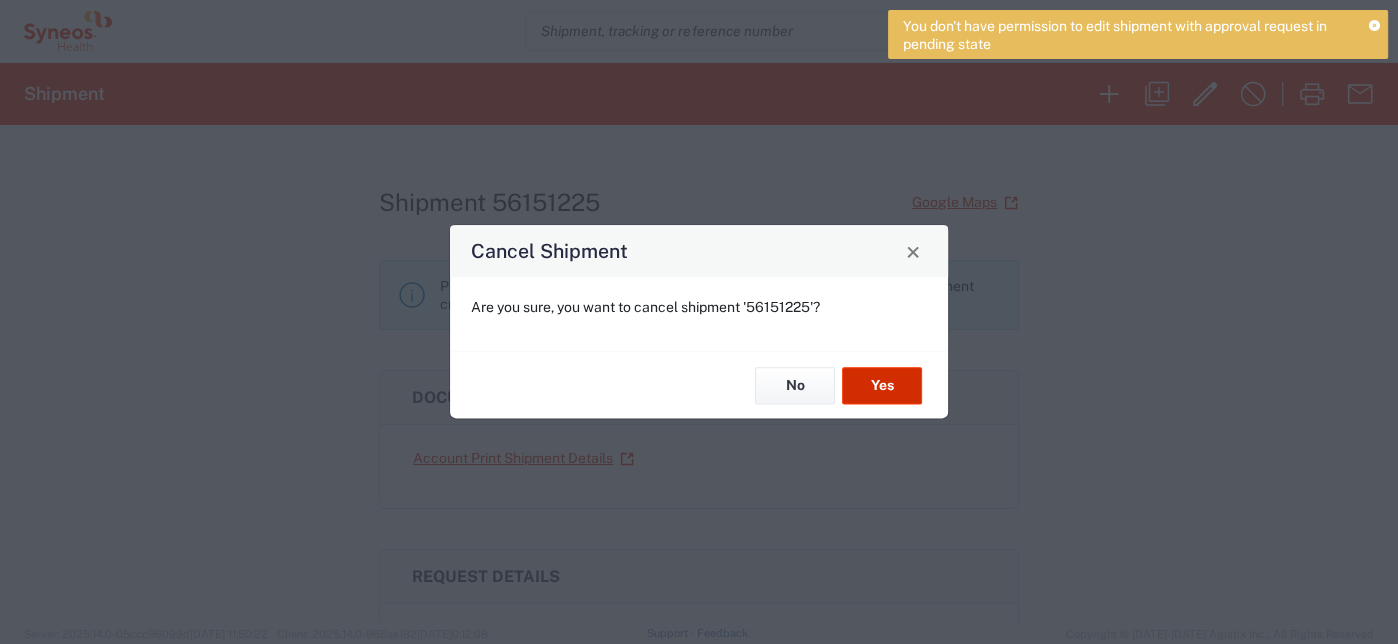 click on "Yes" 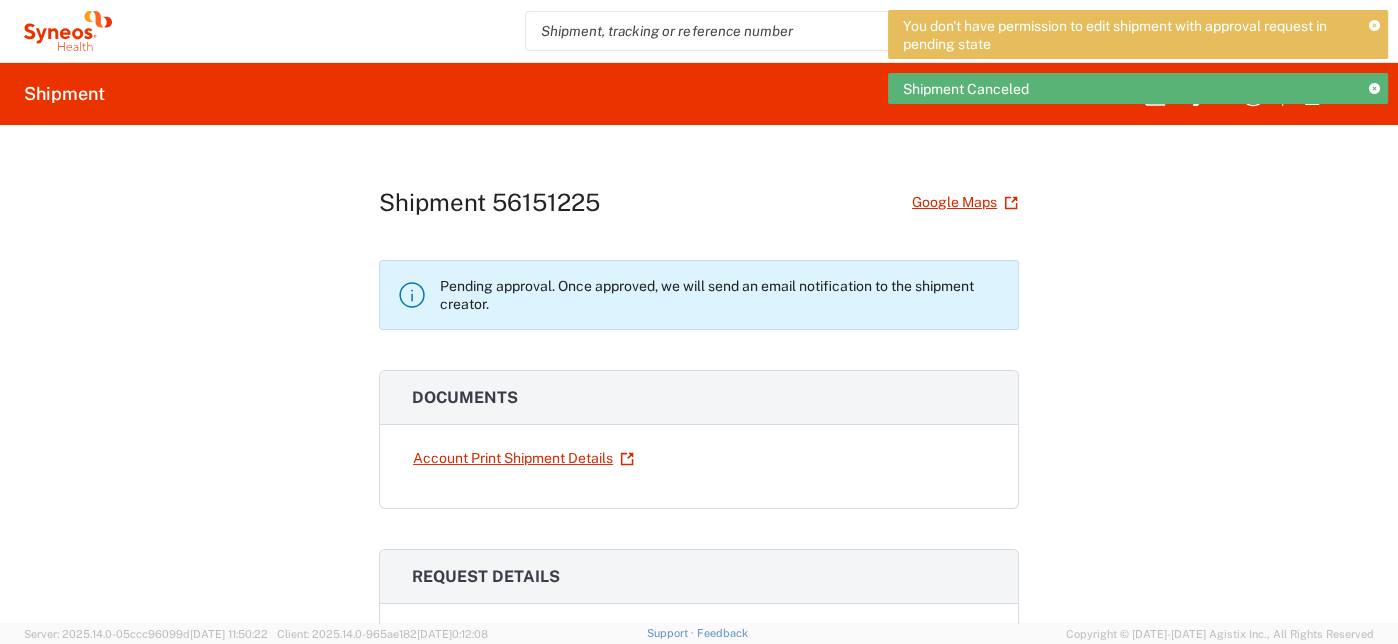 click 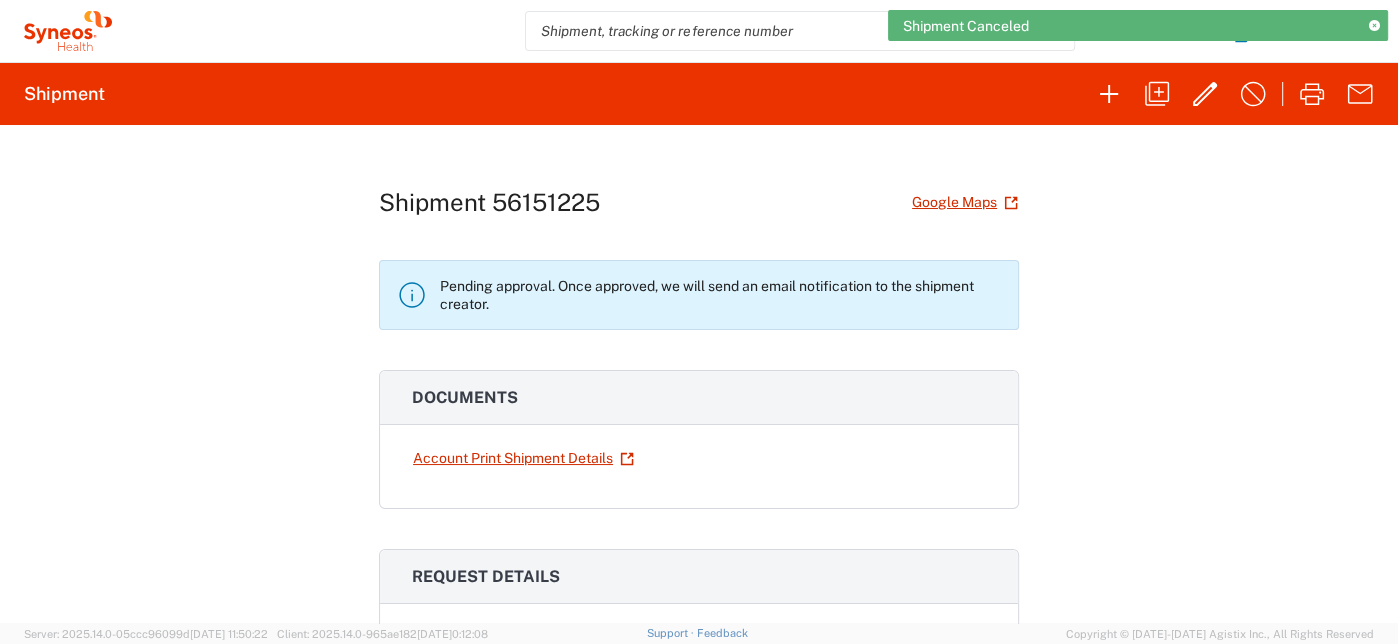 click 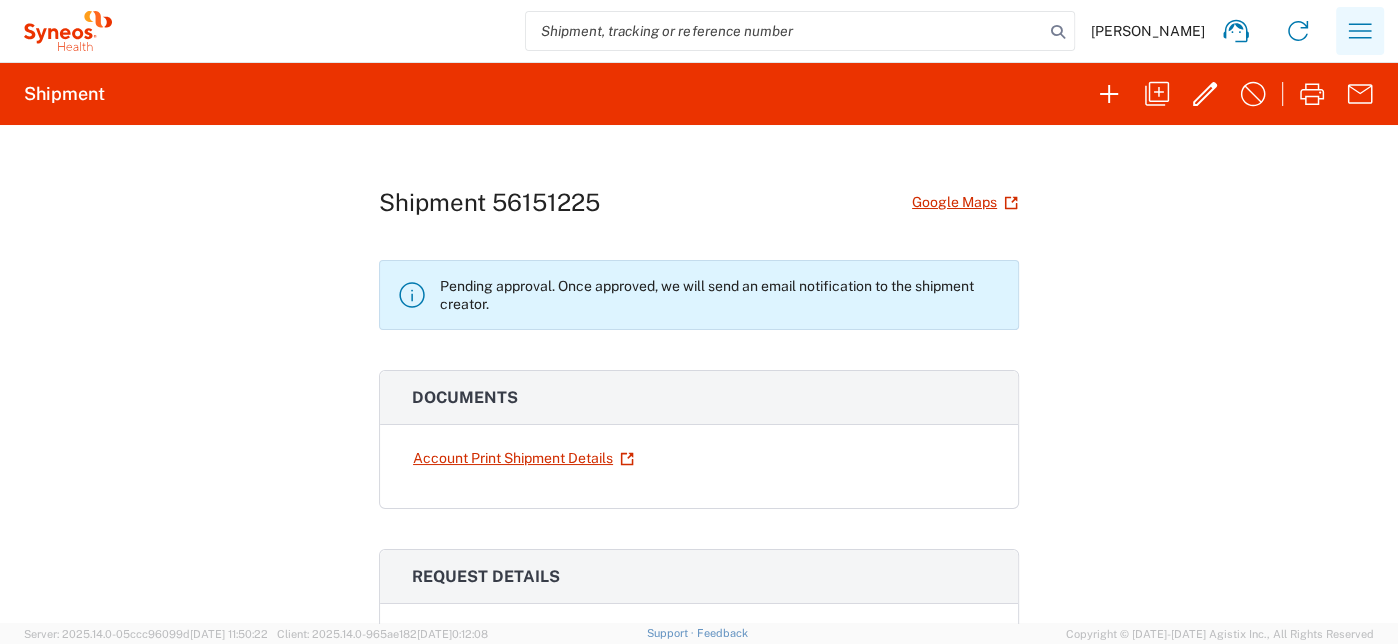 click 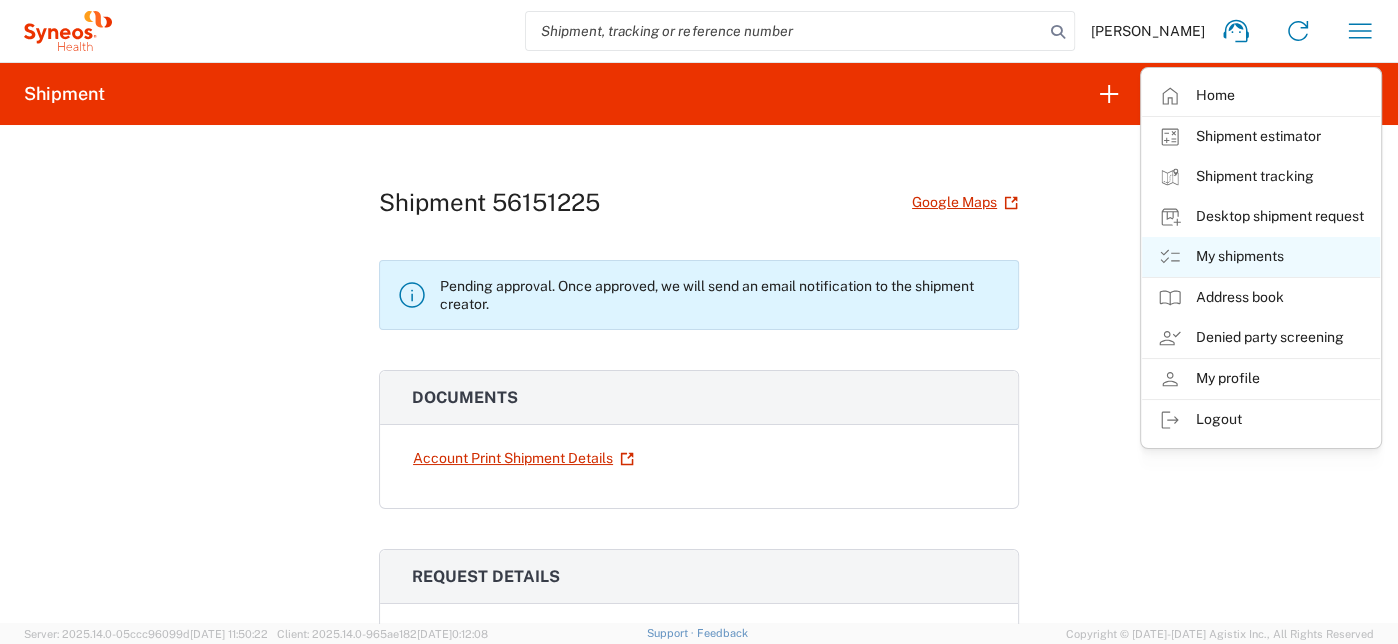click on "My shipments" 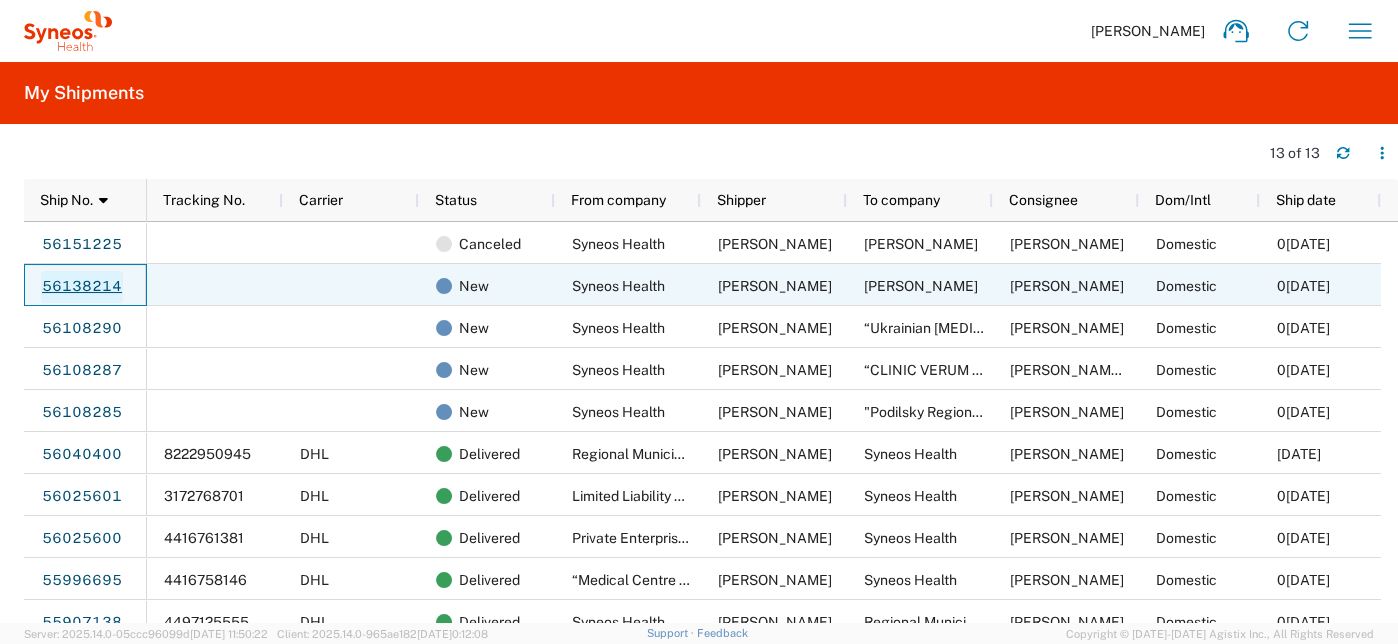 click on "56138214" 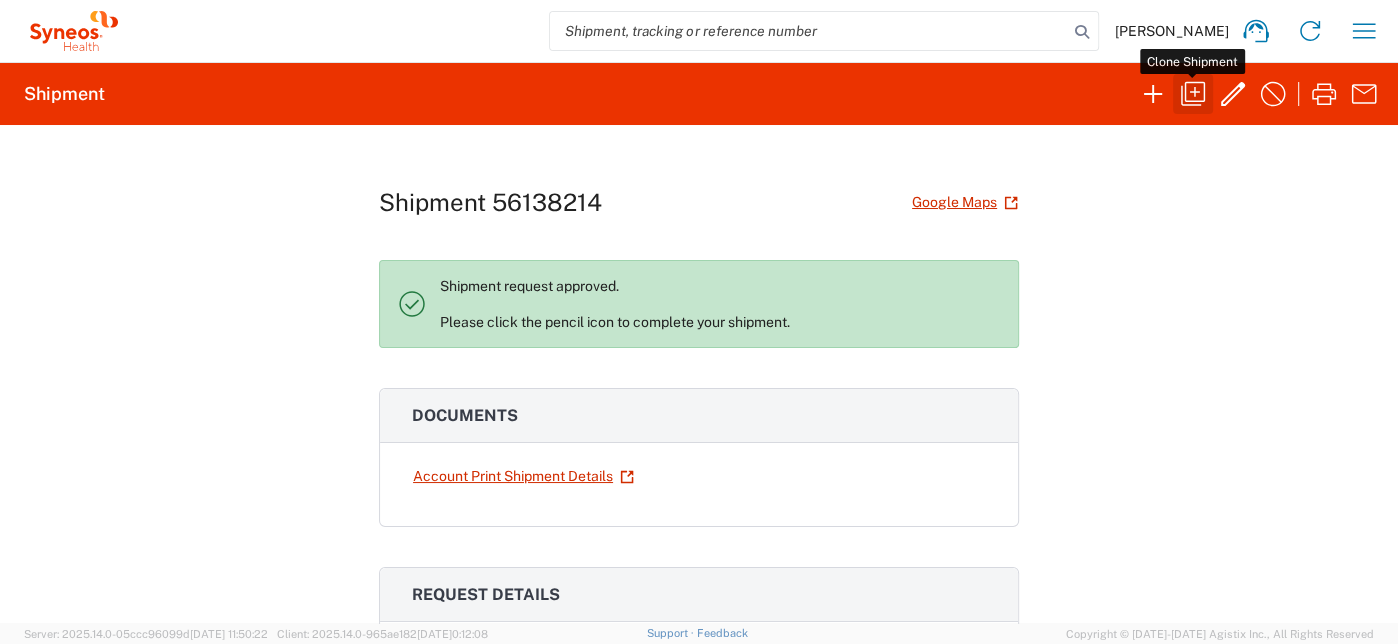 click 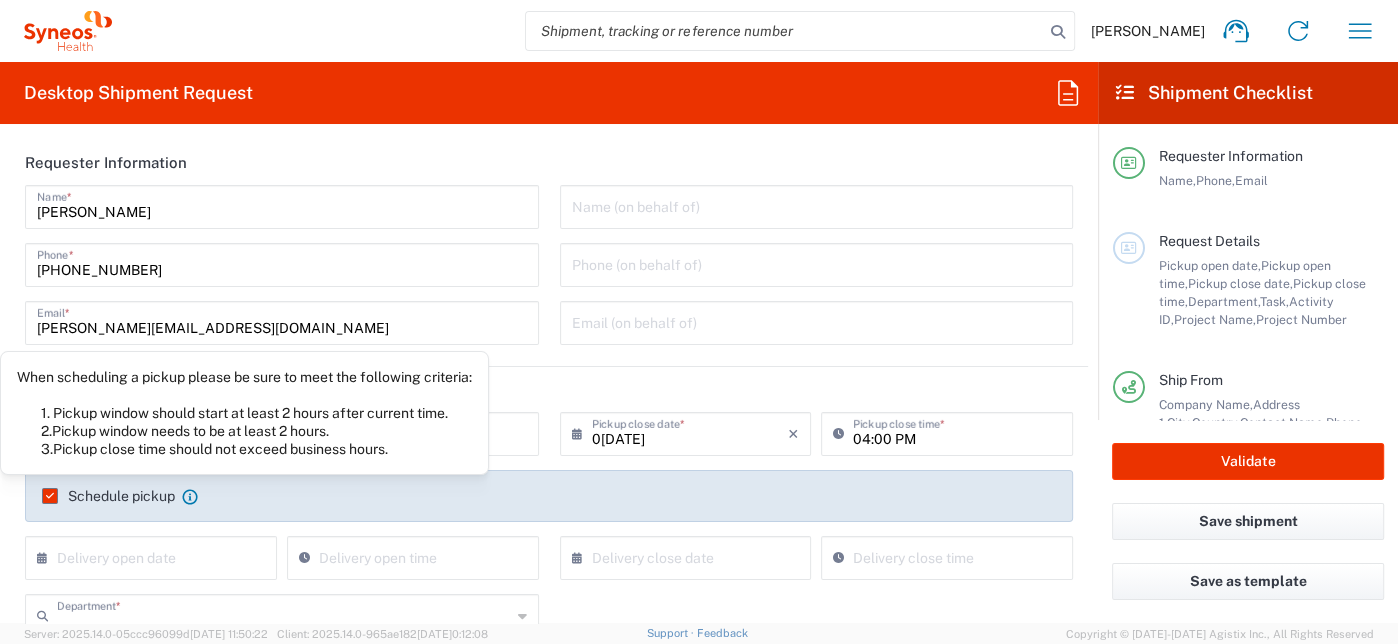 type on "3235" 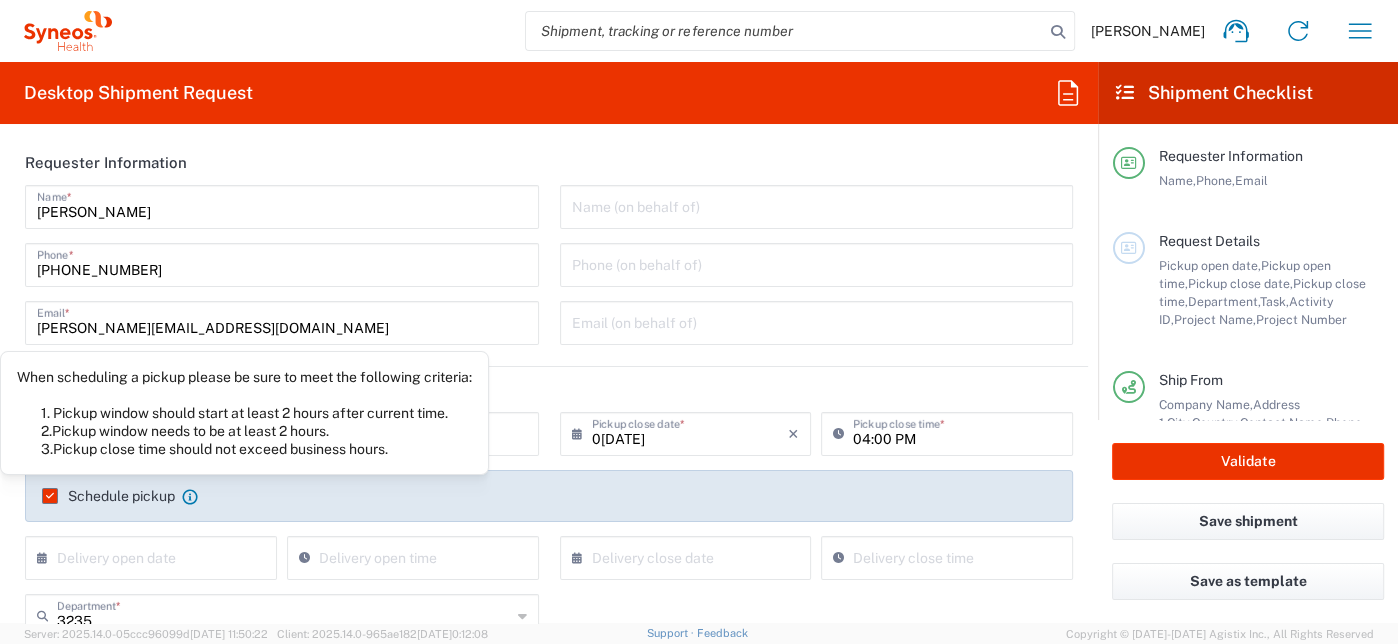 type on "Envelope" 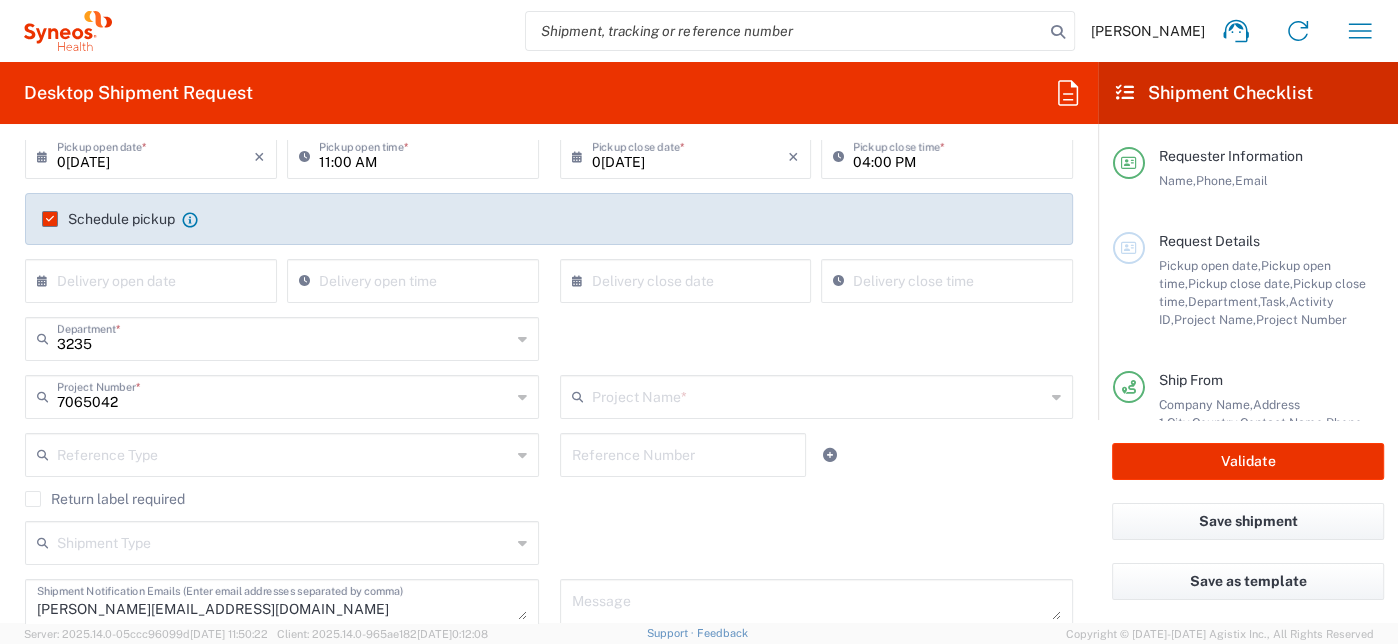 scroll, scrollTop: 666, scrollLeft: 0, axis: vertical 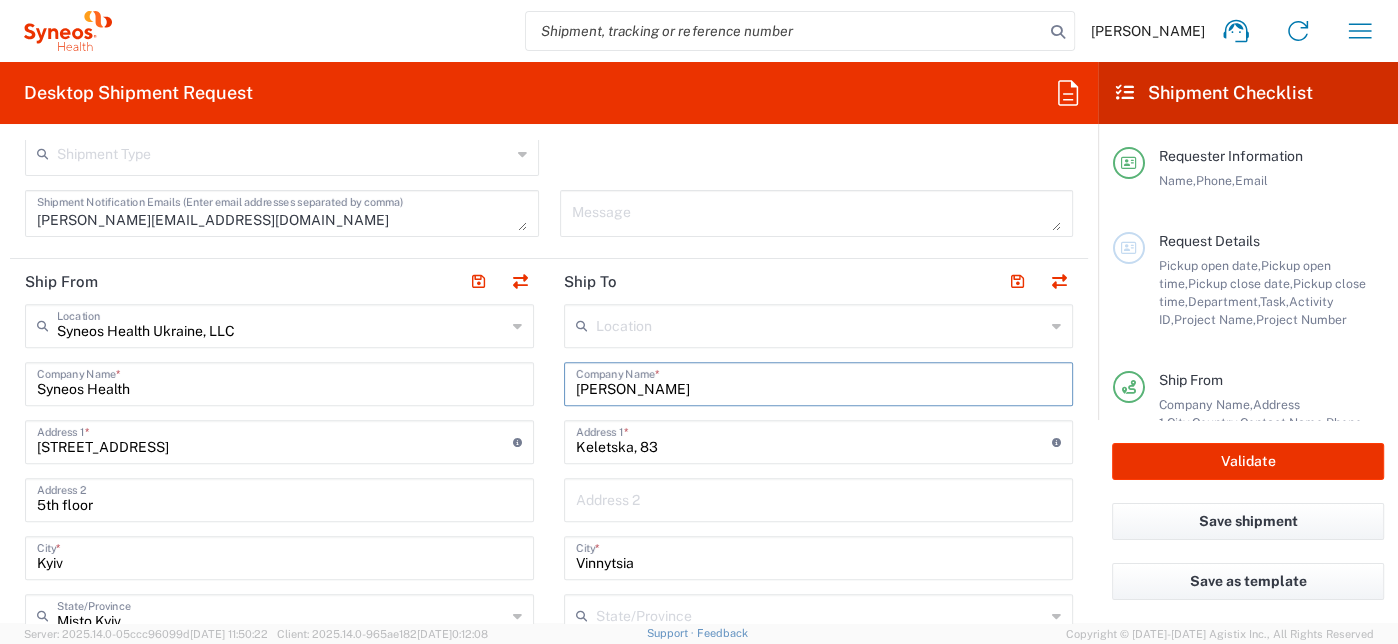 drag, startPoint x: 692, startPoint y: 390, endPoint x: 540, endPoint y: 388, distance: 152.01315 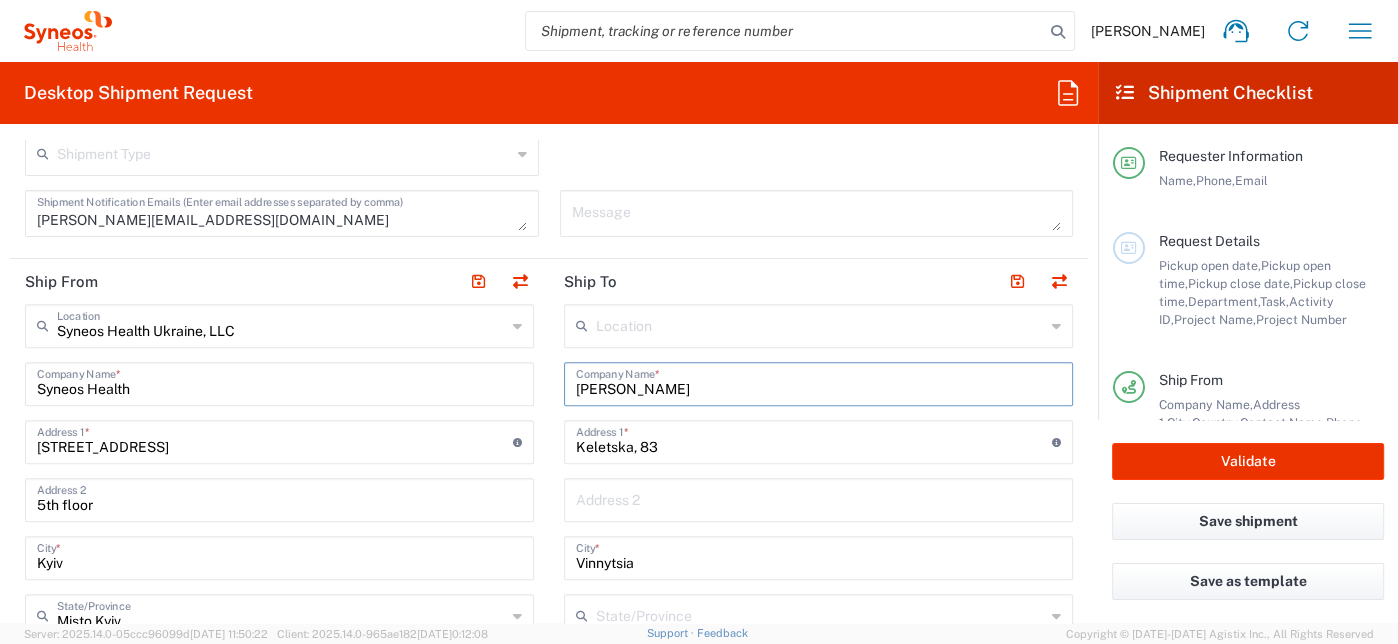 type on "[PERSON_NAME]" 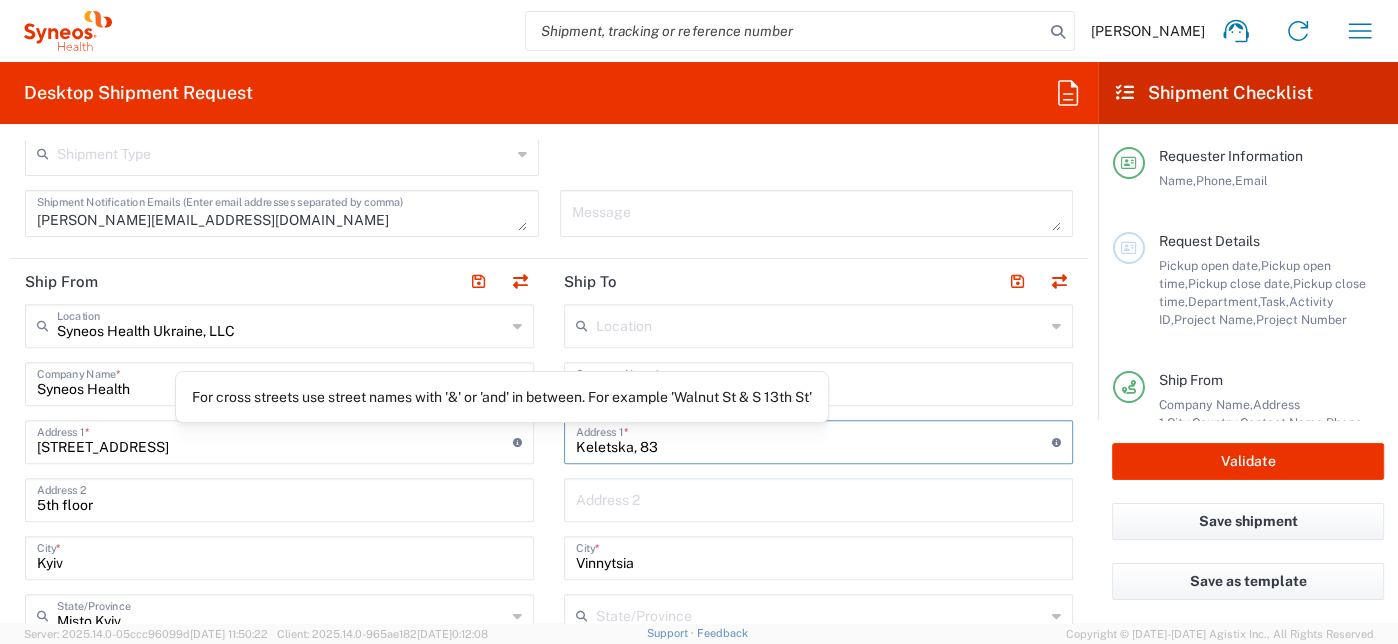 drag, startPoint x: 577, startPoint y: 439, endPoint x: 511, endPoint y: 439, distance: 66 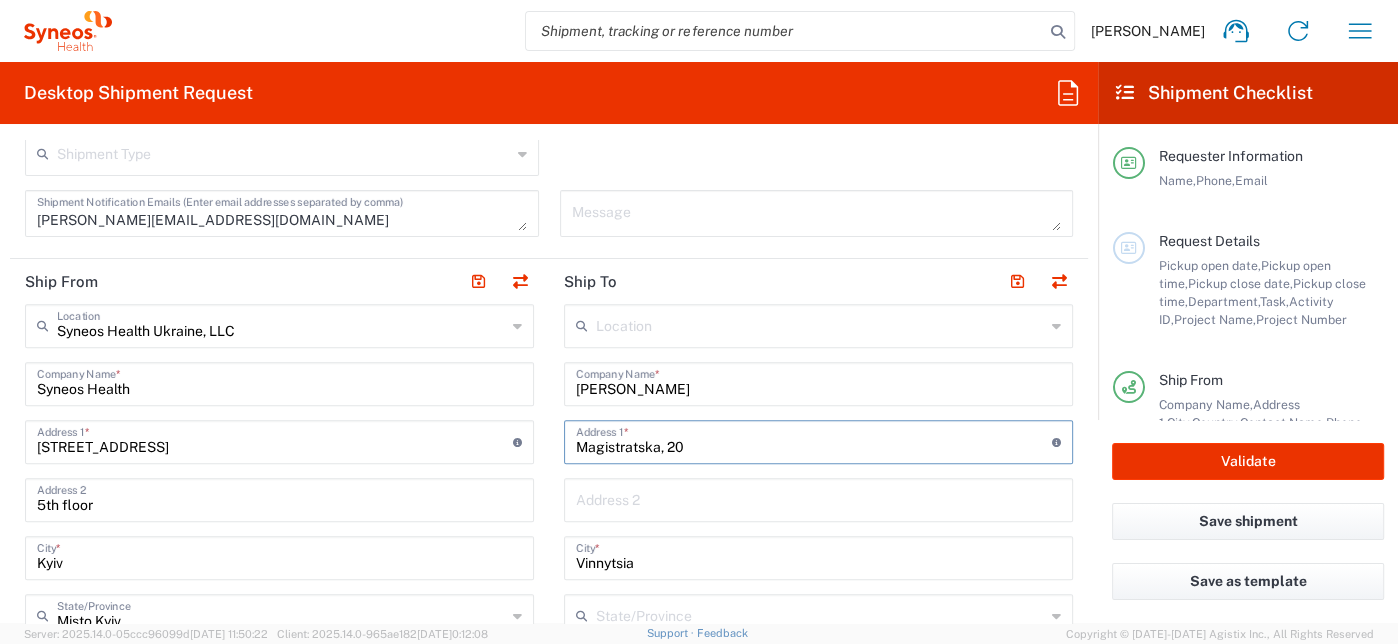 type on "Magistratska, 20" 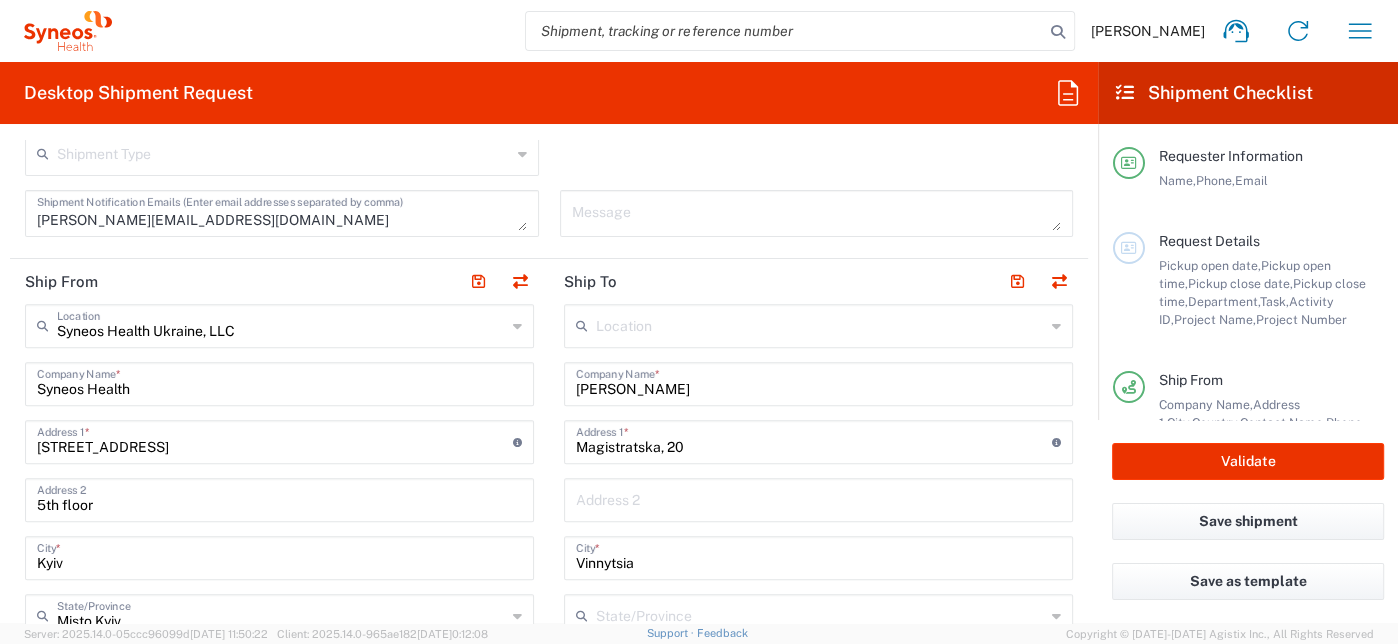 click on "Syneos Health [GEOGRAPHIC_DATA], LLC  Location  Syneos Health [GEOGRAPHIC_DATA], LLC[PERSON_NAME]y LLC-[GEOGRAPHIC_DATA] [GEOGRAPHIC_DATA] [GEOGRAPHIC_DATA] [GEOGRAPHIC_DATA]-Syneos Health BioSector 2 LLC- [US_STATE] [GEOGRAPHIC_DATA] Boco Digital Media Caerus Marketing Group LLC-[GEOGRAPHIC_DATA] [GEOGRAPHIC_DATA] [GEOGRAPHIC_DATA][PERSON_NAME]n Communications LLC-[US_STATE] [GEOGRAPHIC_DATA][PERSON_NAME]r Chicco Agency, LLC-[US_STATE] [GEOGRAPHIC_DATA] Genico, LLC[PERSON_NAME]g[PERSON_NAME]l/[GEOGRAPHIC_DATA] Advert- [GEOGRAPHIC_DATA] [GEOGRAPHIC_DATA][PERSON_NAME]s & Health Partner Public Relations GmbH[PERSON_NAME]h Research Group Ltd-[GEOGRAPHIC_DATA] [GEOGRAPHIC_DATA][PERSON_NAME]h Rsrch Grp ([GEOGRAPHIC_DATA])[PERSON_NAME]h Rsrch Grp ([GEOGRAPHIC_DATA])[PERSON_NAME]h [GEOGRAPHIC_DATA] Grp ([GEOGRAPHIC_DATA])[PERSON_NAME]h Rsrch Grp ([GEOGRAPHIC_DATA]) In [GEOGRAPHIC_DATA] [GEOGRAPHIC_DATA] Grp(Australi INC Research Clin Svcs [GEOGRAPHIC_DATA] inVentiv Health [GEOGRAPHIC_DATA], Inc. IRG - Morrisville Warehouse IVH IPS Pvt Ltd- [GEOGRAPHIC_DATA] IVH [GEOGRAPHIC_DATA] SA de CV NAVICOR GROUP, LLC- [US_STATE] [GEOGRAPHIC_DATA] PALIO + IGNITE, LLC- [GEOGRAPHIC_DATA] [GEOGRAPHIC_DATA] [GEOGRAPHIC_DATA] Pharmaceutical Institute LLC- [GEOGRAPHIC_DATA] [GEOGRAPHIC_DATA] [GEOGRAPHIC_DATA] PT Syneos Health Indonesia Rx dataScience Inc-[GEOGRAPHIC_DATA] [GEOGRAPHIC_DATA] [GEOGRAPHIC_DATA] RxDataScience [GEOGRAPHIC_DATA] Private Lt Syneos Health ([GEOGRAPHIC_DATA]) [DOMAIN_NAME] Syneos Health ([GEOGRAPHIC_DATA]) Inc. Ltd. * *" 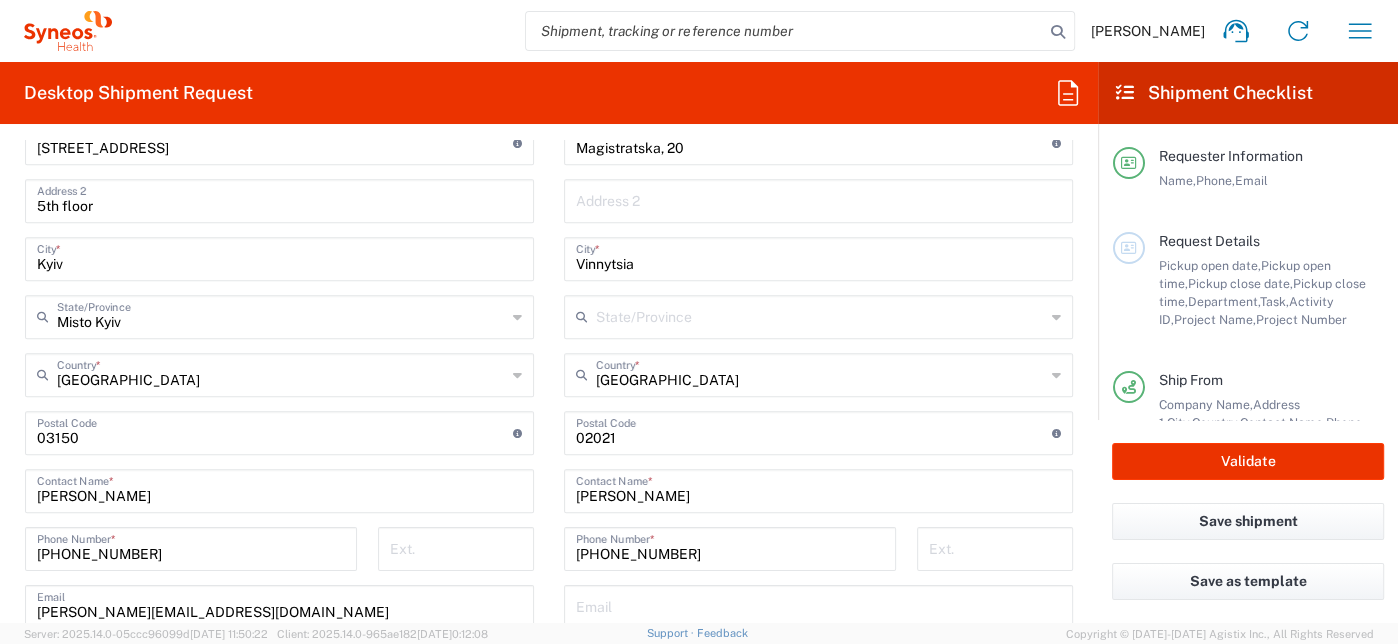 scroll, scrollTop: 1000, scrollLeft: 0, axis: vertical 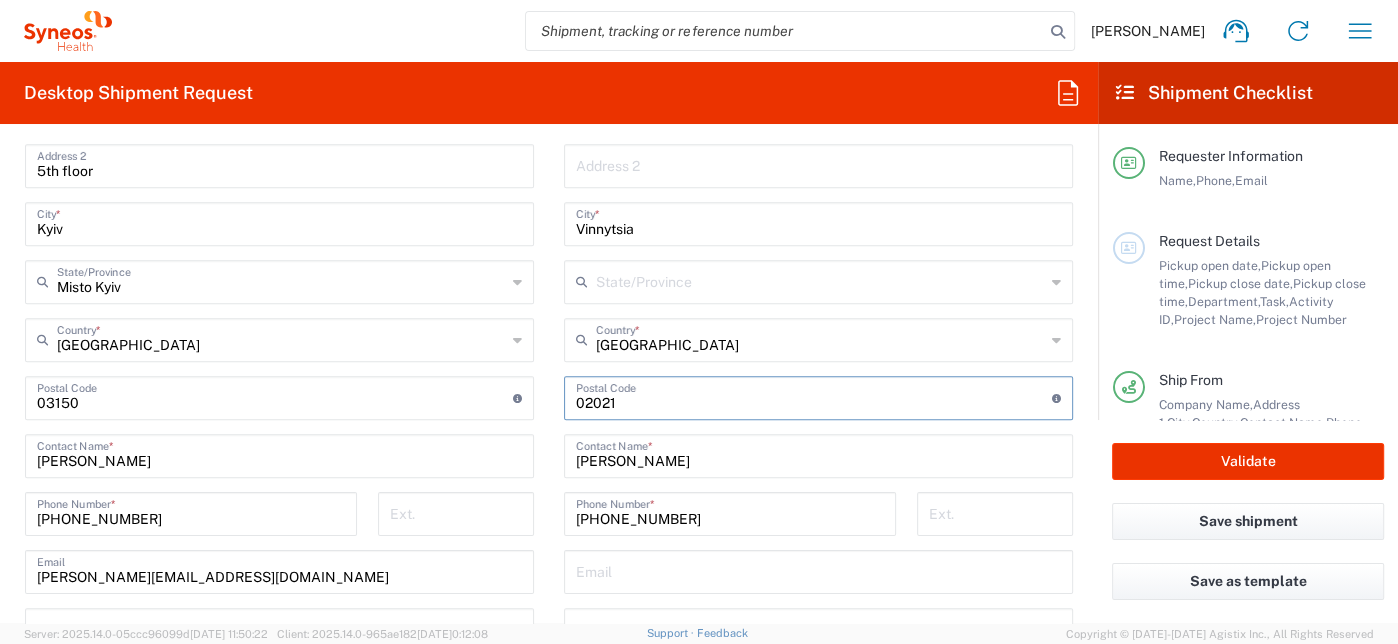 drag, startPoint x: 625, startPoint y: 411, endPoint x: 684, endPoint y: 366, distance: 74.20242 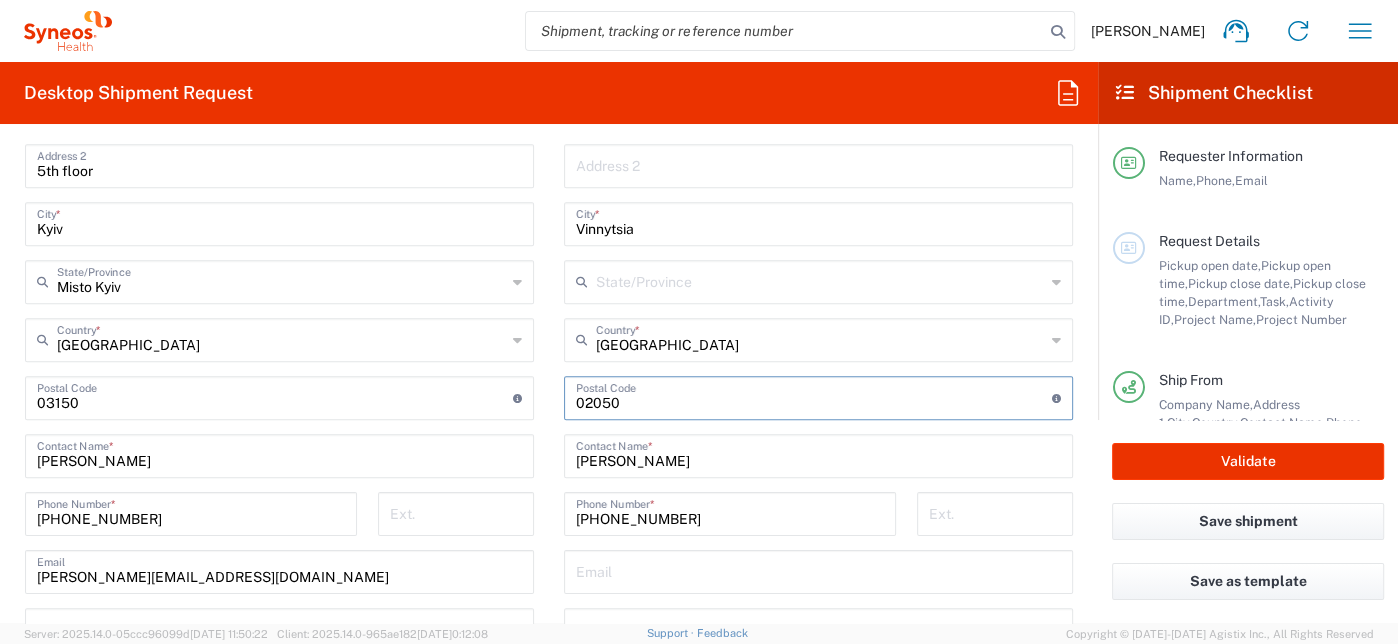 type on "02050" 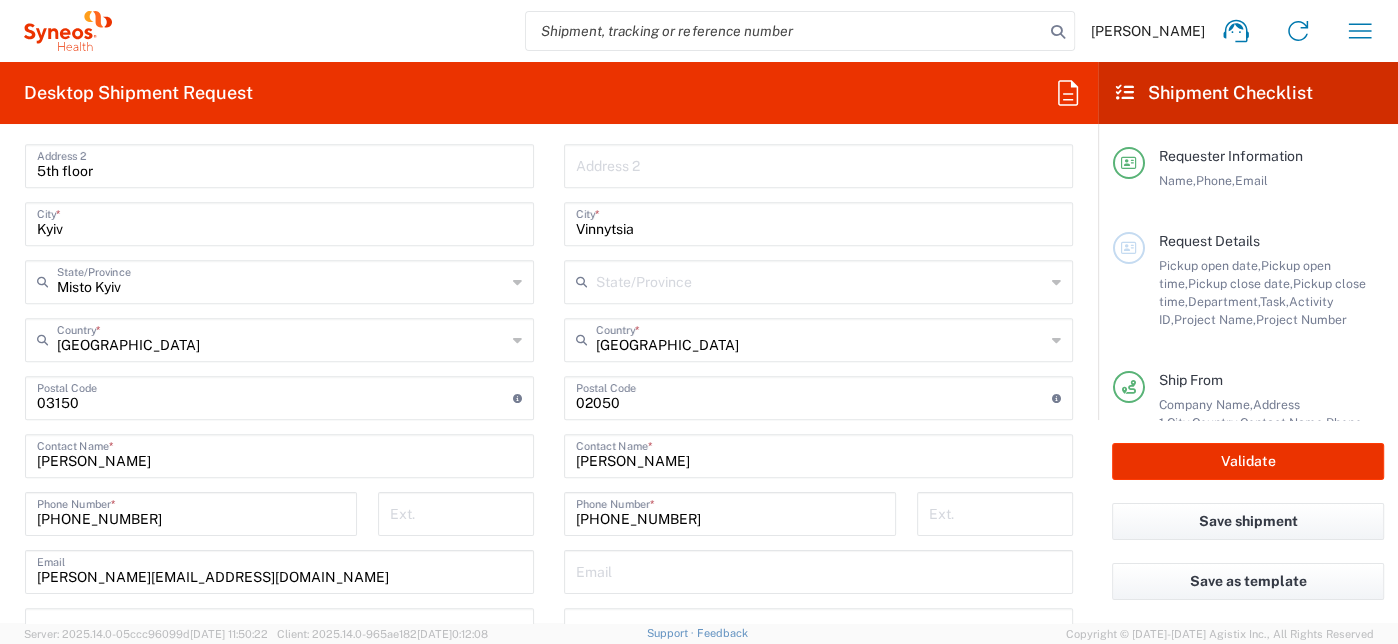 drag, startPoint x: 560, startPoint y: 464, endPoint x: 569, endPoint y: 456, distance: 12.0415945 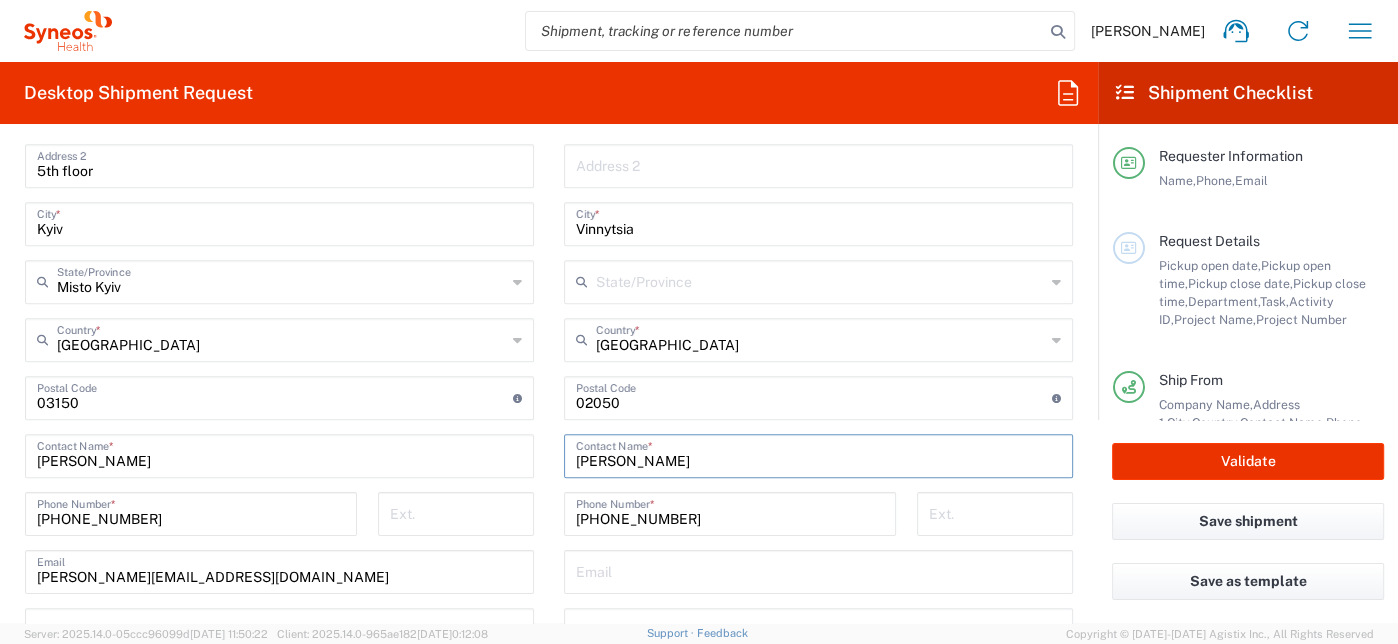 drag, startPoint x: 569, startPoint y: 456, endPoint x: 785, endPoint y: 471, distance: 216.5202 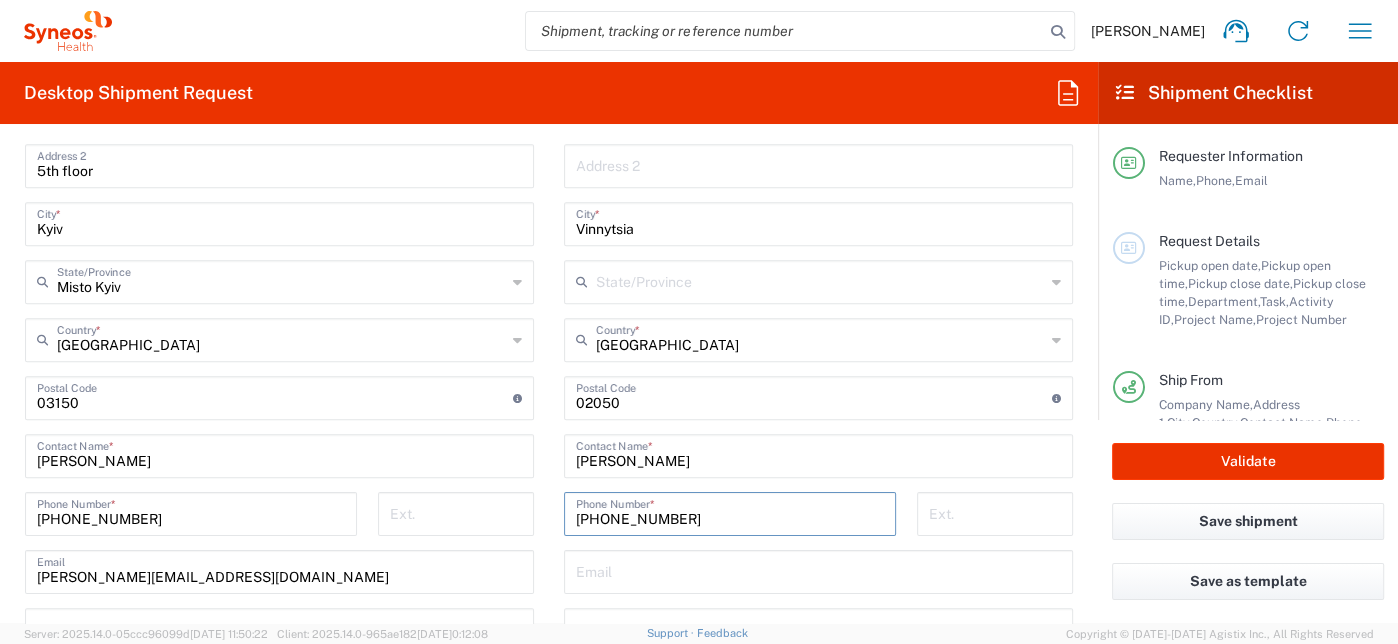 click on "[PHONE_NUMBER]" at bounding box center (730, 512) 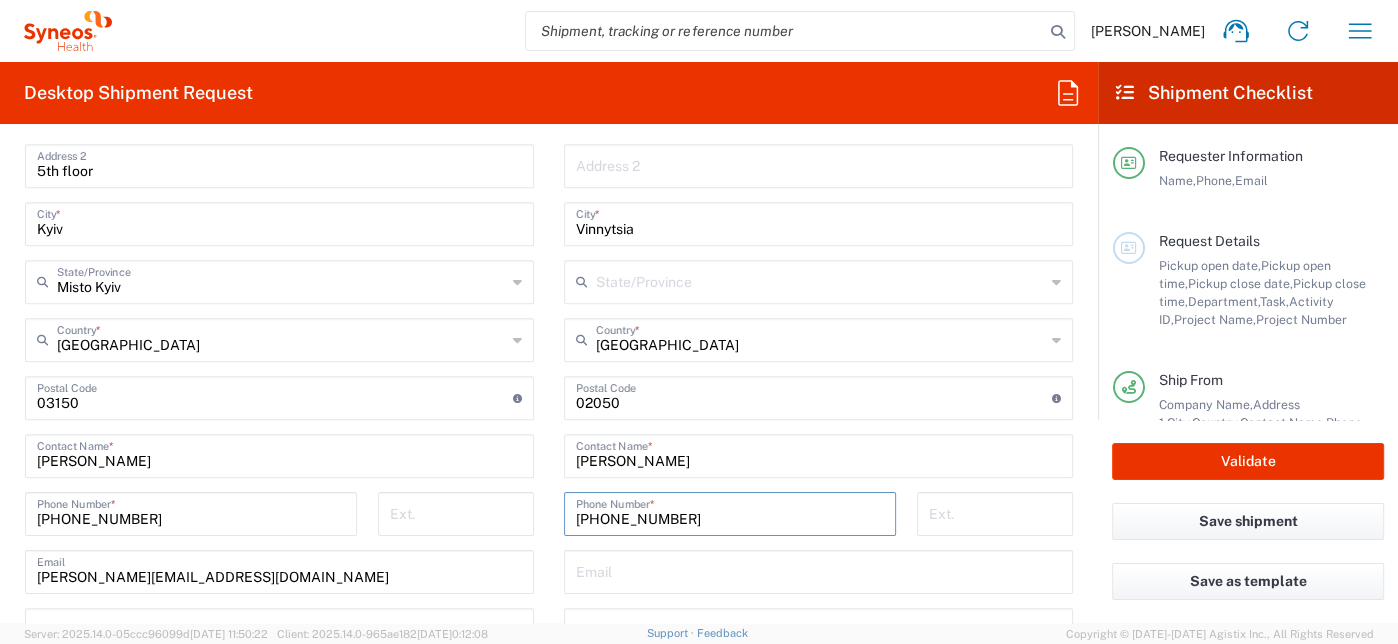 drag, startPoint x: 566, startPoint y: 517, endPoint x: 589, endPoint y: 518, distance: 23.021729 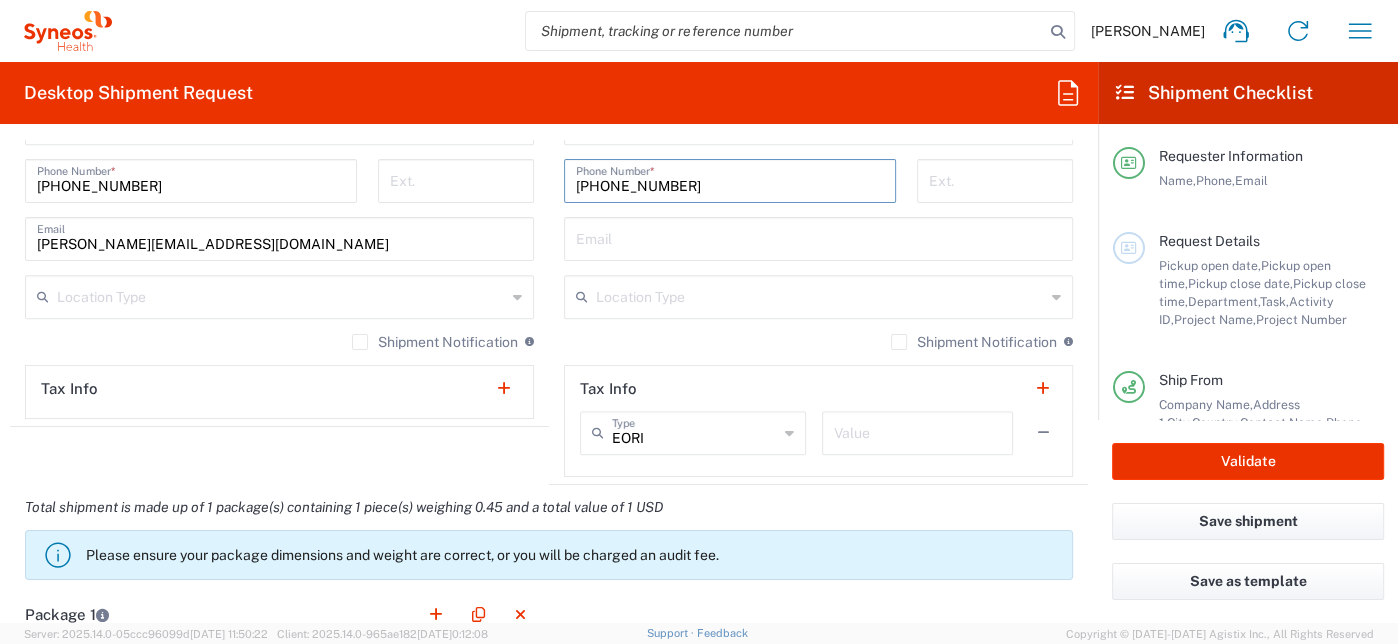 scroll, scrollTop: 1222, scrollLeft: 0, axis: vertical 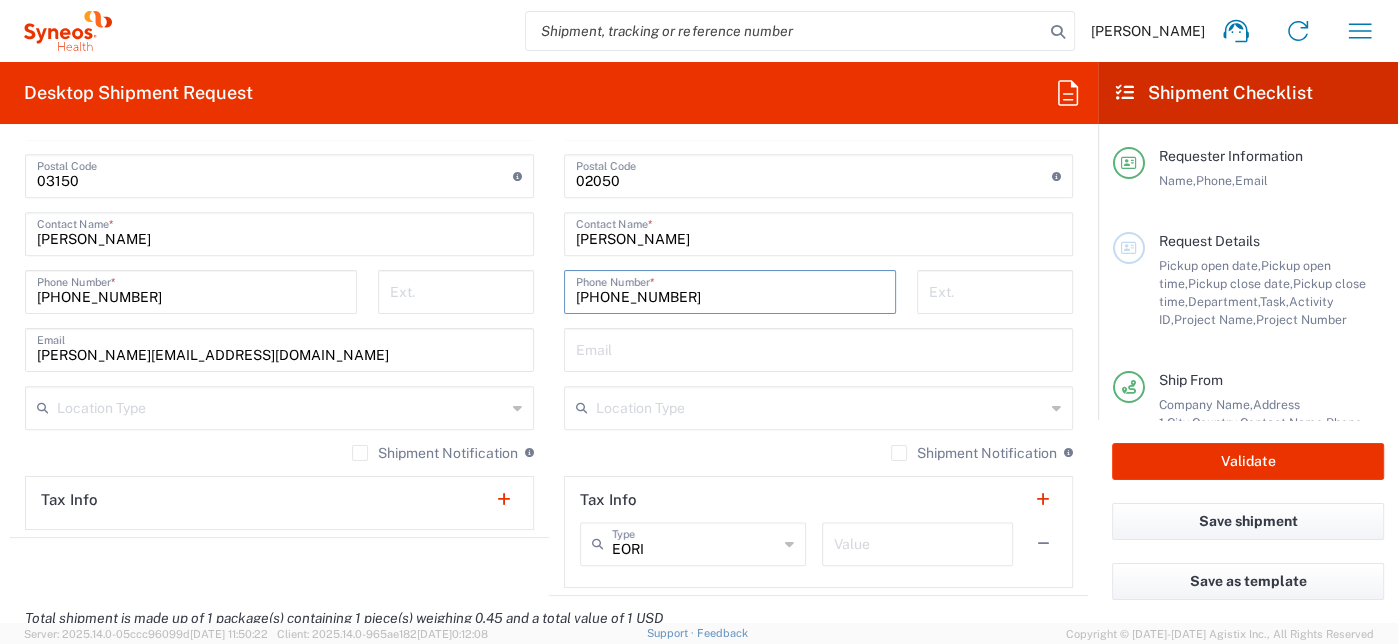 type on "[PHONE_NUMBER]" 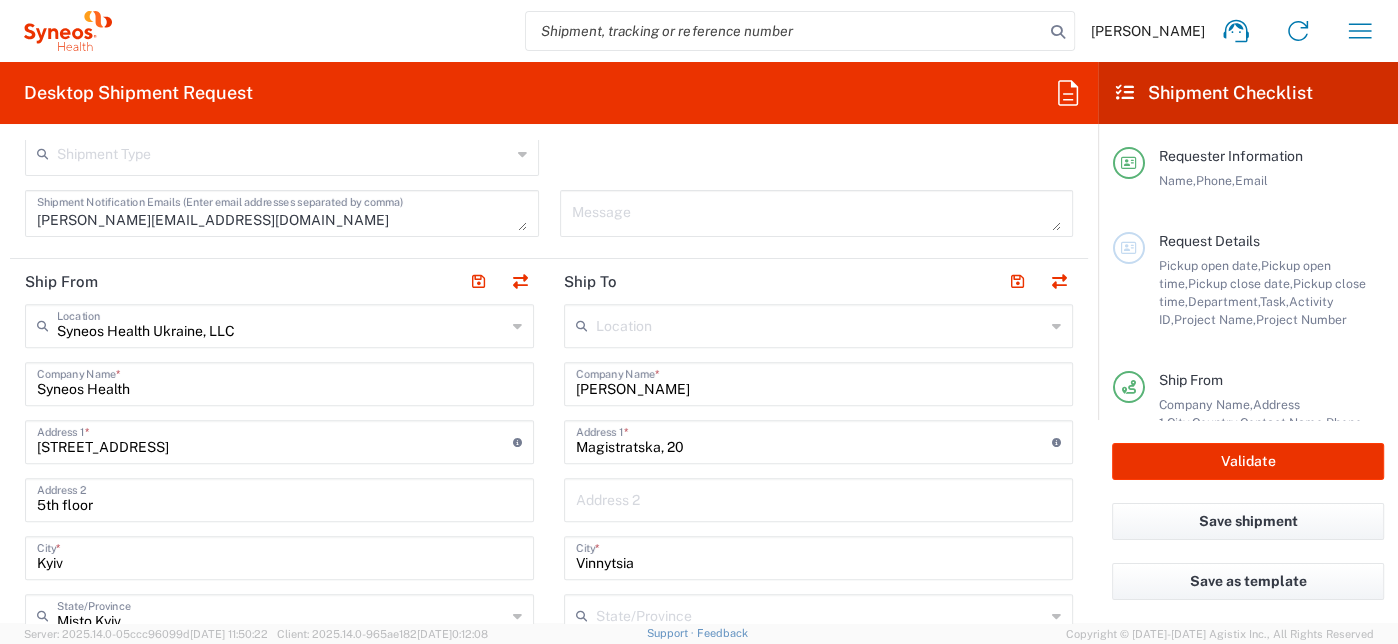 scroll, scrollTop: 555, scrollLeft: 0, axis: vertical 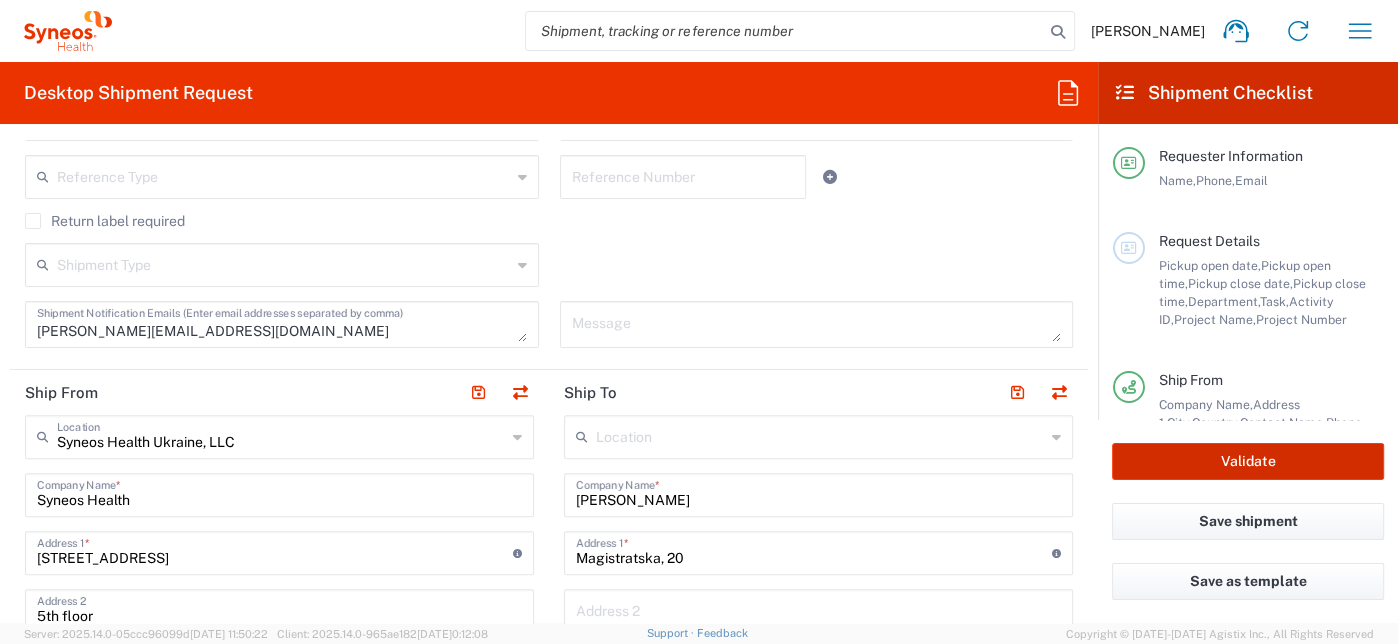 click on "Validate" 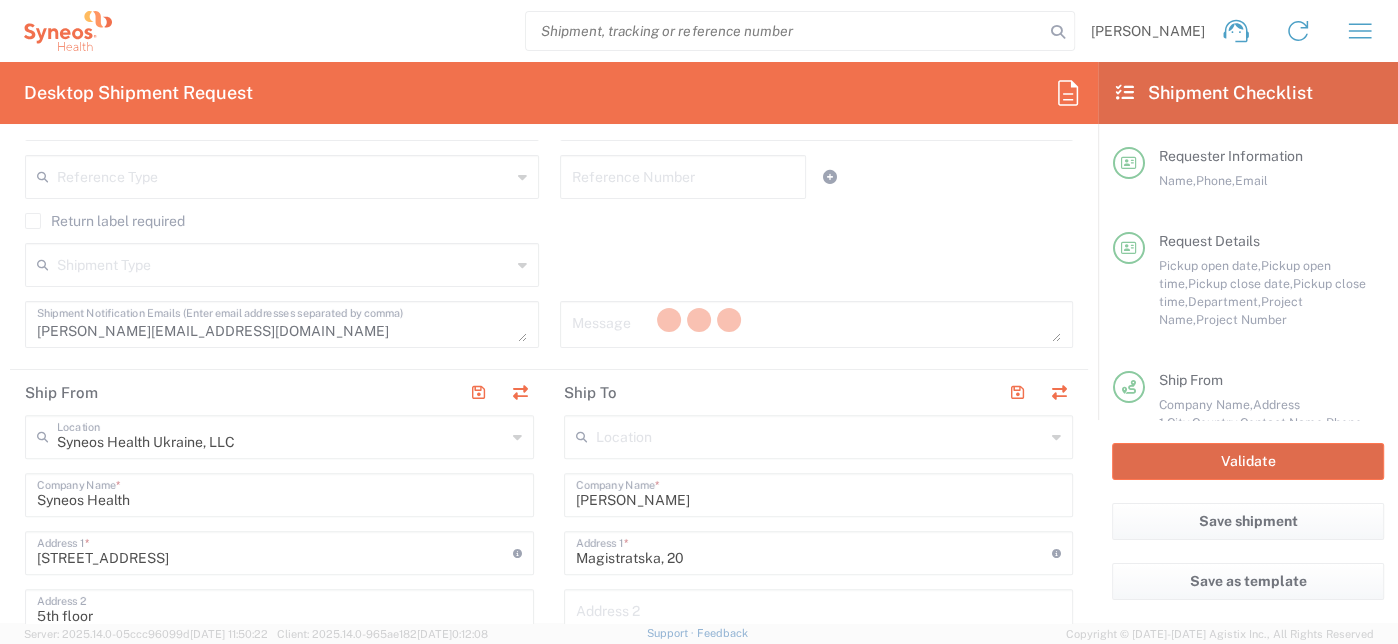 type on "7065042  Qilu Pharmaceutica" 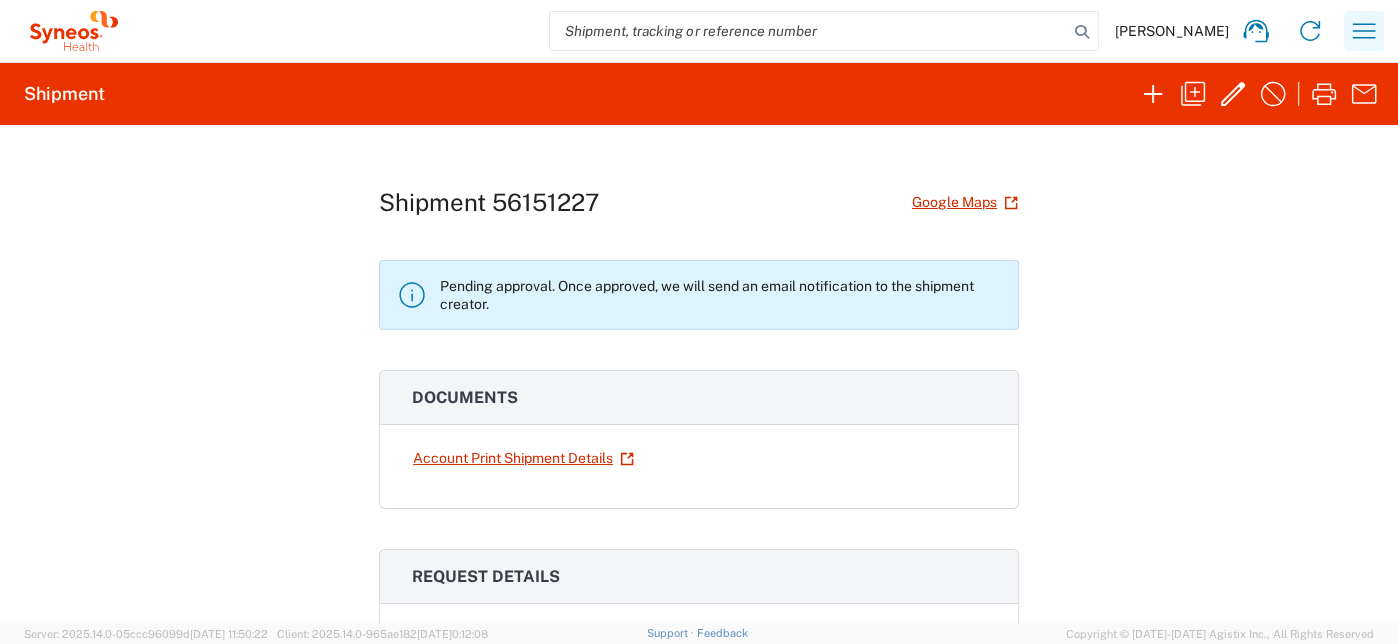 click 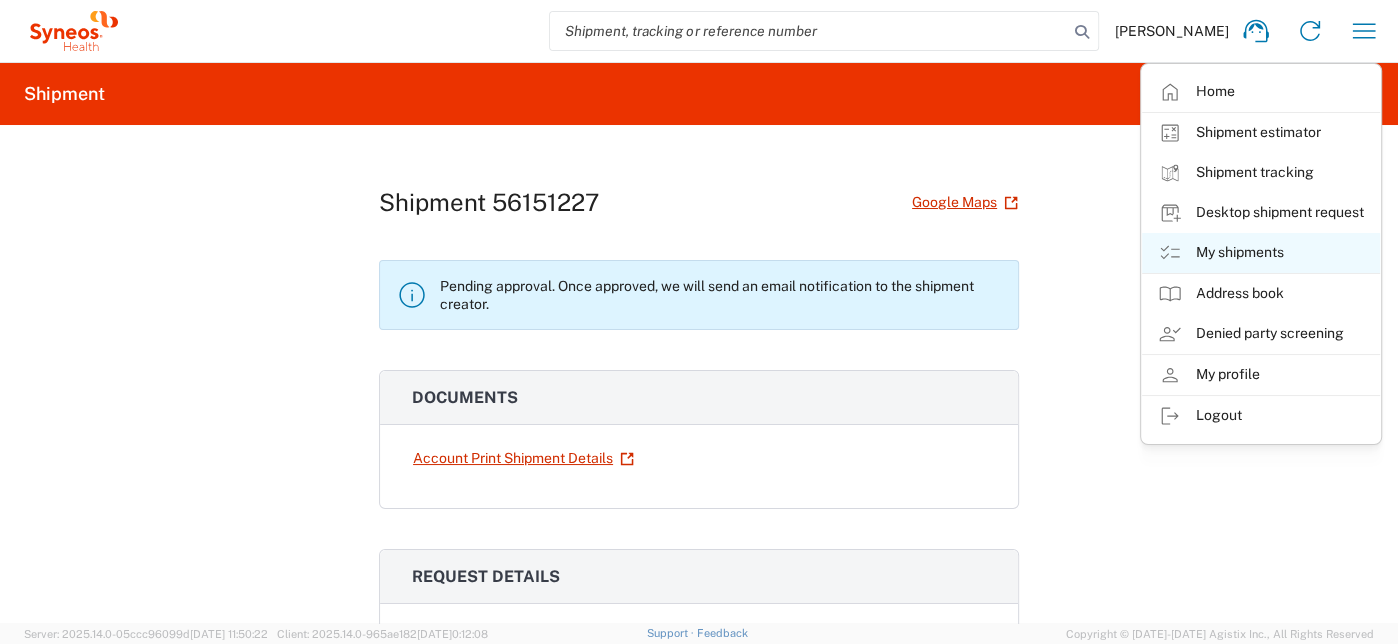 click on "My shipments" 